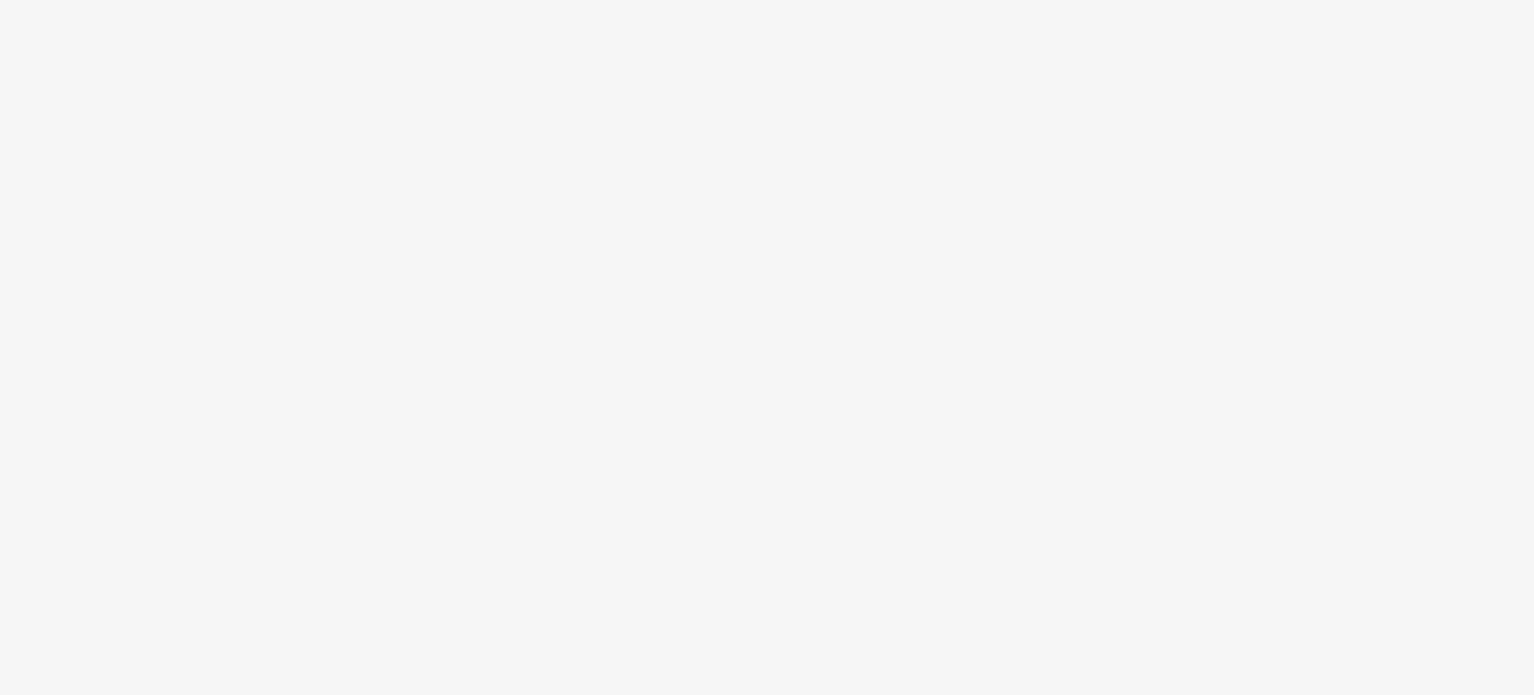 scroll, scrollTop: 0, scrollLeft: 0, axis: both 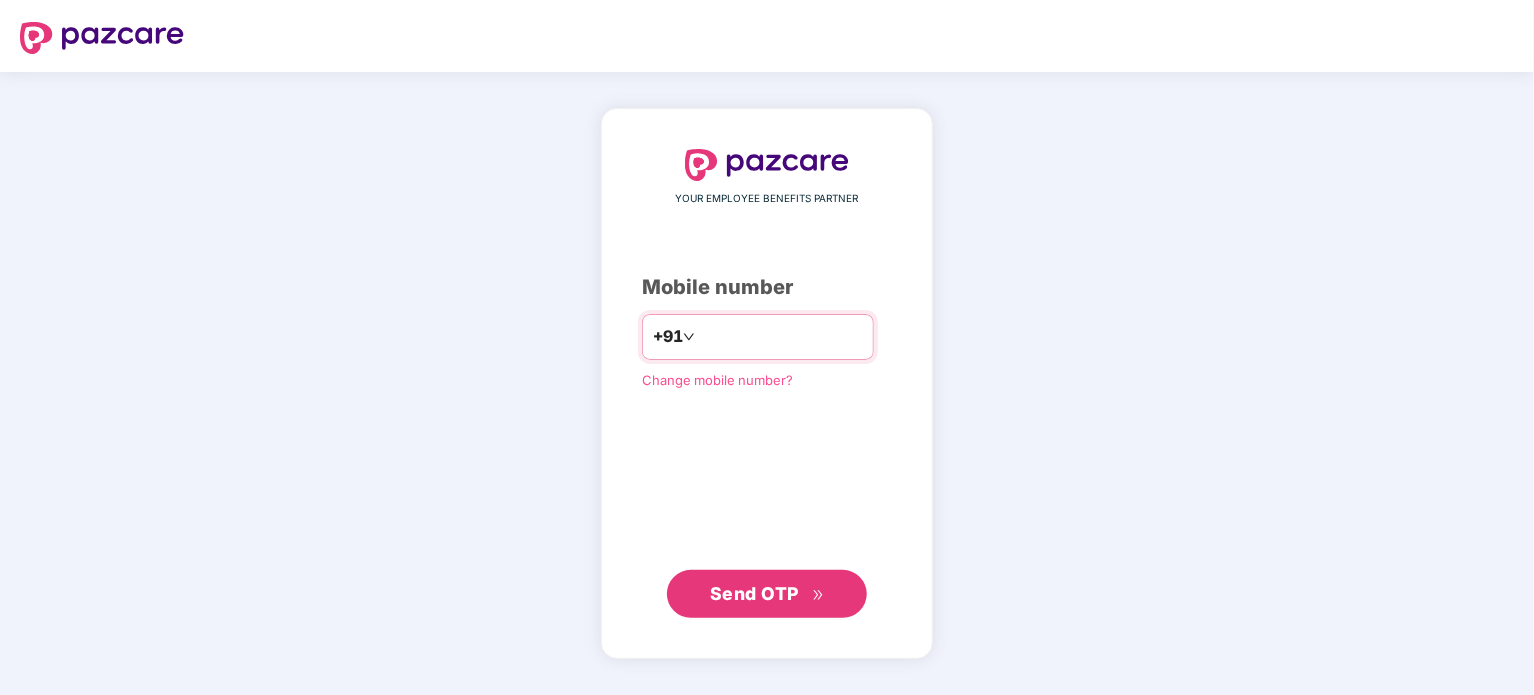 type on "**********" 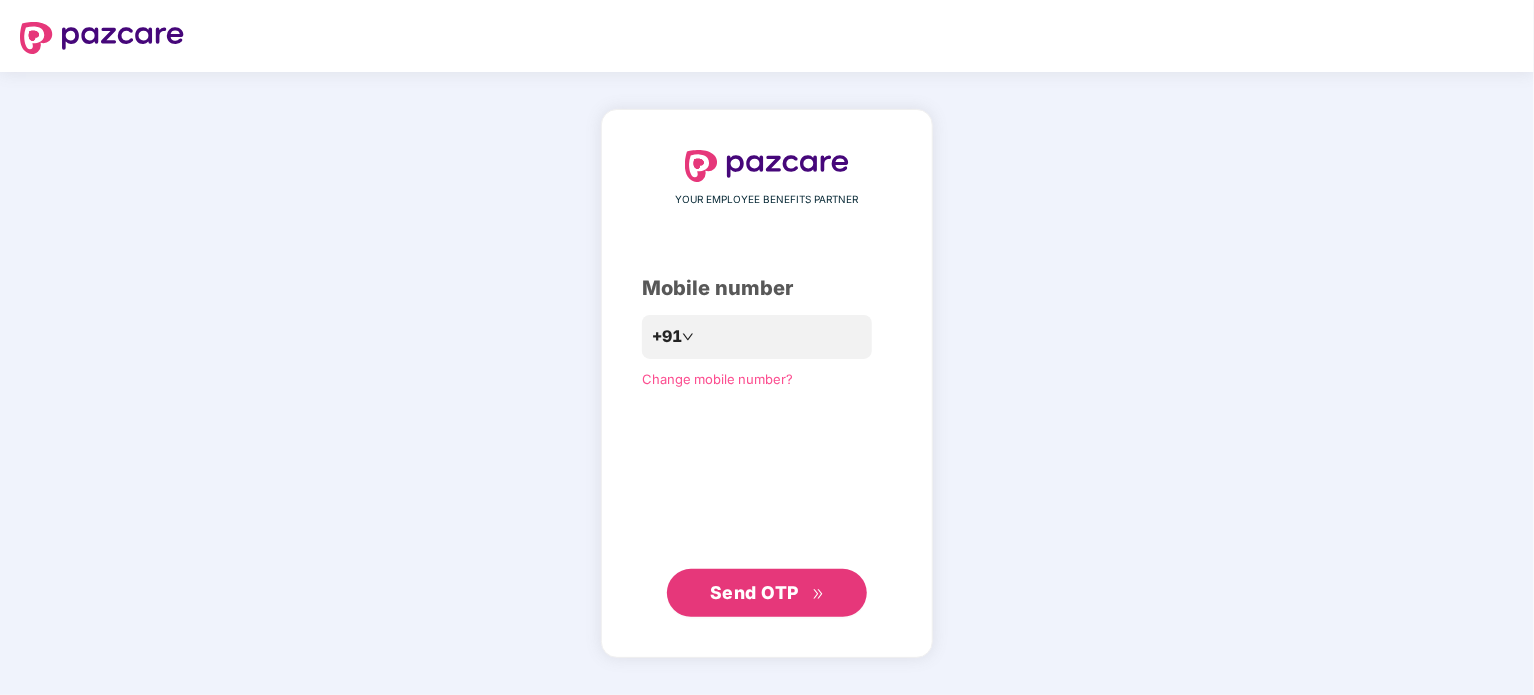 click on "Send OTP" at bounding box center [767, 593] 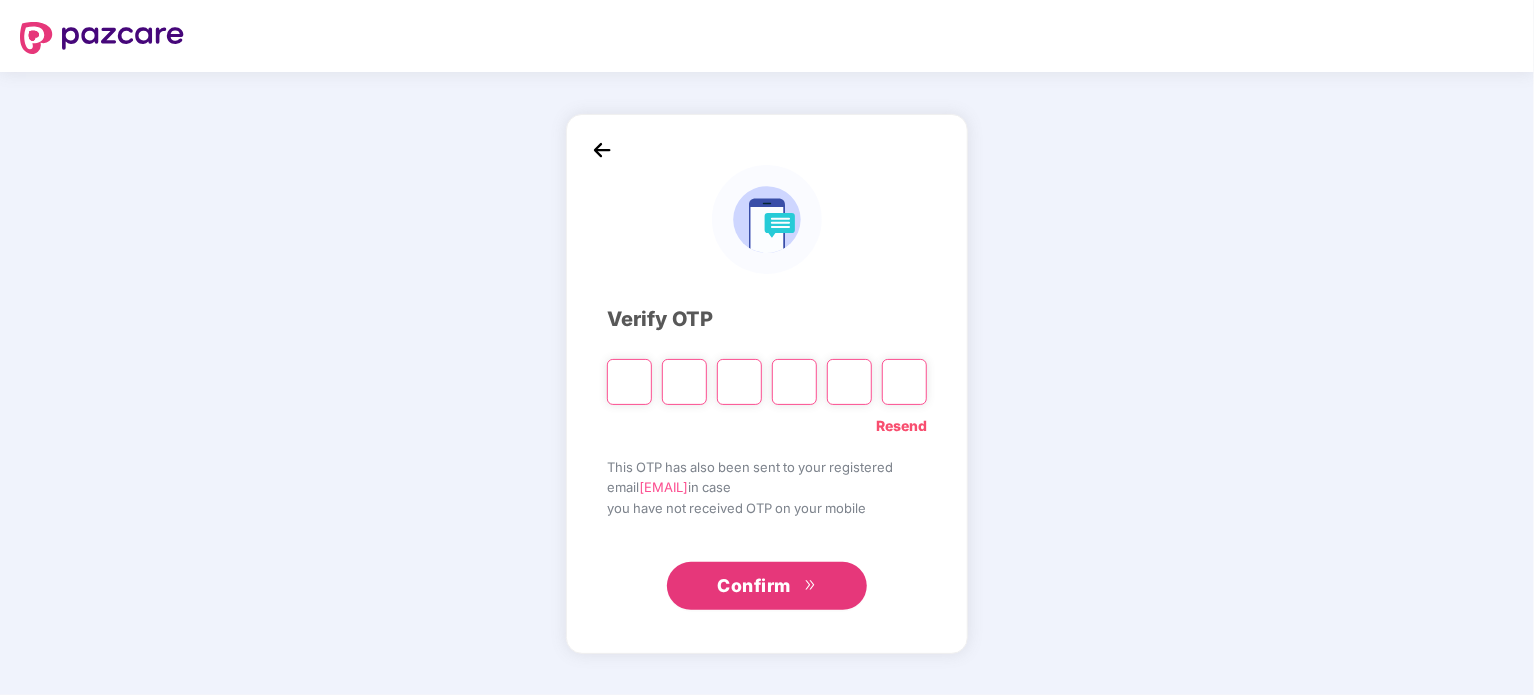 click at bounding box center [629, 382] 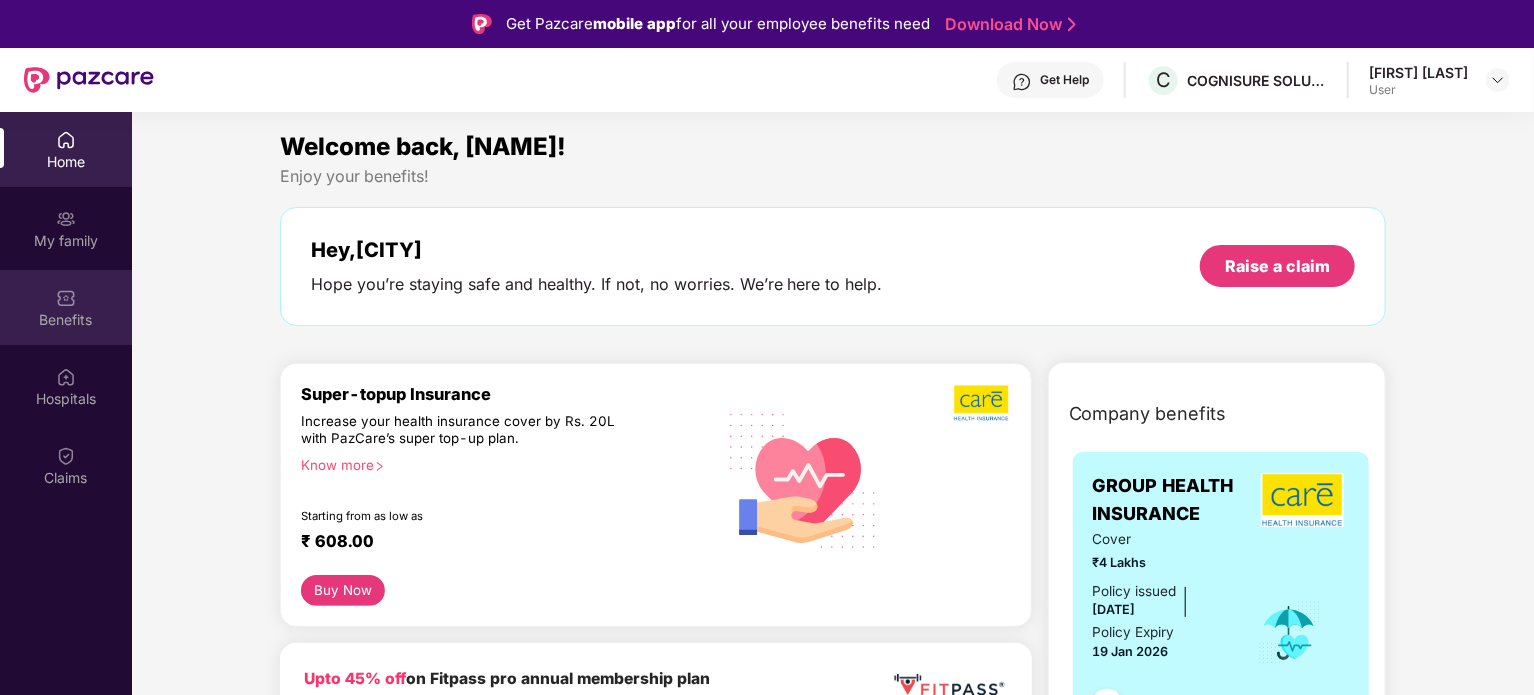 click at bounding box center (66, 298) 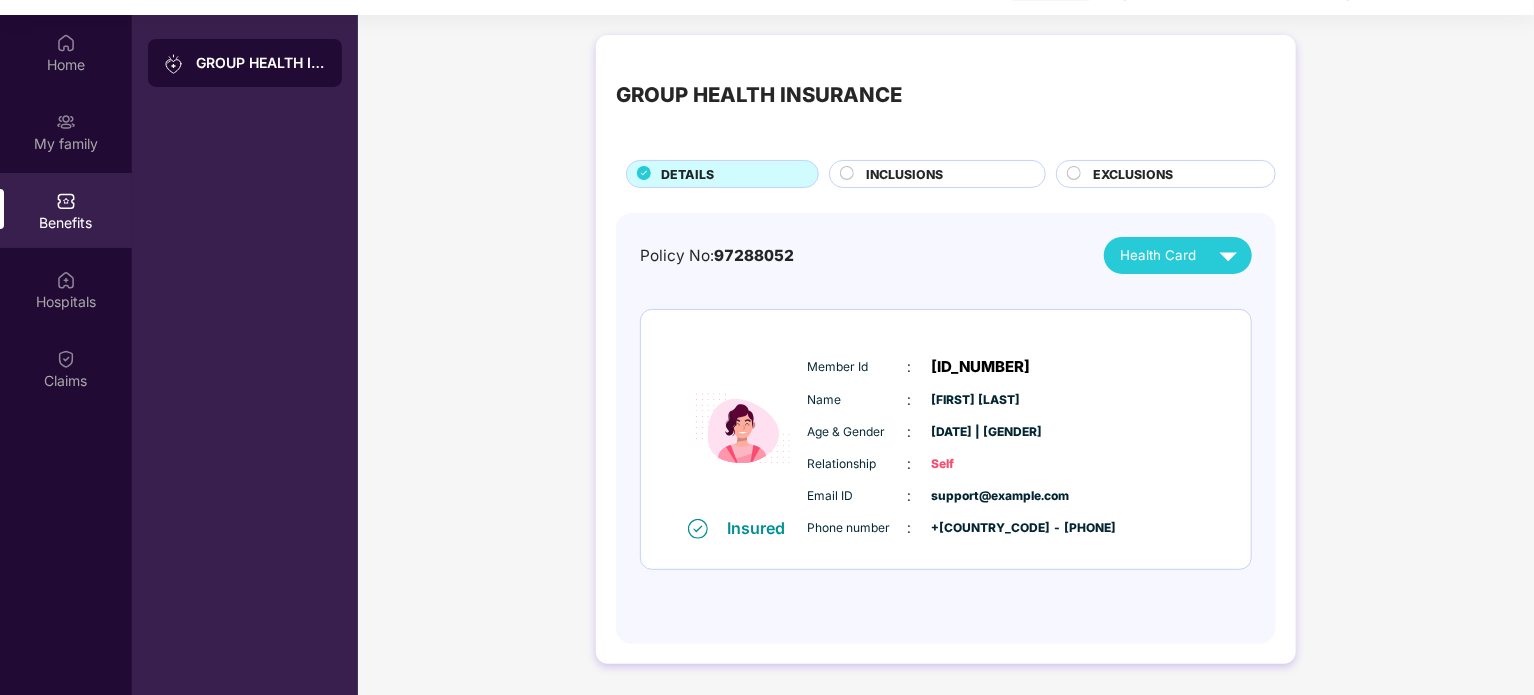 scroll, scrollTop: 100, scrollLeft: 0, axis: vertical 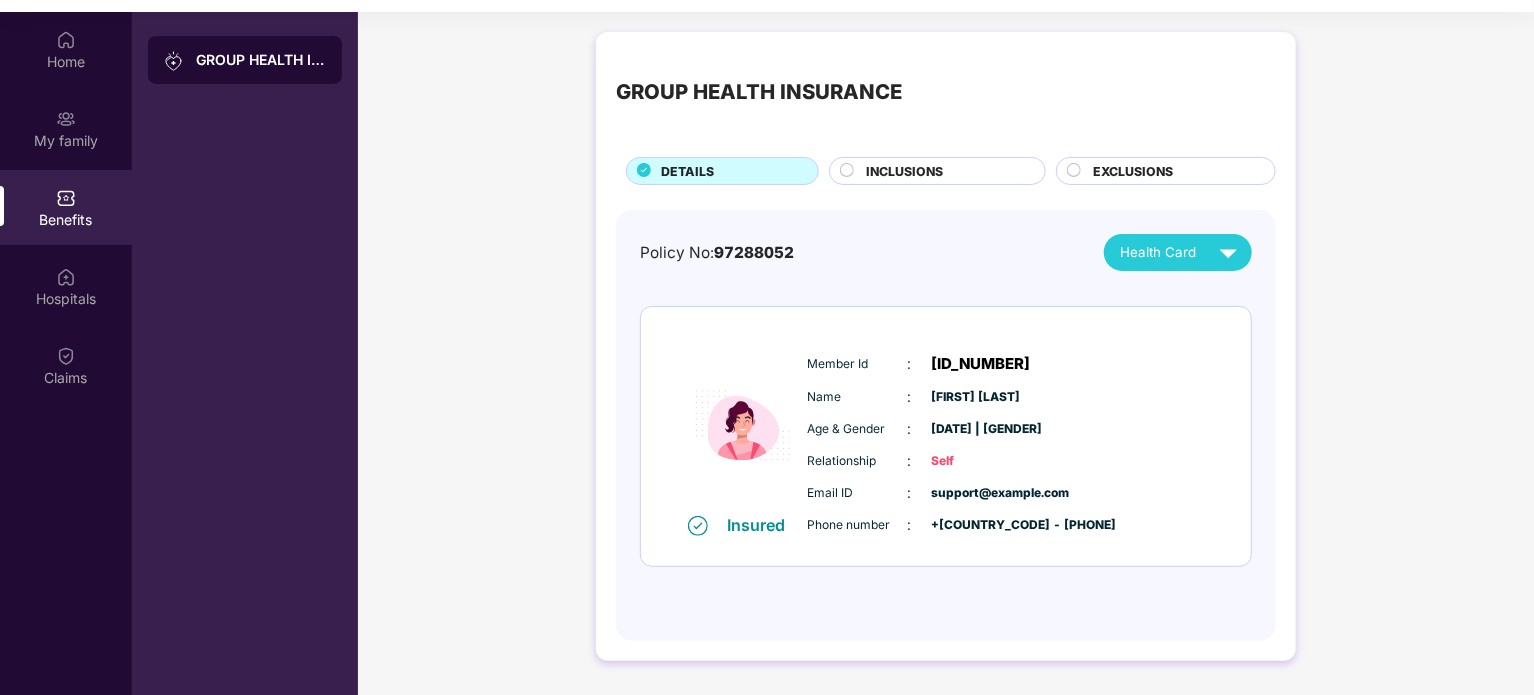 click on "INCLUSIONS" at bounding box center [904, 171] 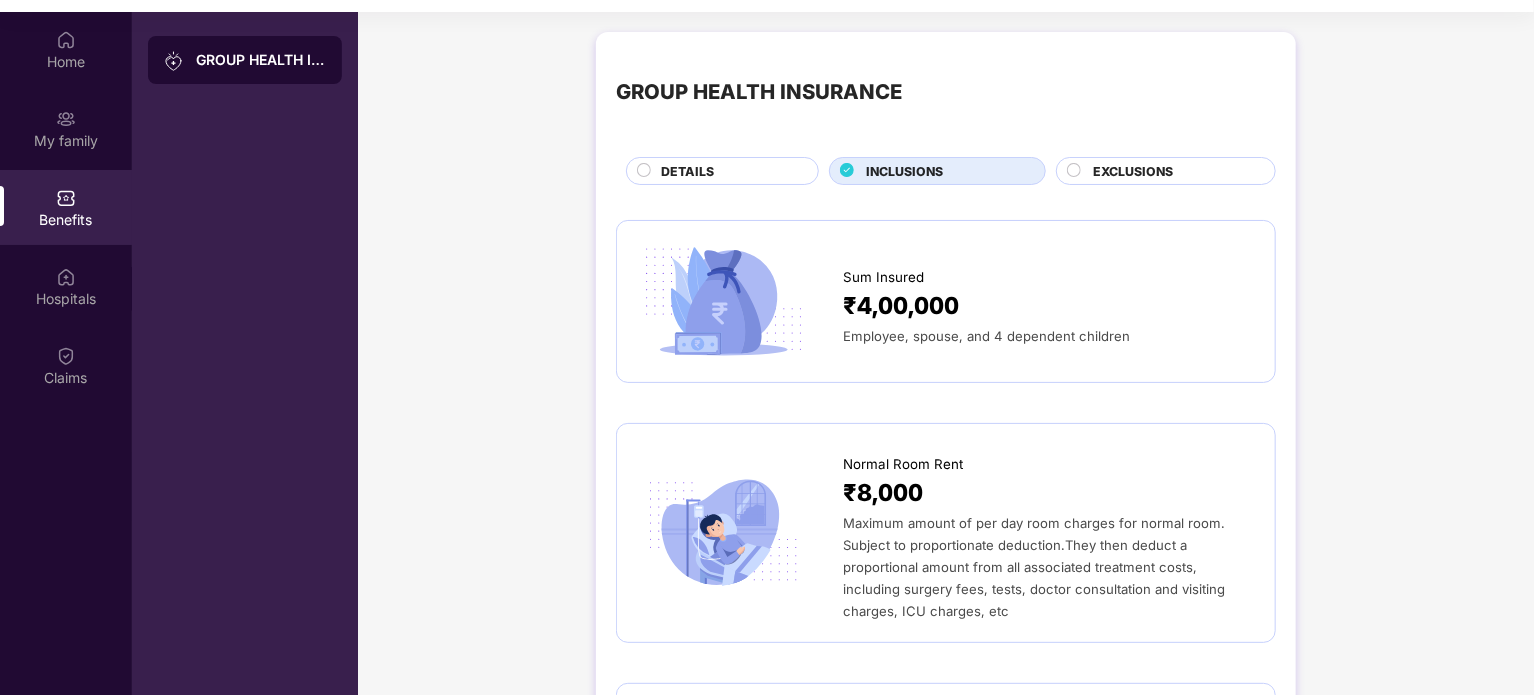 click on "Employee, spouse, and 4 dependent children" at bounding box center [986, 336] 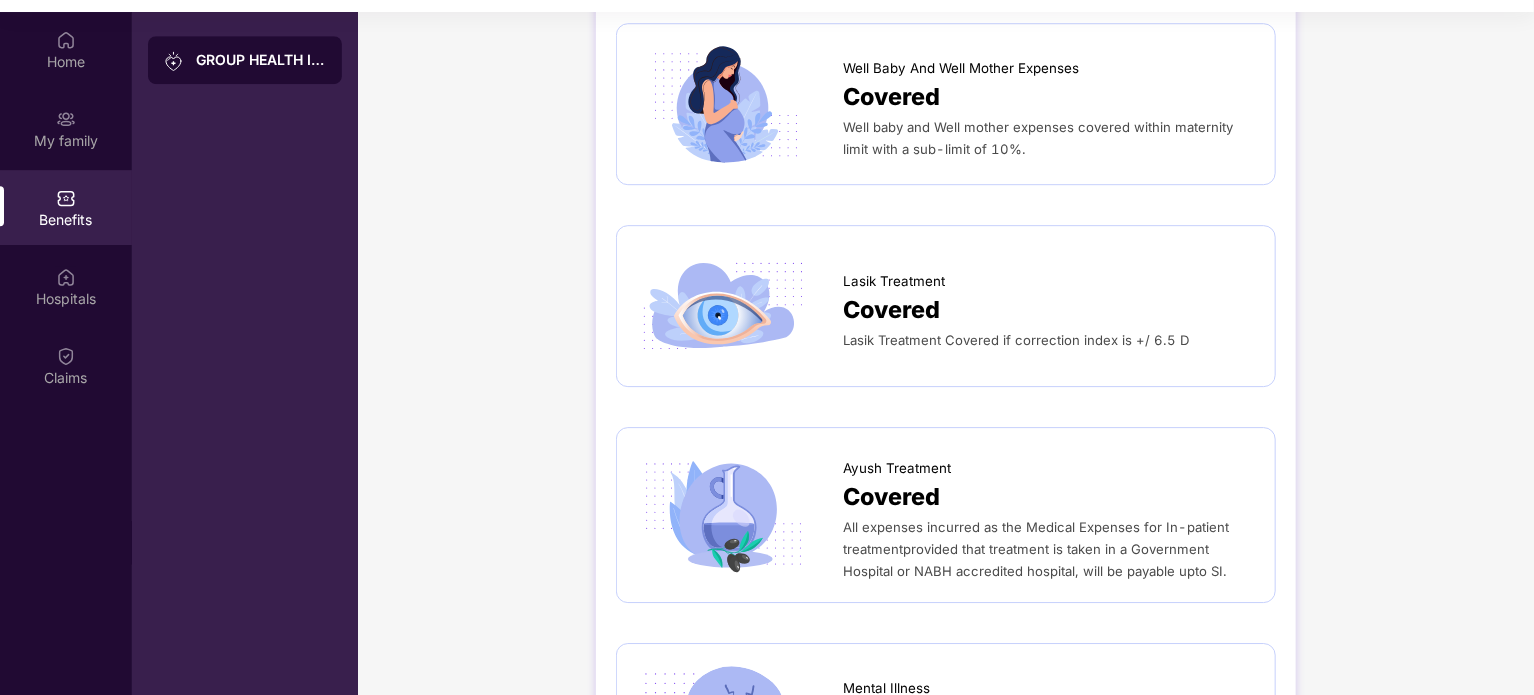 scroll, scrollTop: 3000, scrollLeft: 0, axis: vertical 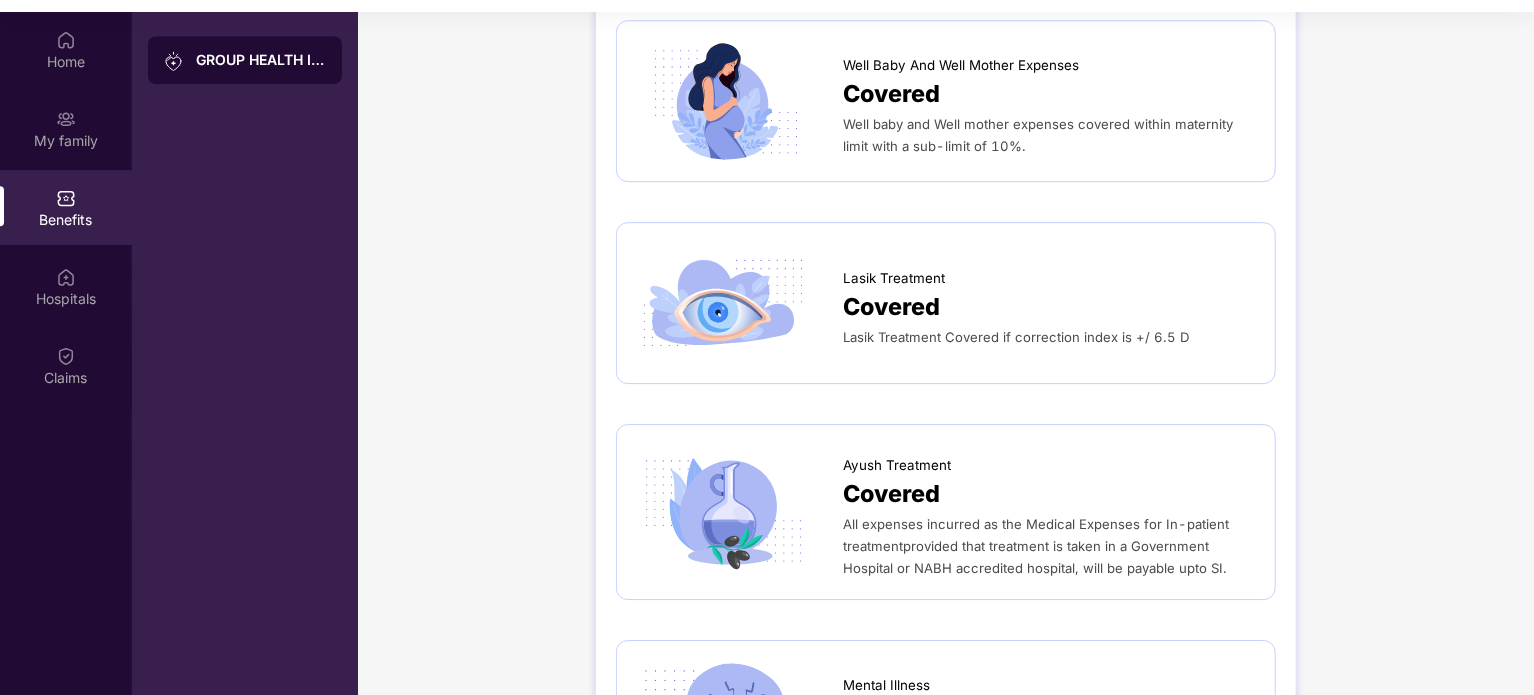 click on "Lasik Treatment Covered if correction index is +/ 6.5 D" at bounding box center [1016, 337] 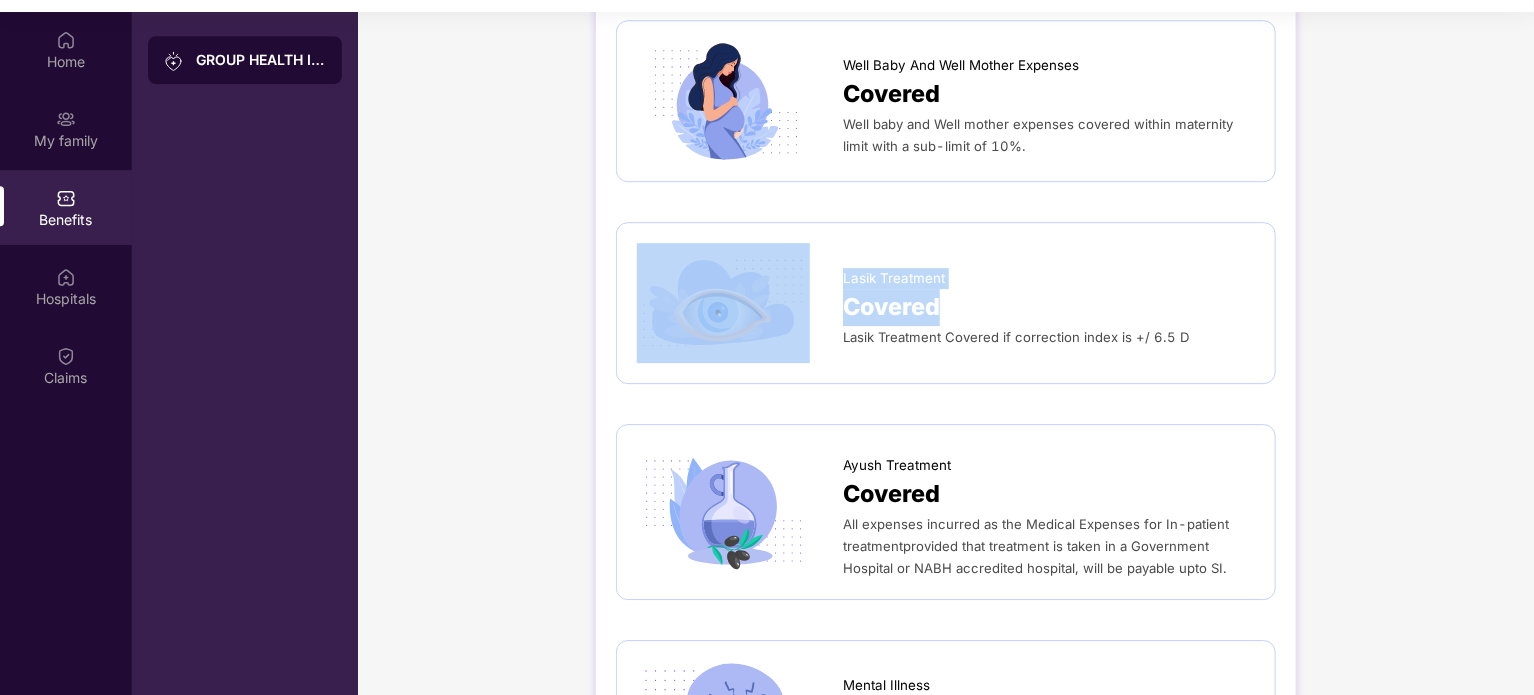 drag, startPoint x: 832, startPoint y: 279, endPoint x: 968, endPoint y: 293, distance: 136.71869 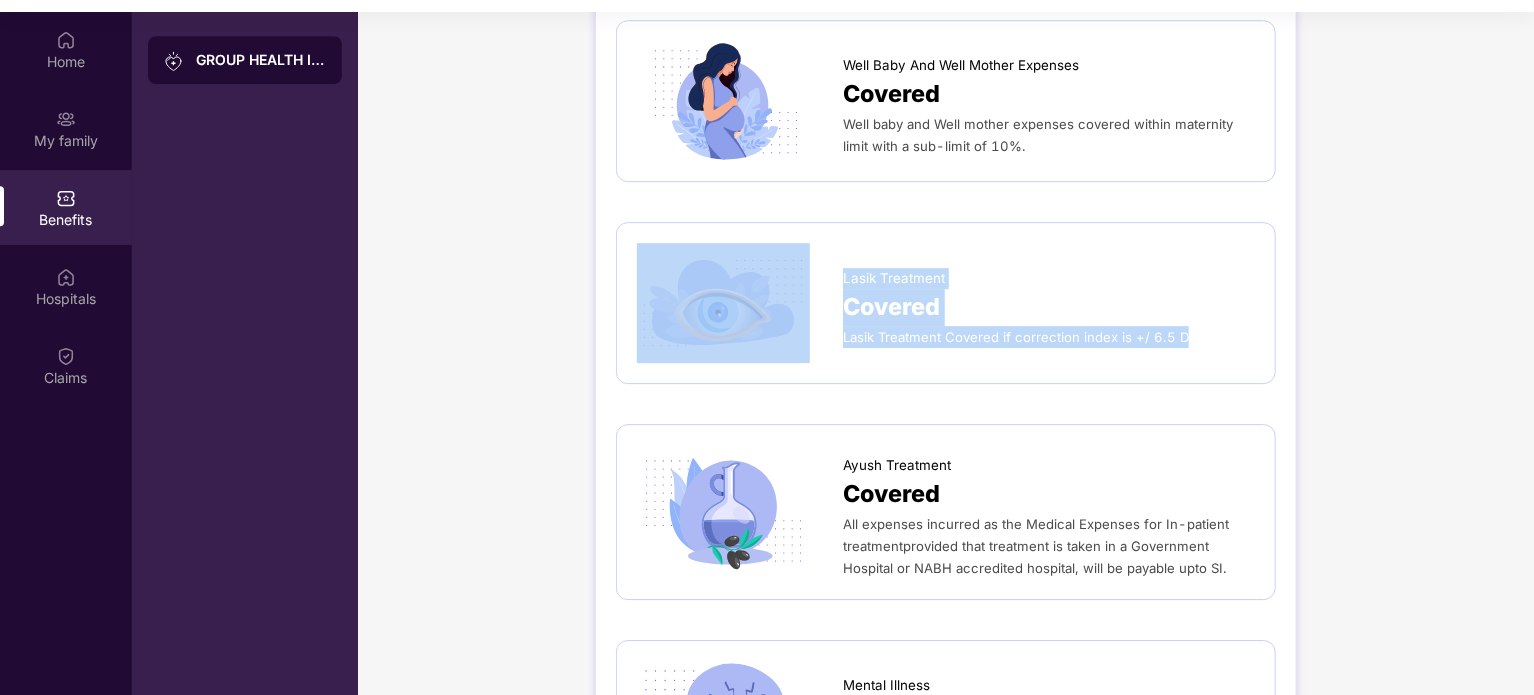 drag, startPoint x: 1201, startPoint y: 339, endPoint x: 672, endPoint y: 314, distance: 529.5904 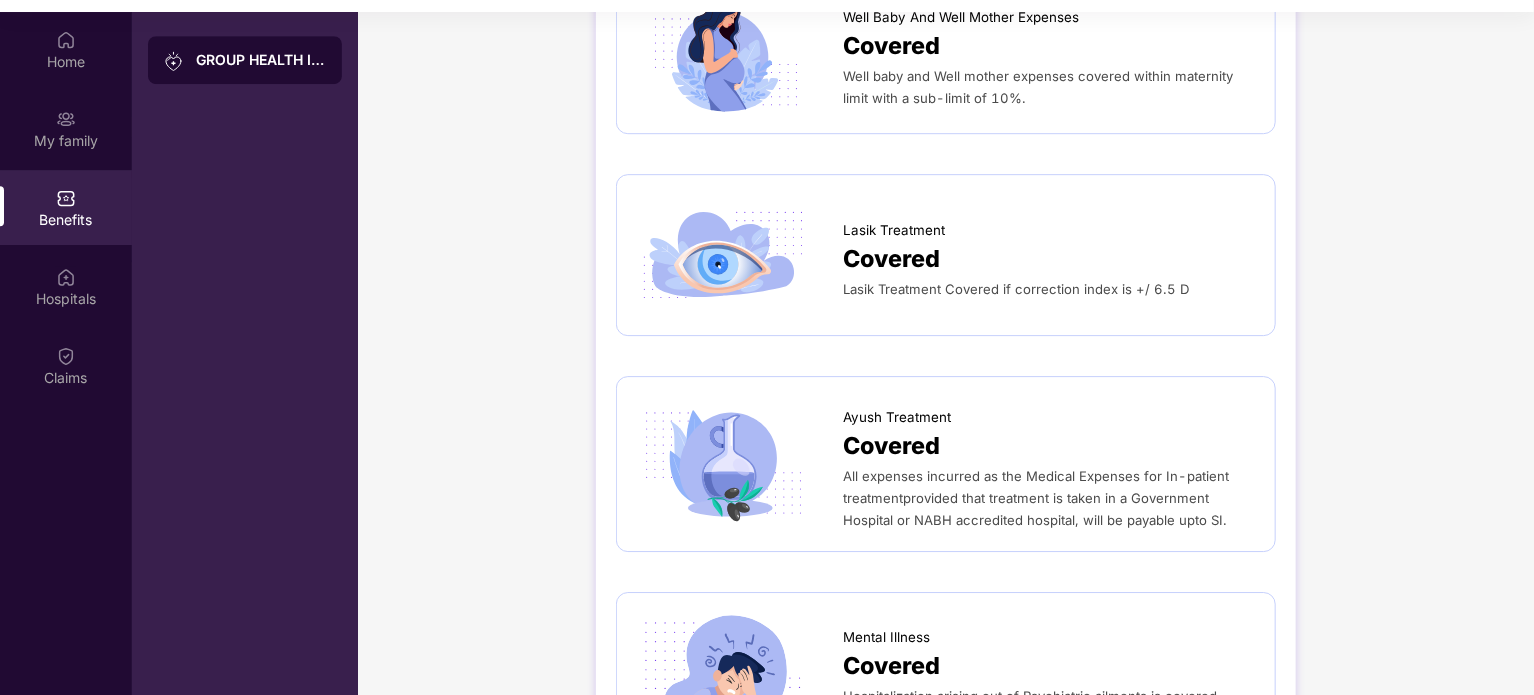scroll, scrollTop: 3100, scrollLeft: 0, axis: vertical 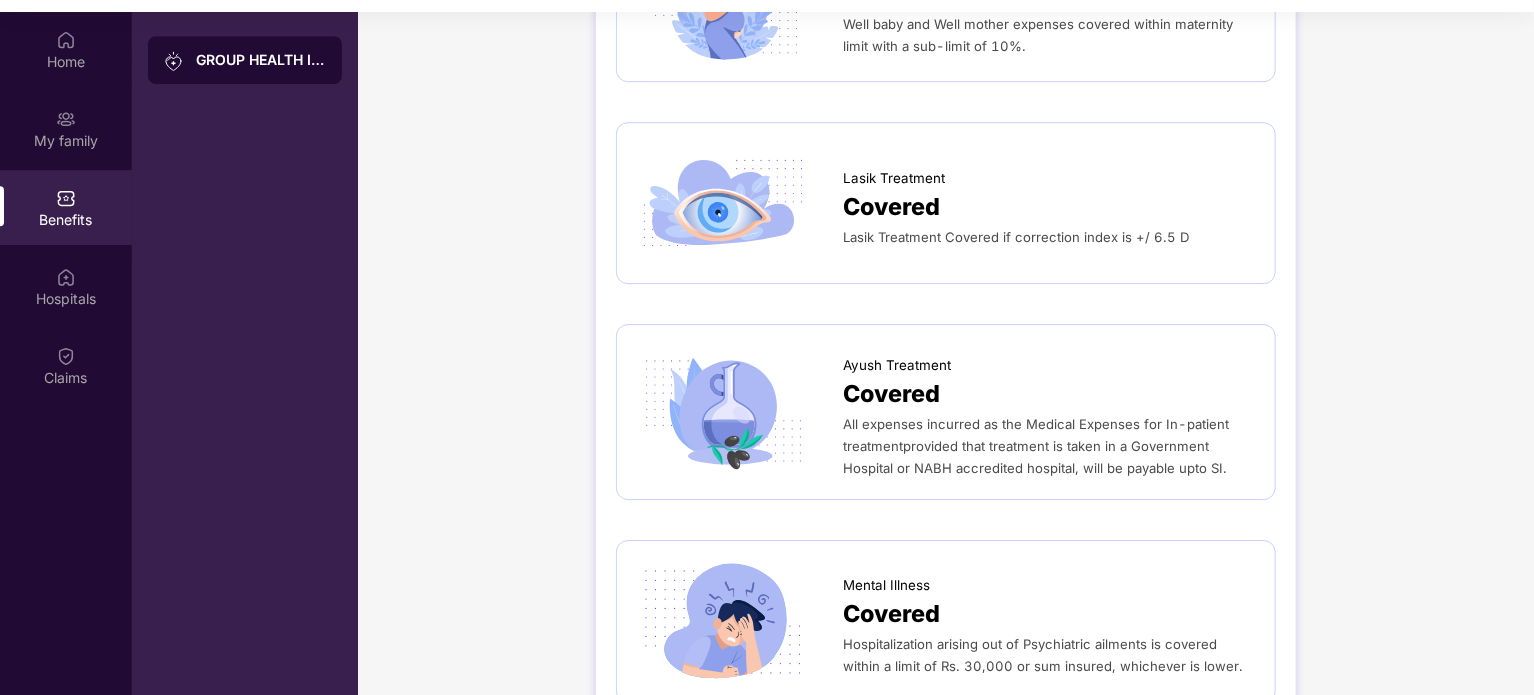 click on "Lasik Treatment Covered if correction index is +/ 6.5 D" at bounding box center [1016, 237] 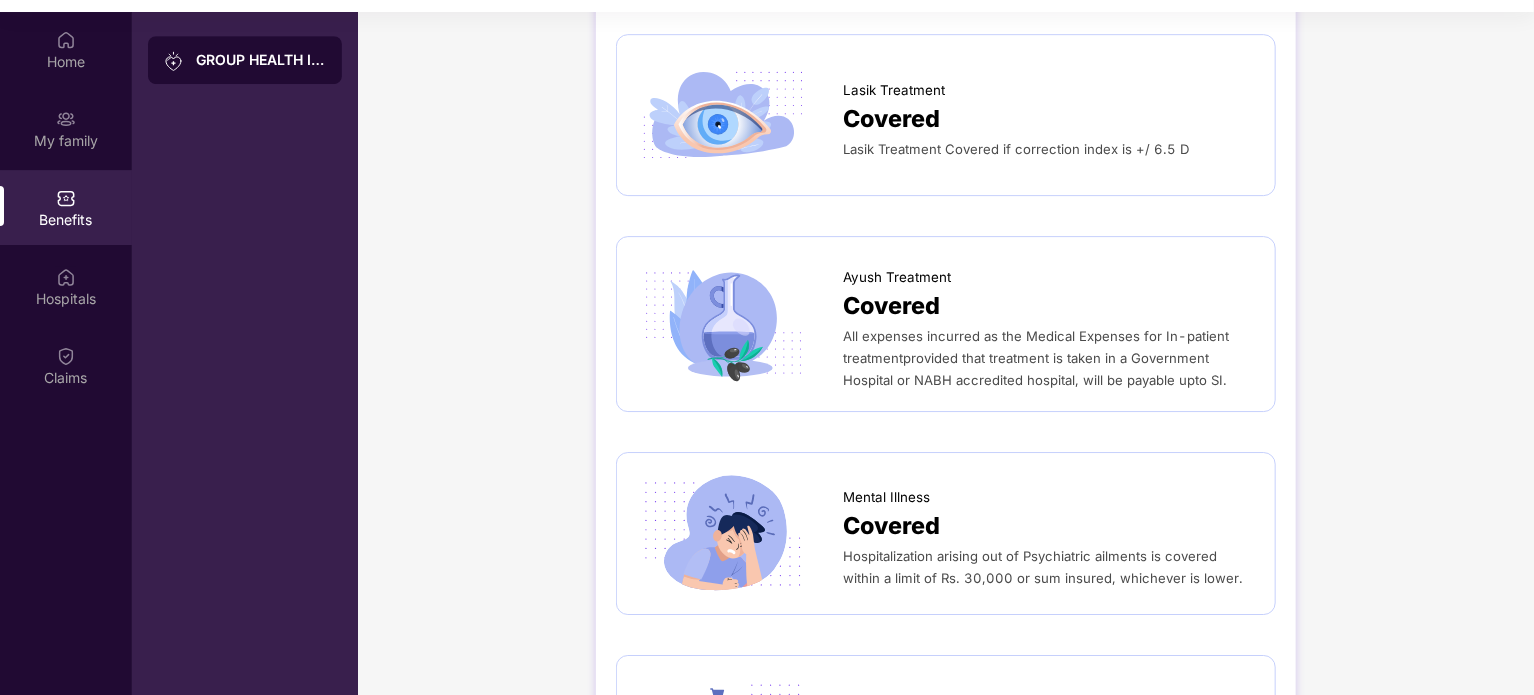 scroll, scrollTop: 3100, scrollLeft: 0, axis: vertical 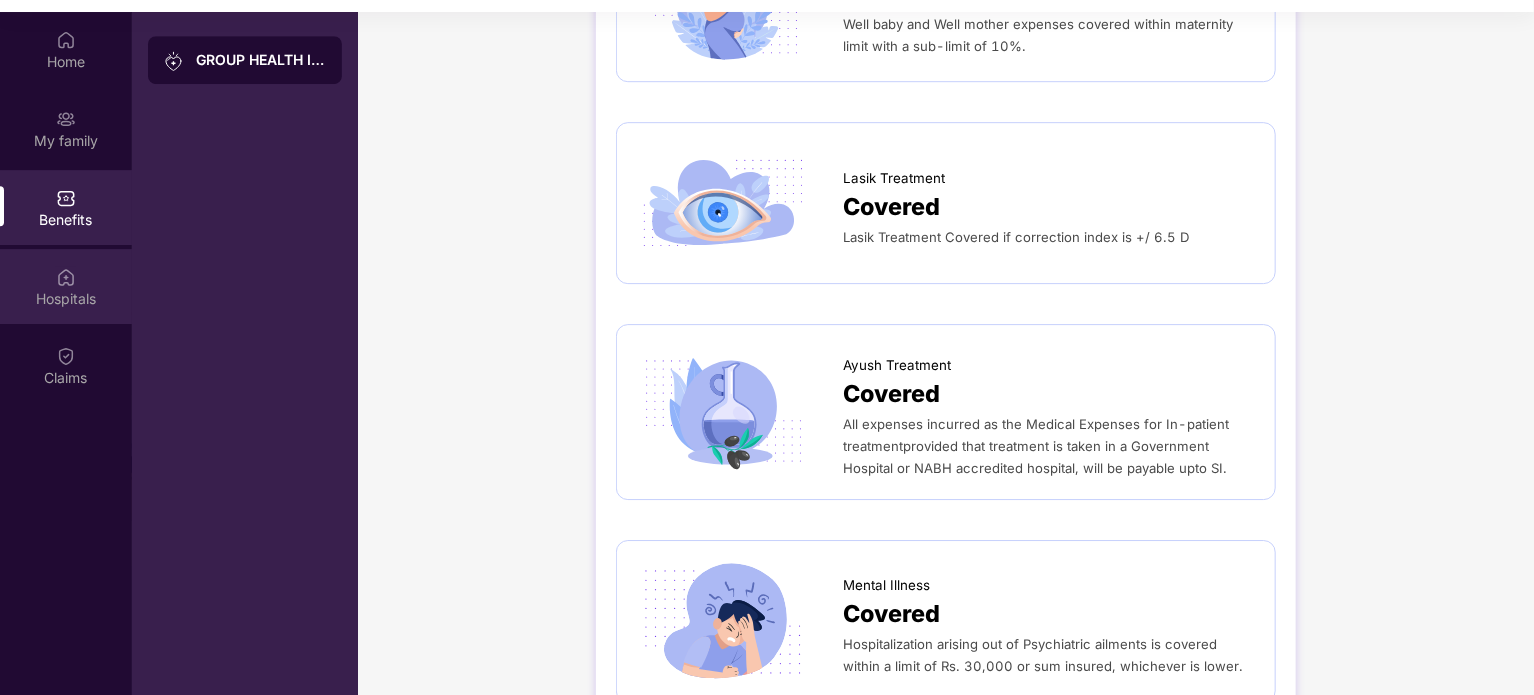 click on "Hospitals" at bounding box center (66, 299) 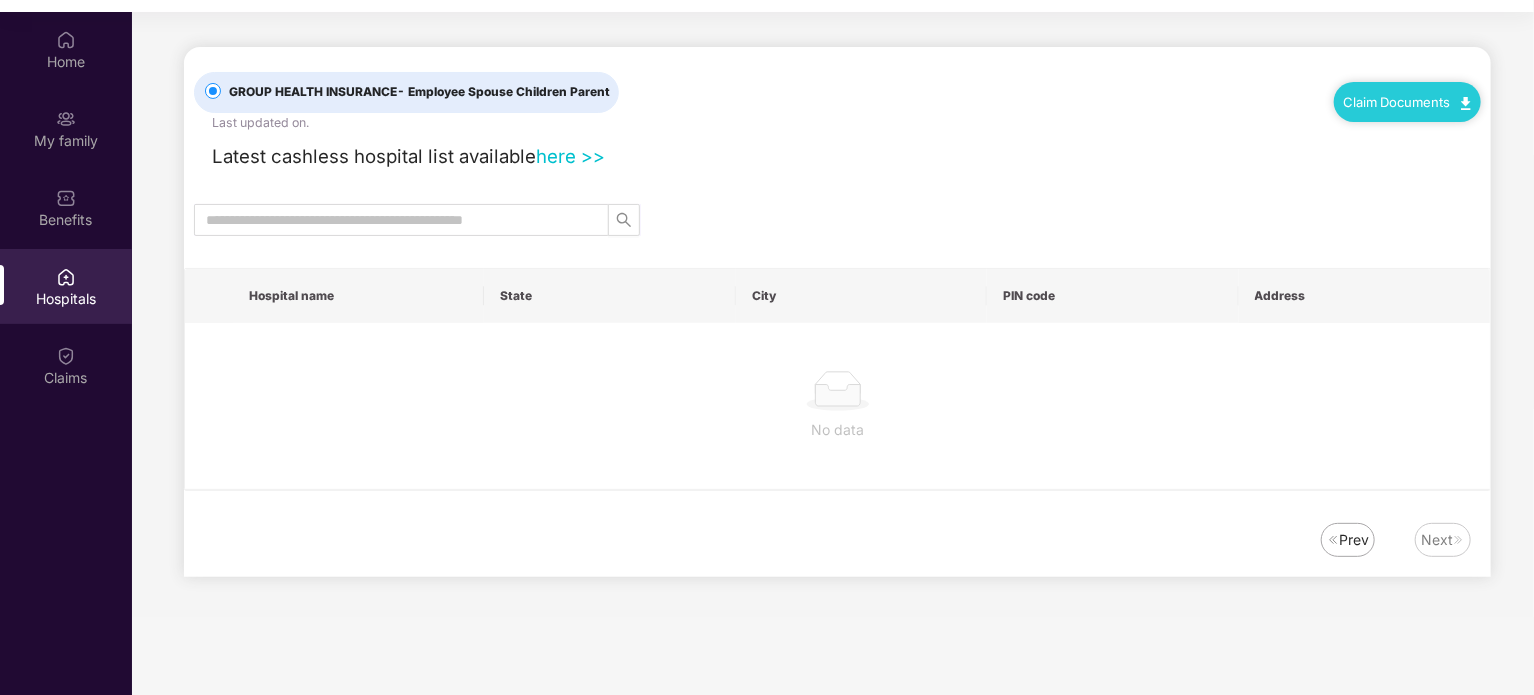 scroll, scrollTop: 0, scrollLeft: 0, axis: both 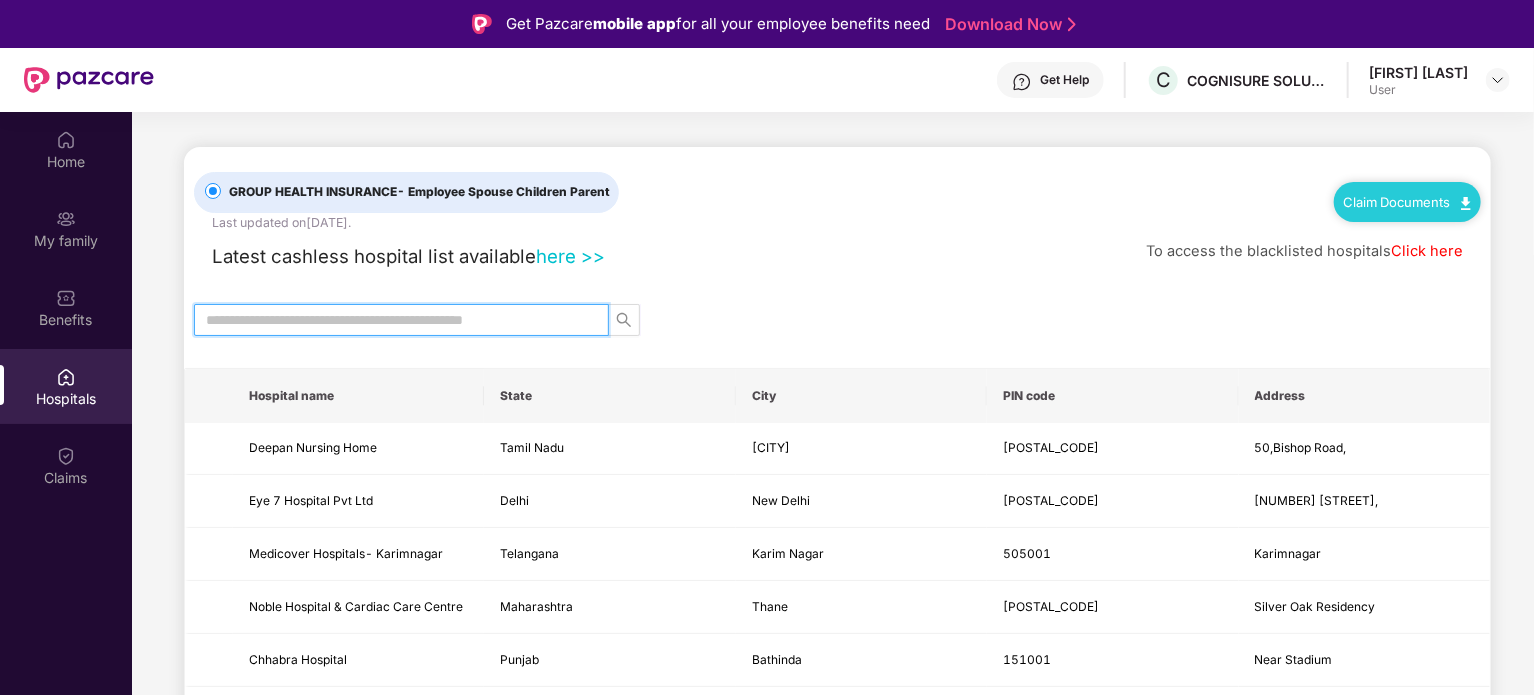 click at bounding box center [393, 320] 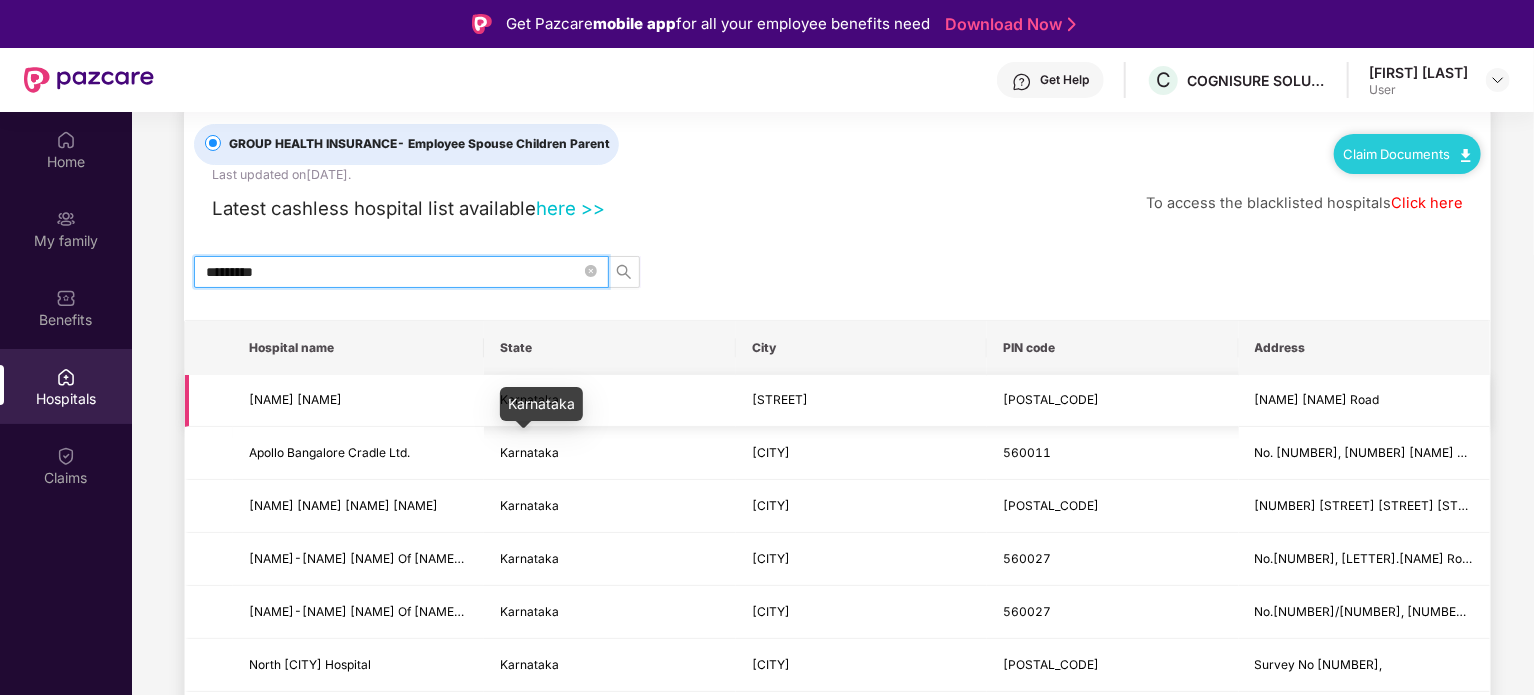 scroll, scrollTop: 100, scrollLeft: 0, axis: vertical 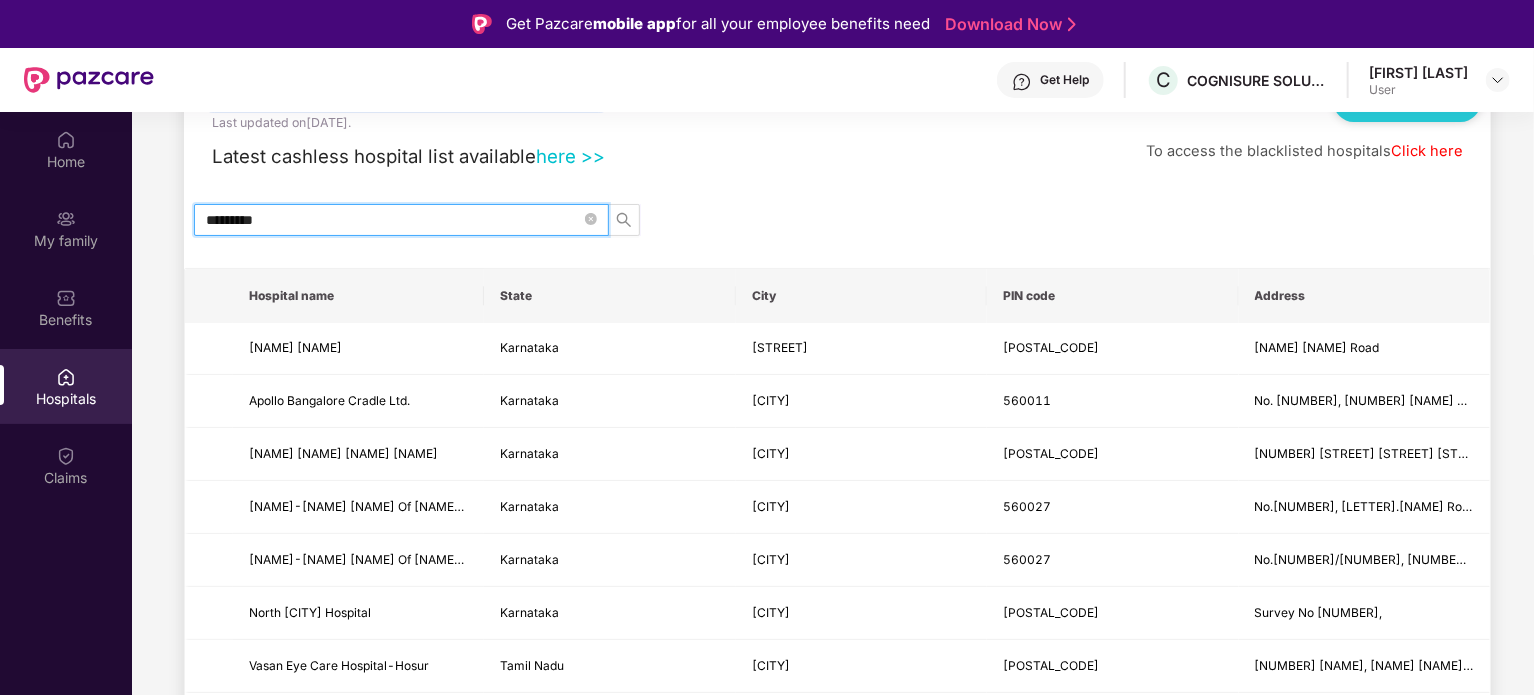click on "*********" at bounding box center [393, 220] 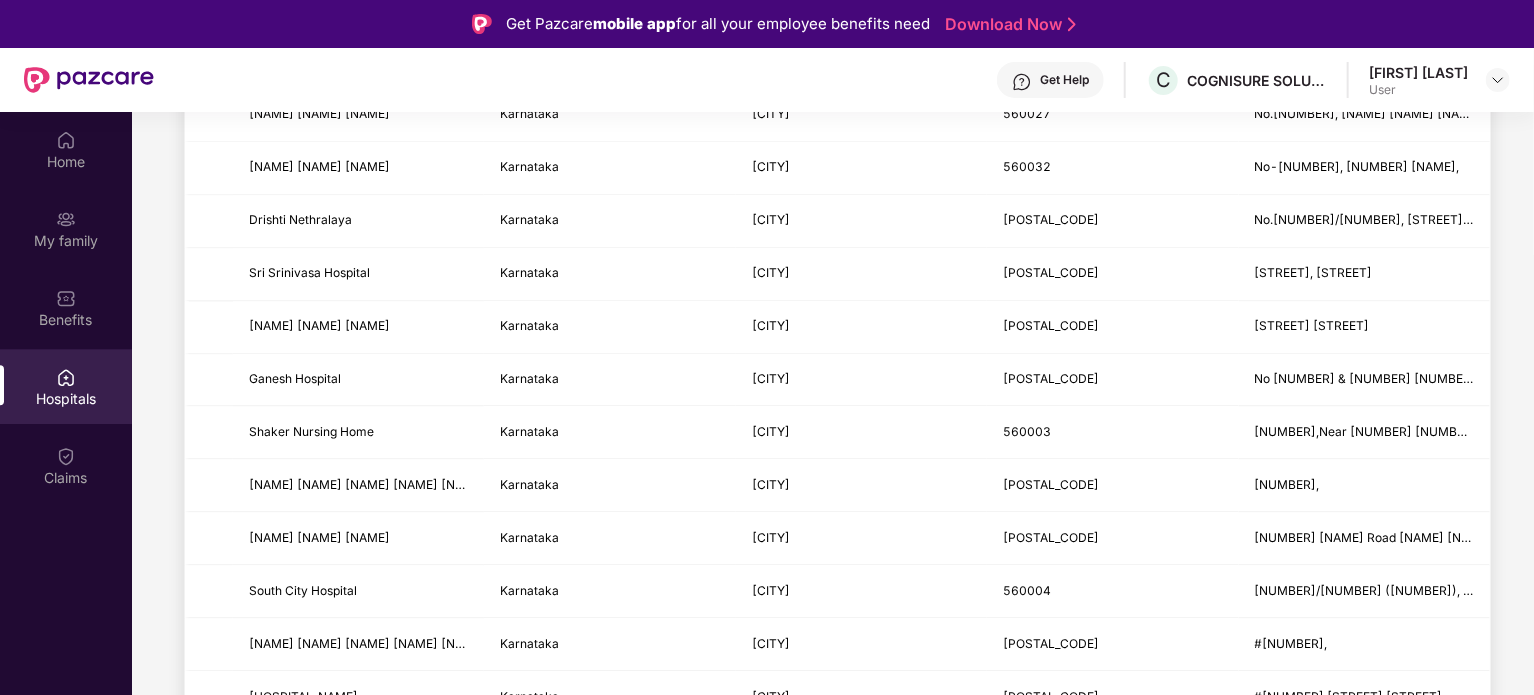 scroll, scrollTop: 2378, scrollLeft: 0, axis: vertical 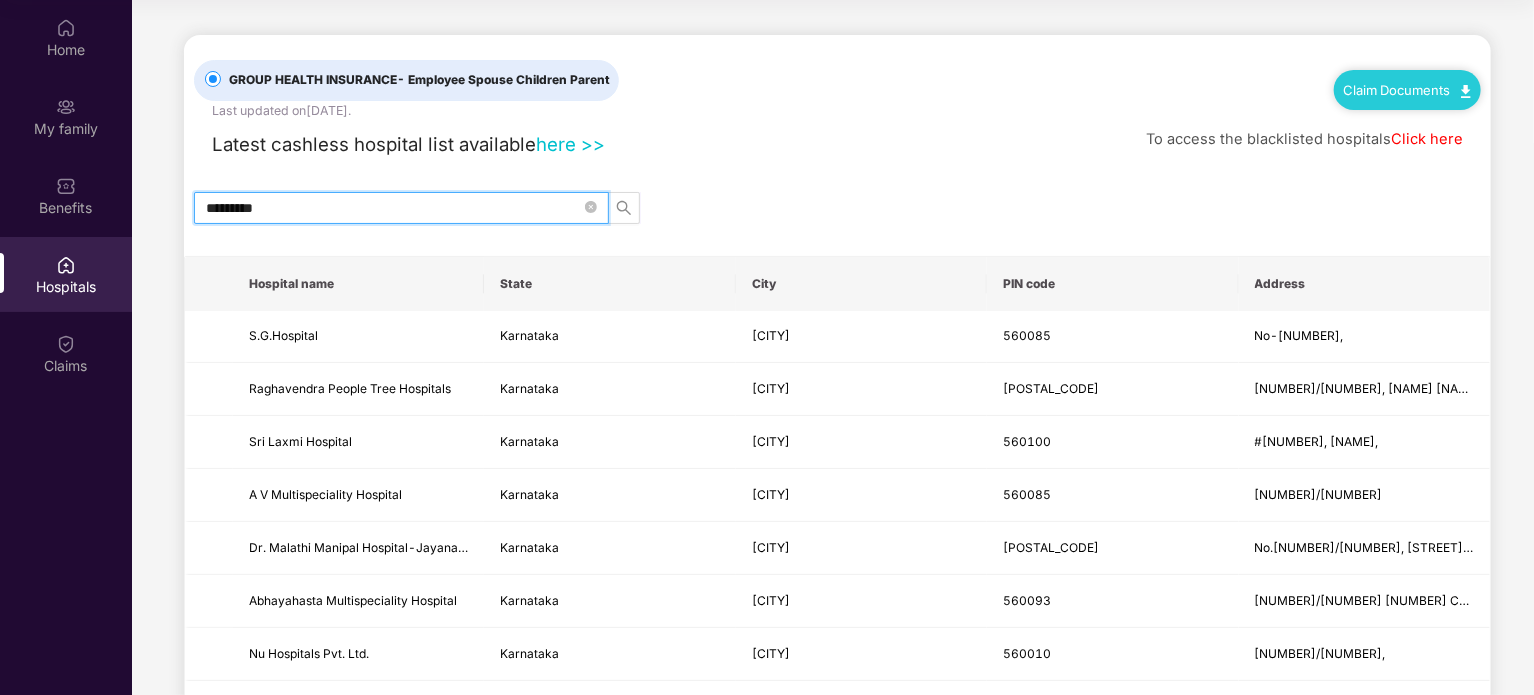type on "*********" 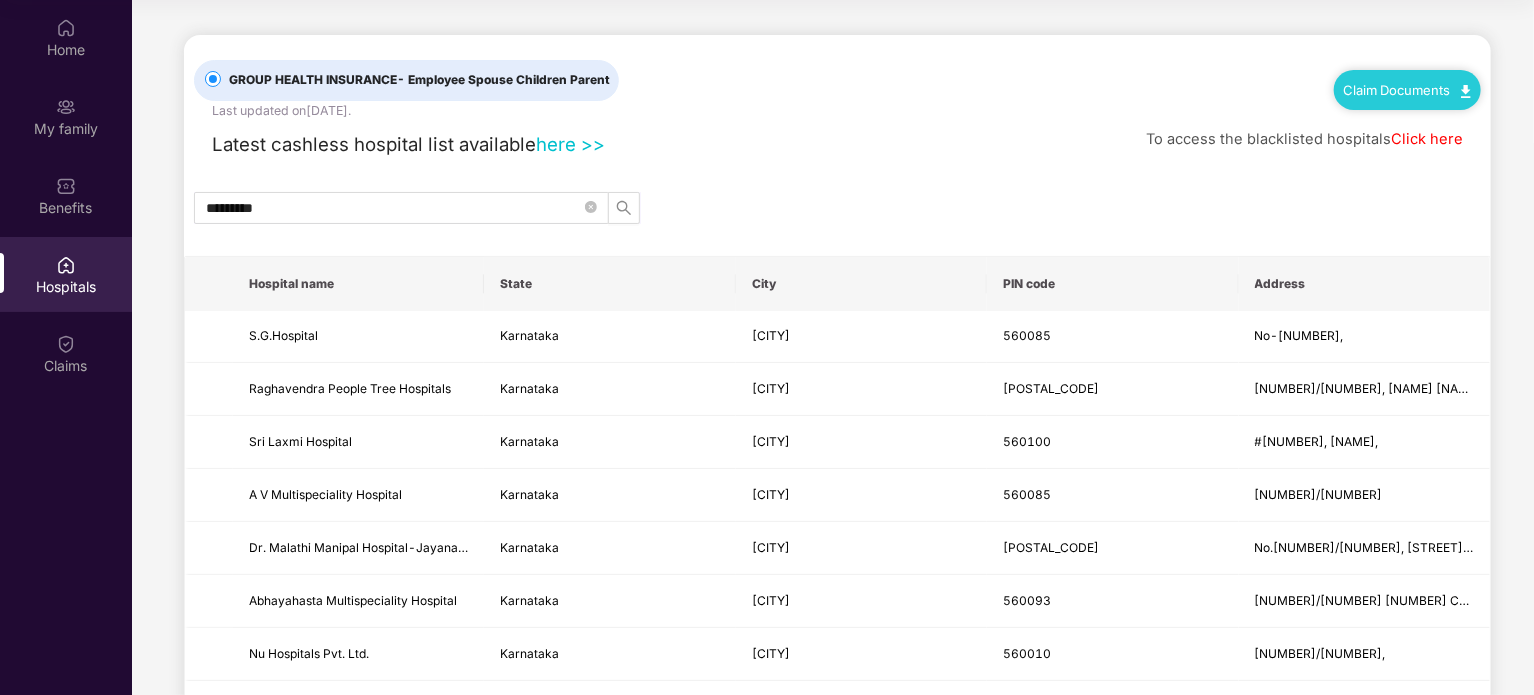 click on "GROUP HEALTH INSURANCE  - Employee Spouse Children Parent" at bounding box center (419, 80) 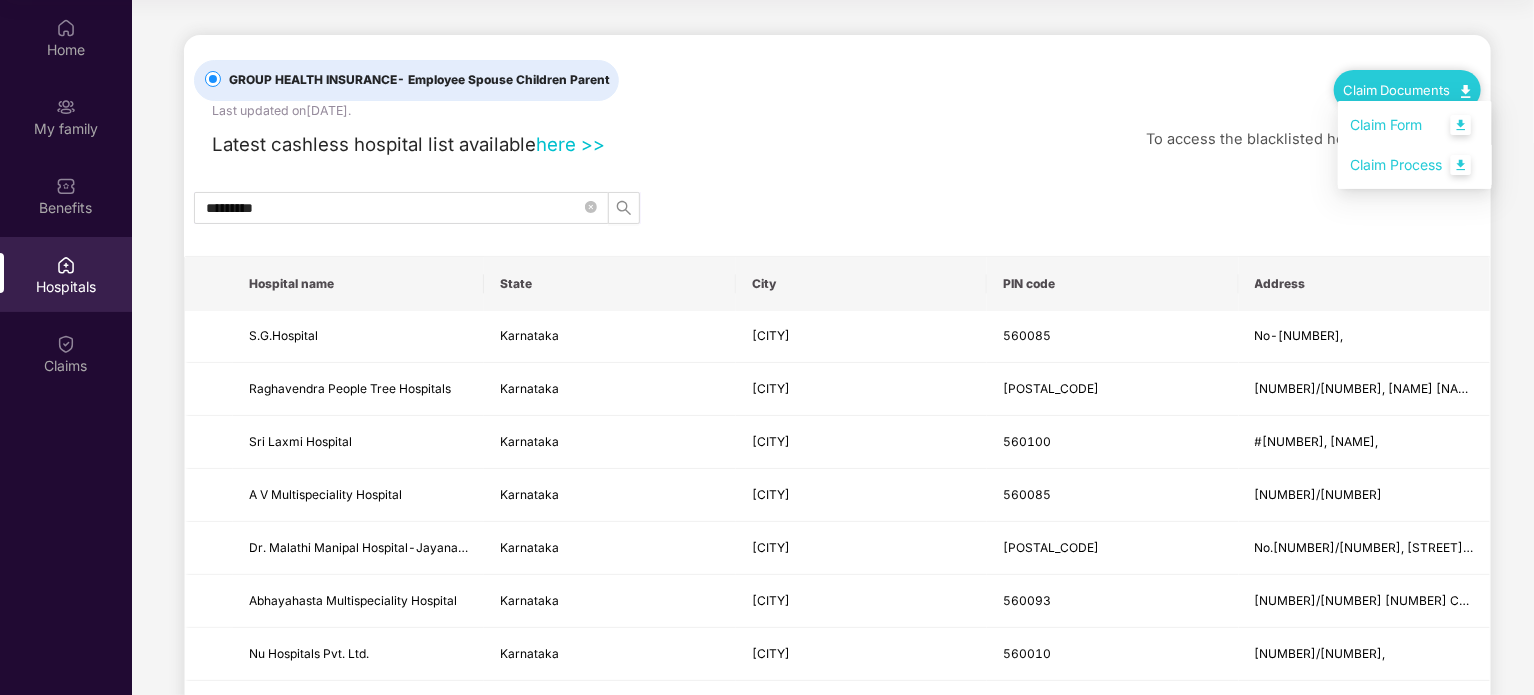 click on "Claim Process" at bounding box center [1415, 165] 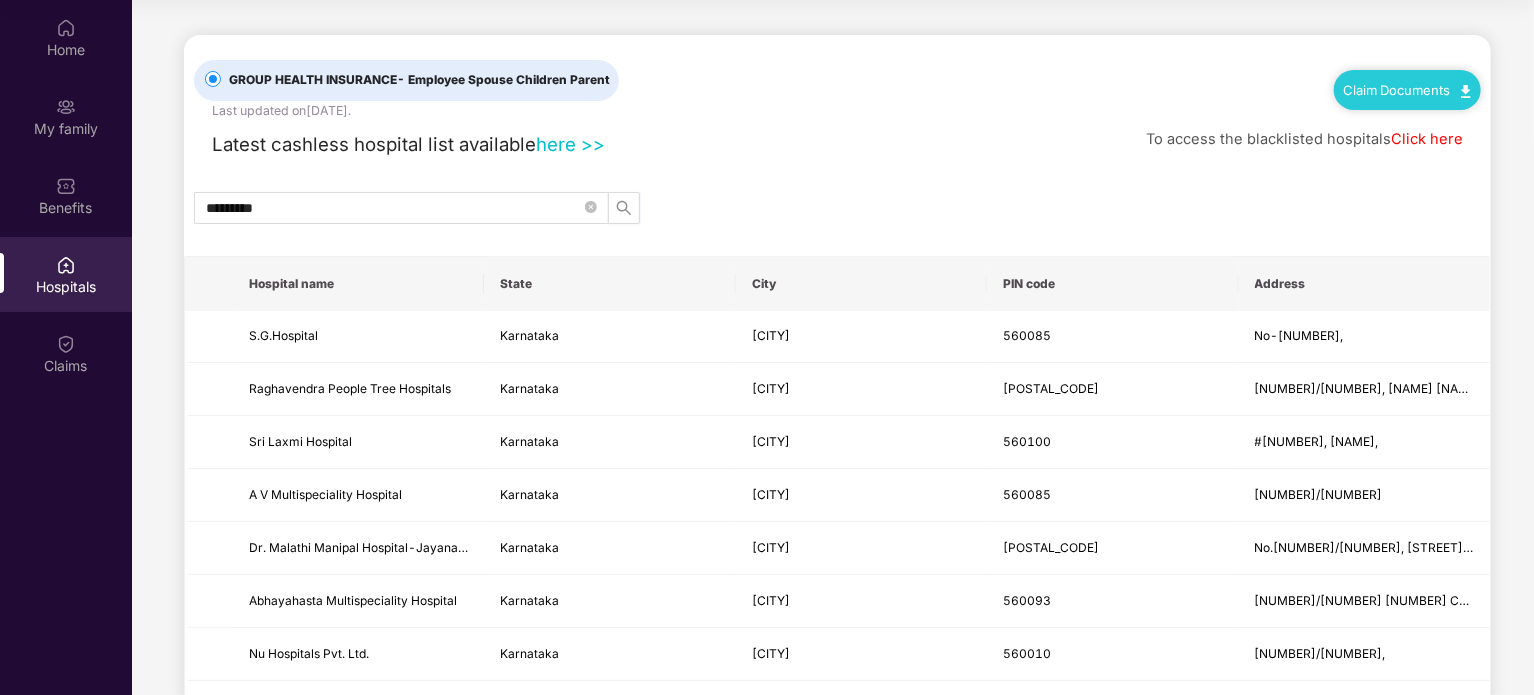 click on "Claim Documents" at bounding box center (1407, 90) 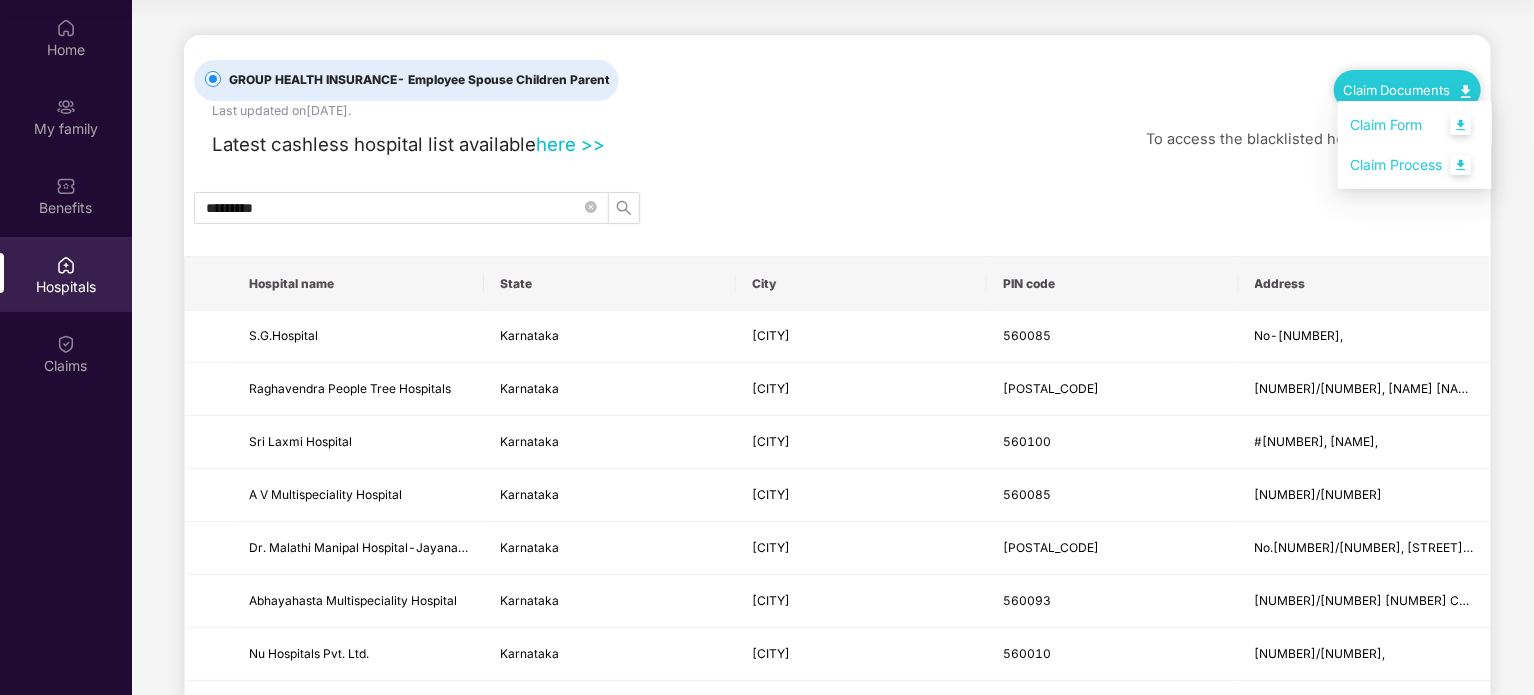 click on "Claim Form" at bounding box center (1415, 125) 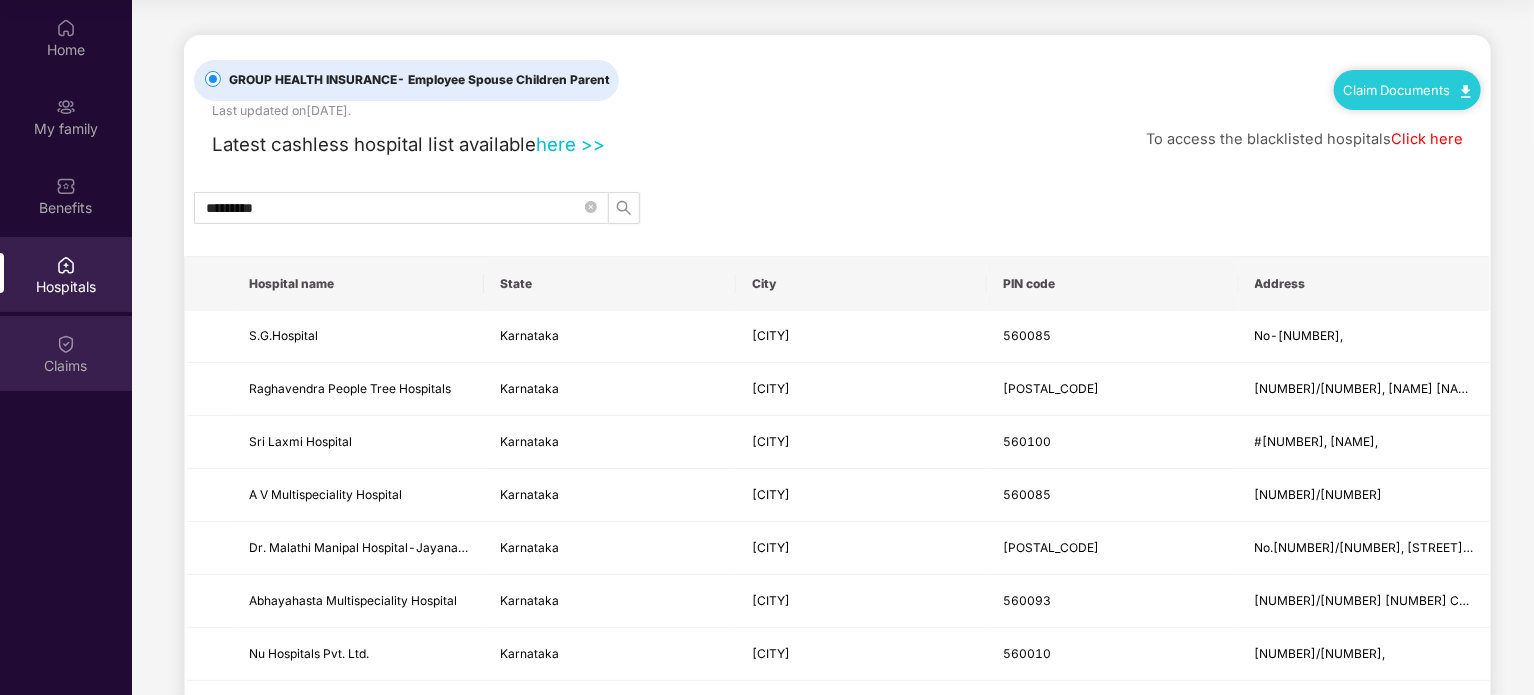 click on "Claims" at bounding box center [66, 366] 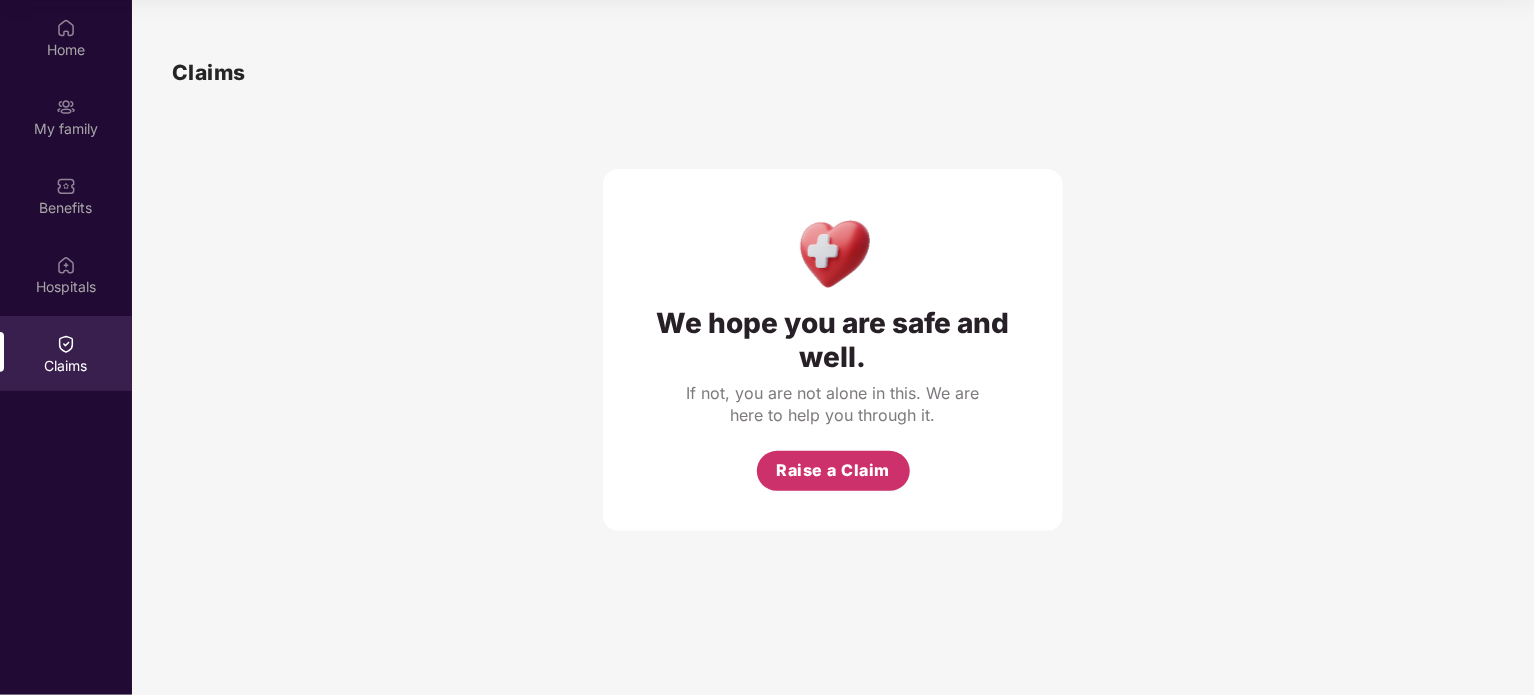 click on "Raise a Claim" at bounding box center [833, 470] 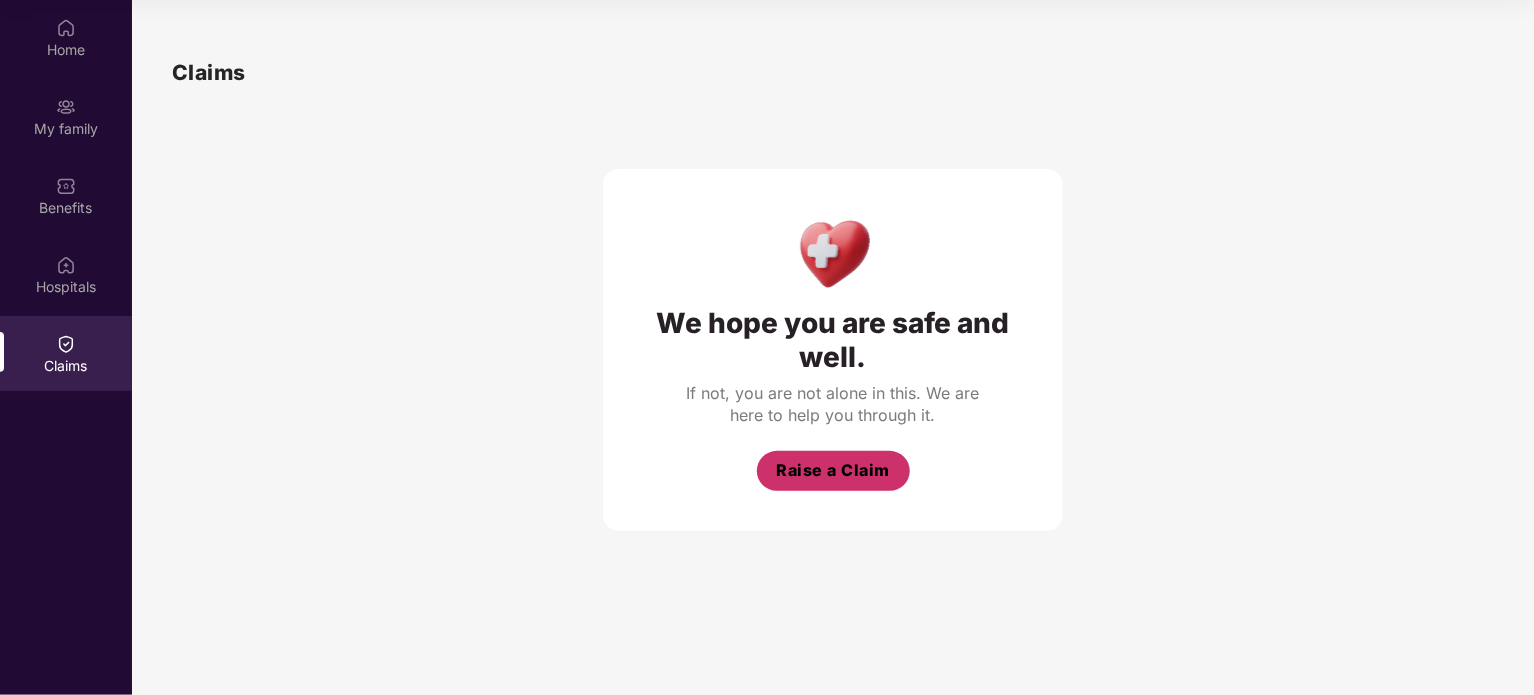 scroll, scrollTop: 48, scrollLeft: 0, axis: vertical 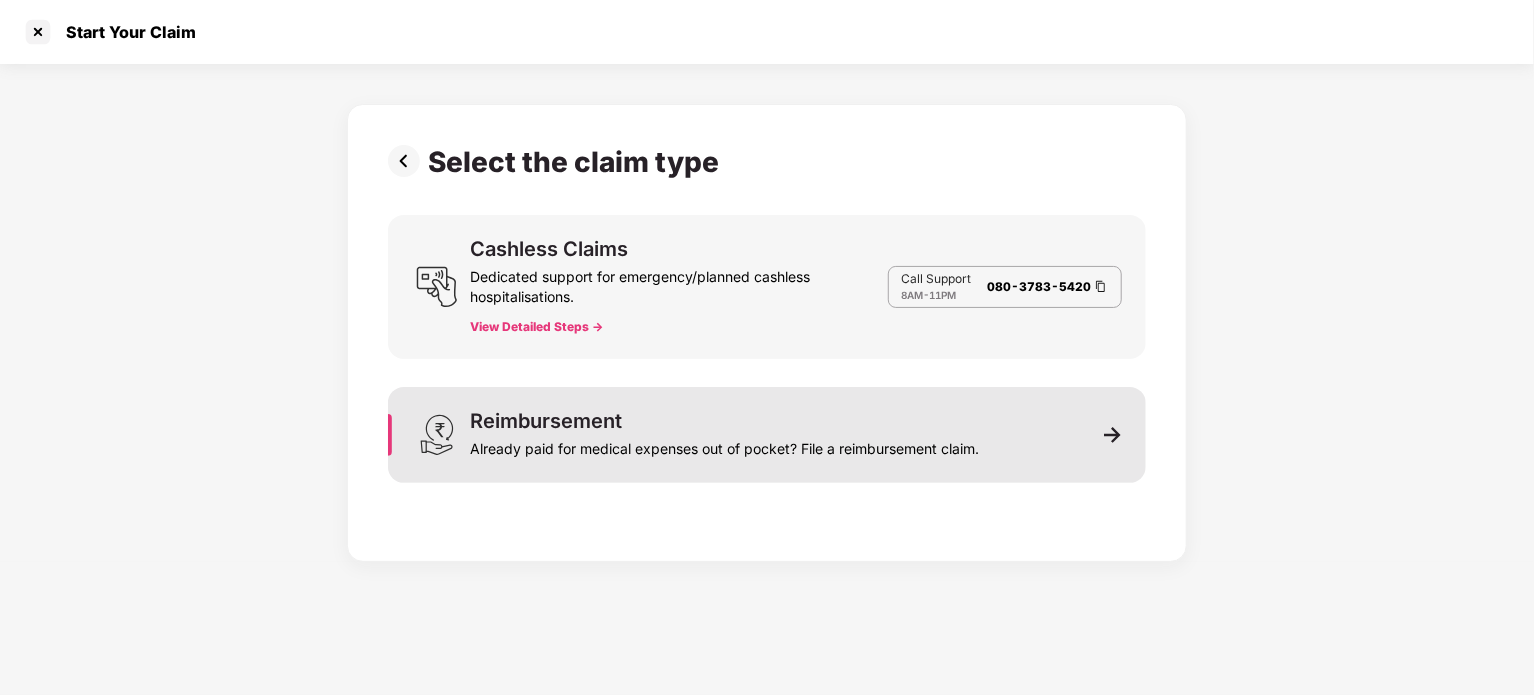 click on "Already paid for medical expenses out of pocket? File a reimbursement claim." at bounding box center [724, 445] 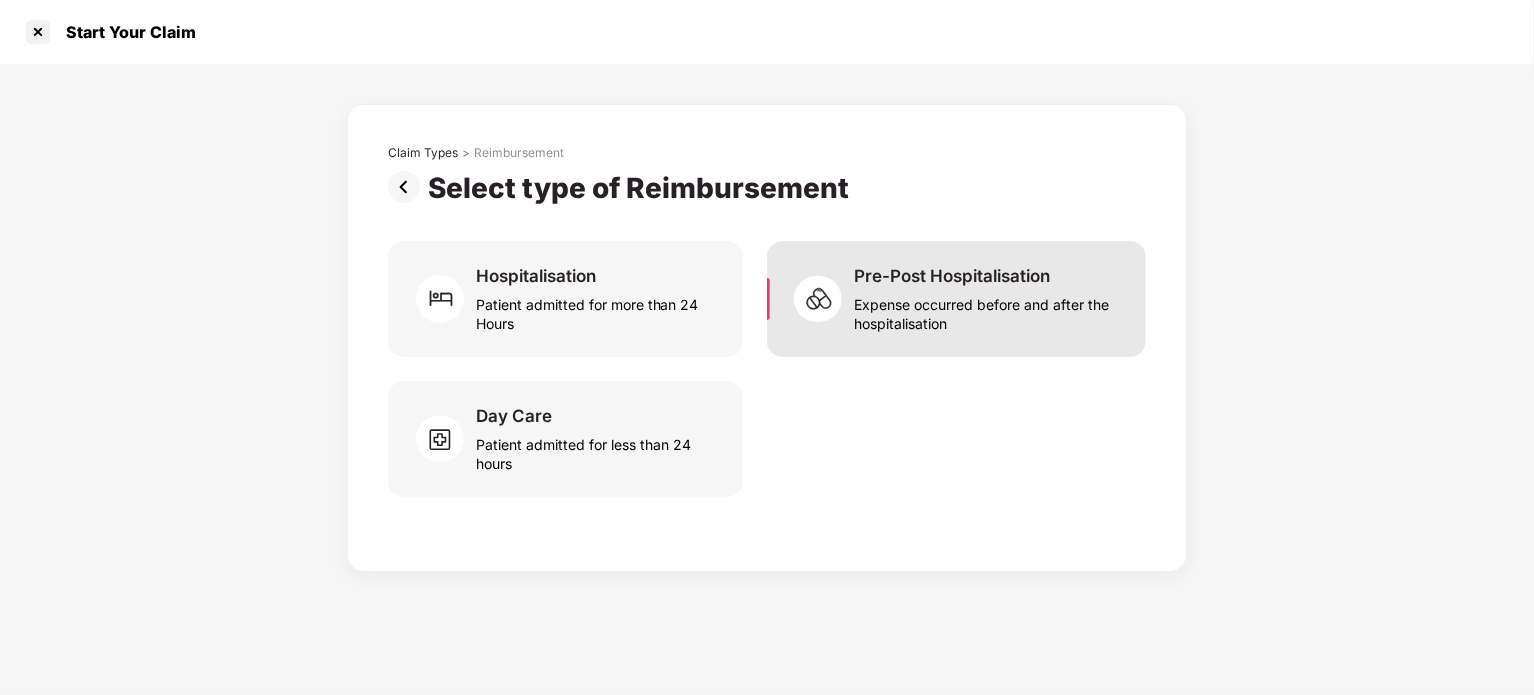 click at bounding box center (824, 299) 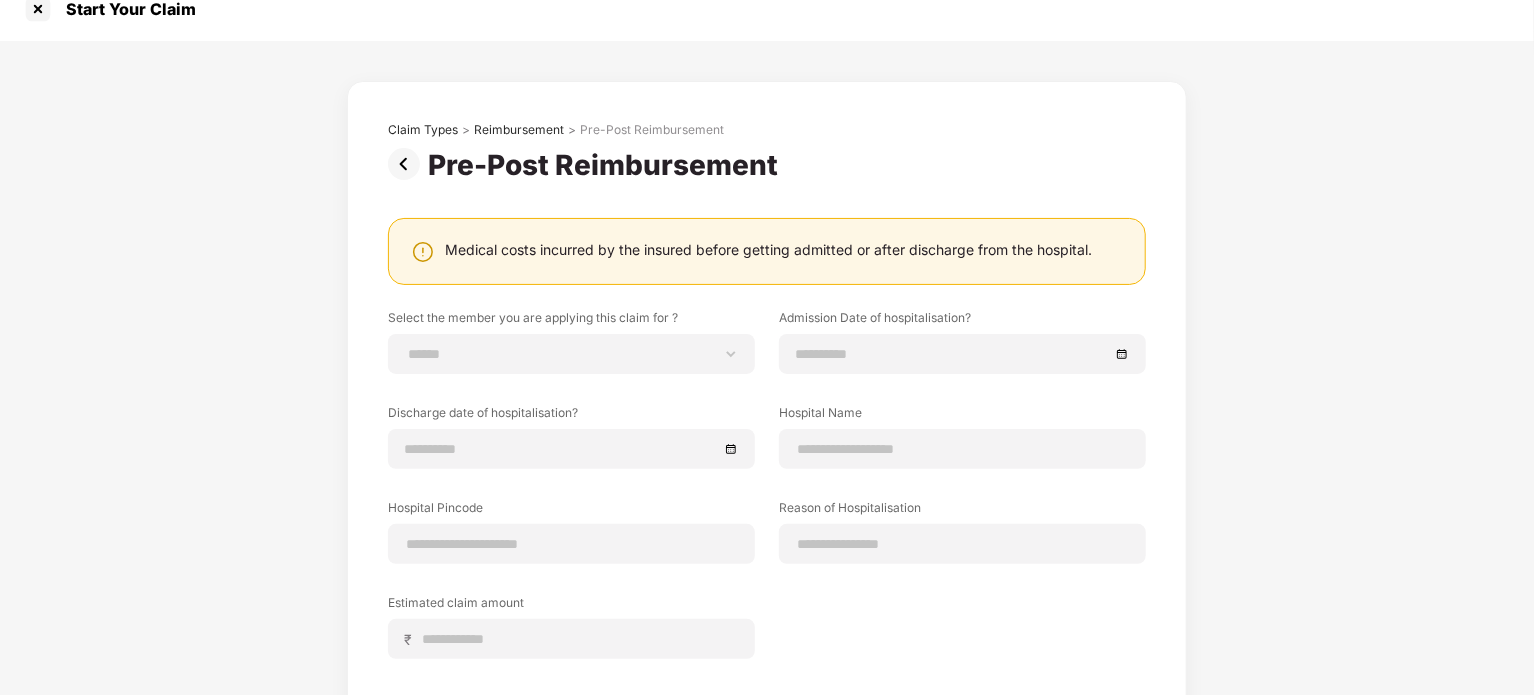 scroll, scrollTop: 11, scrollLeft: 0, axis: vertical 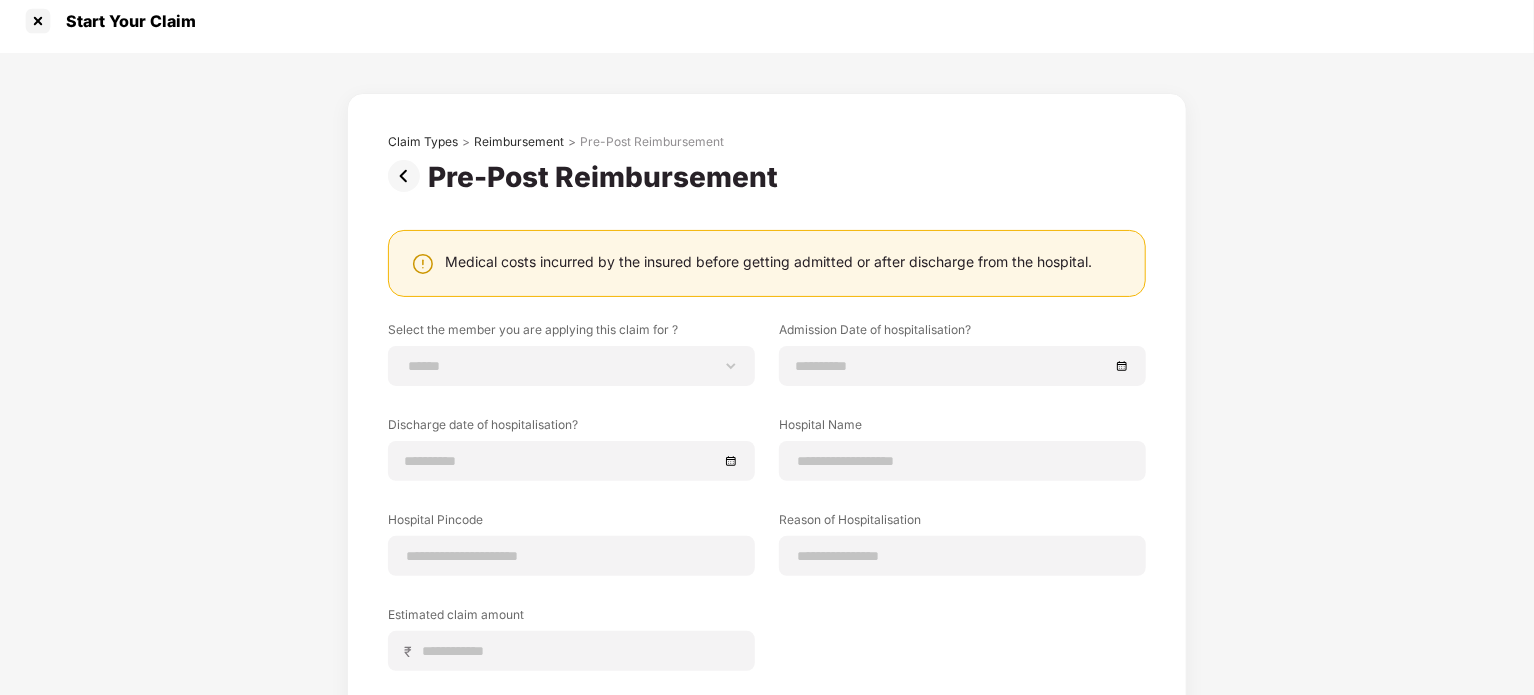 click at bounding box center (408, 176) 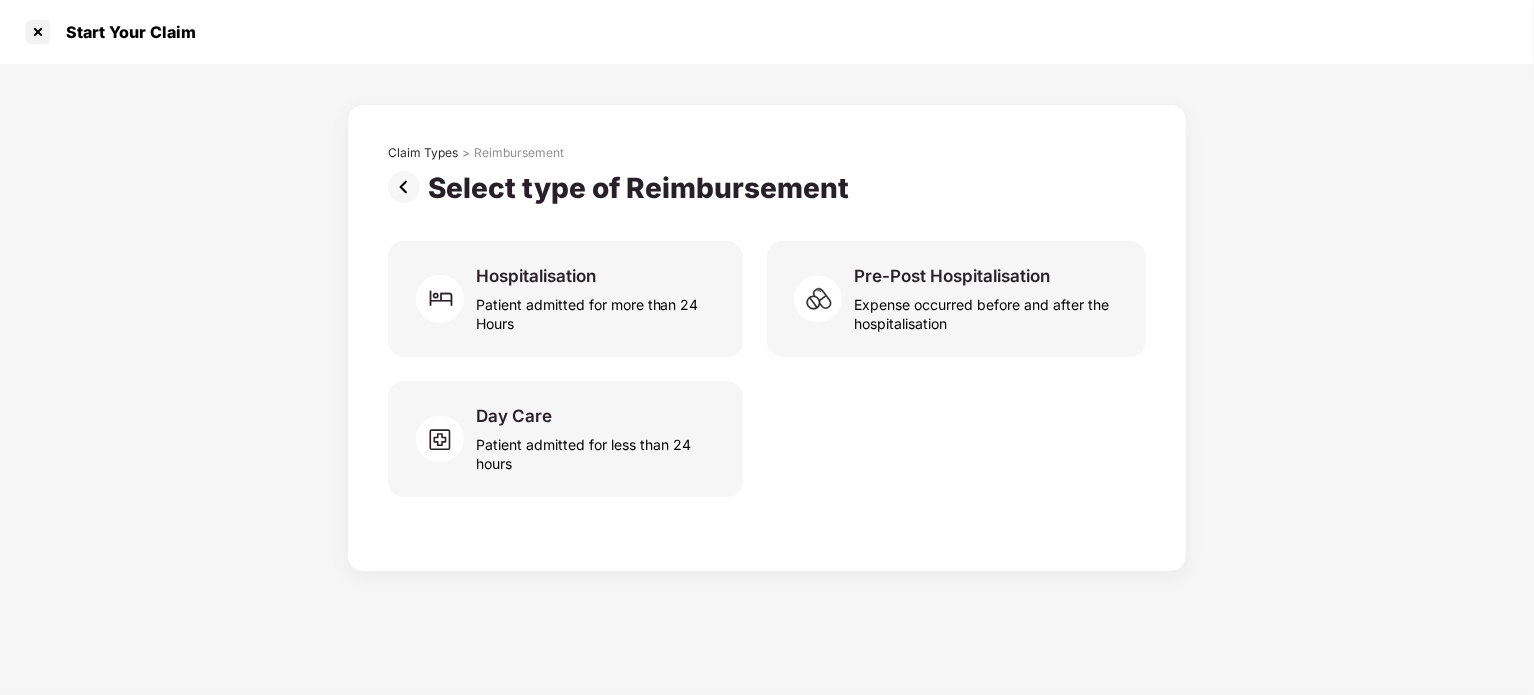 click at bounding box center (408, 187) 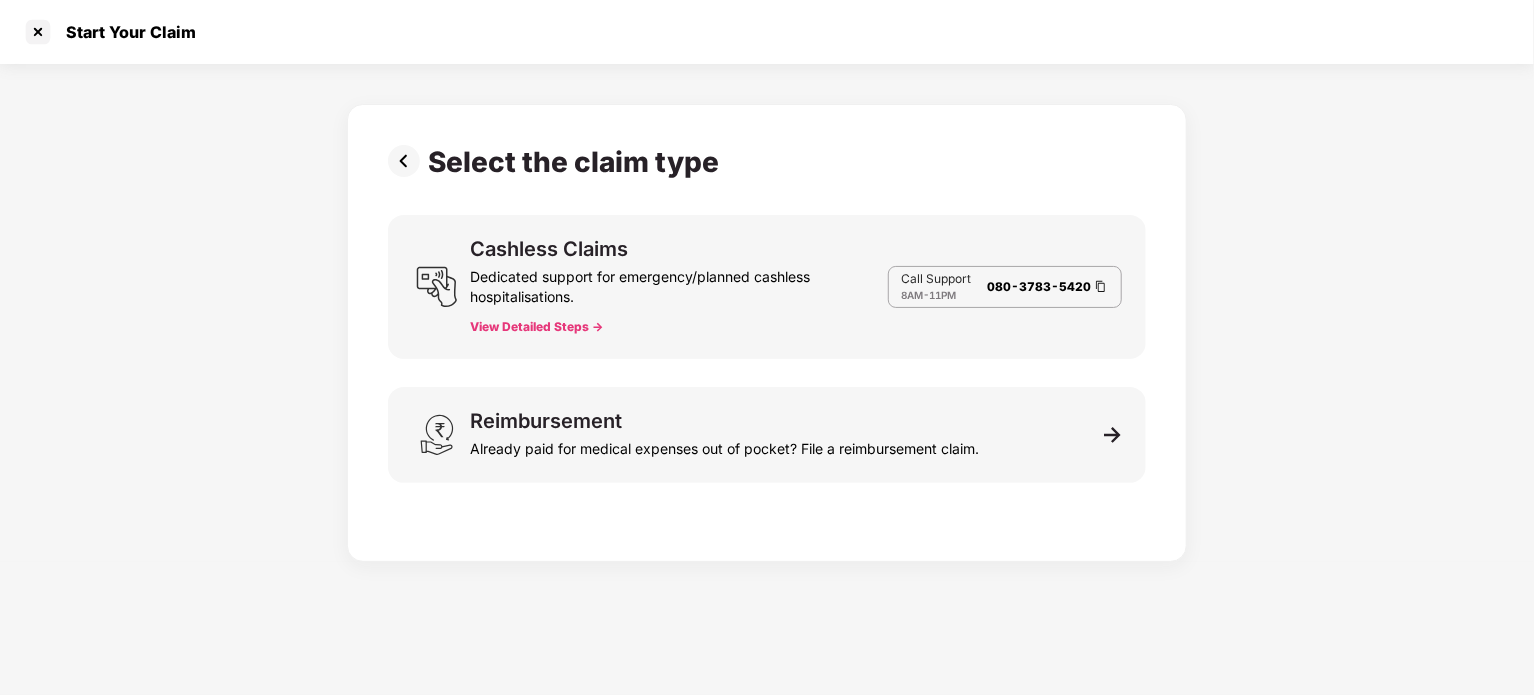 click on "Dedicated support for emergency/planned cashless hospitalisations." at bounding box center (679, 283) 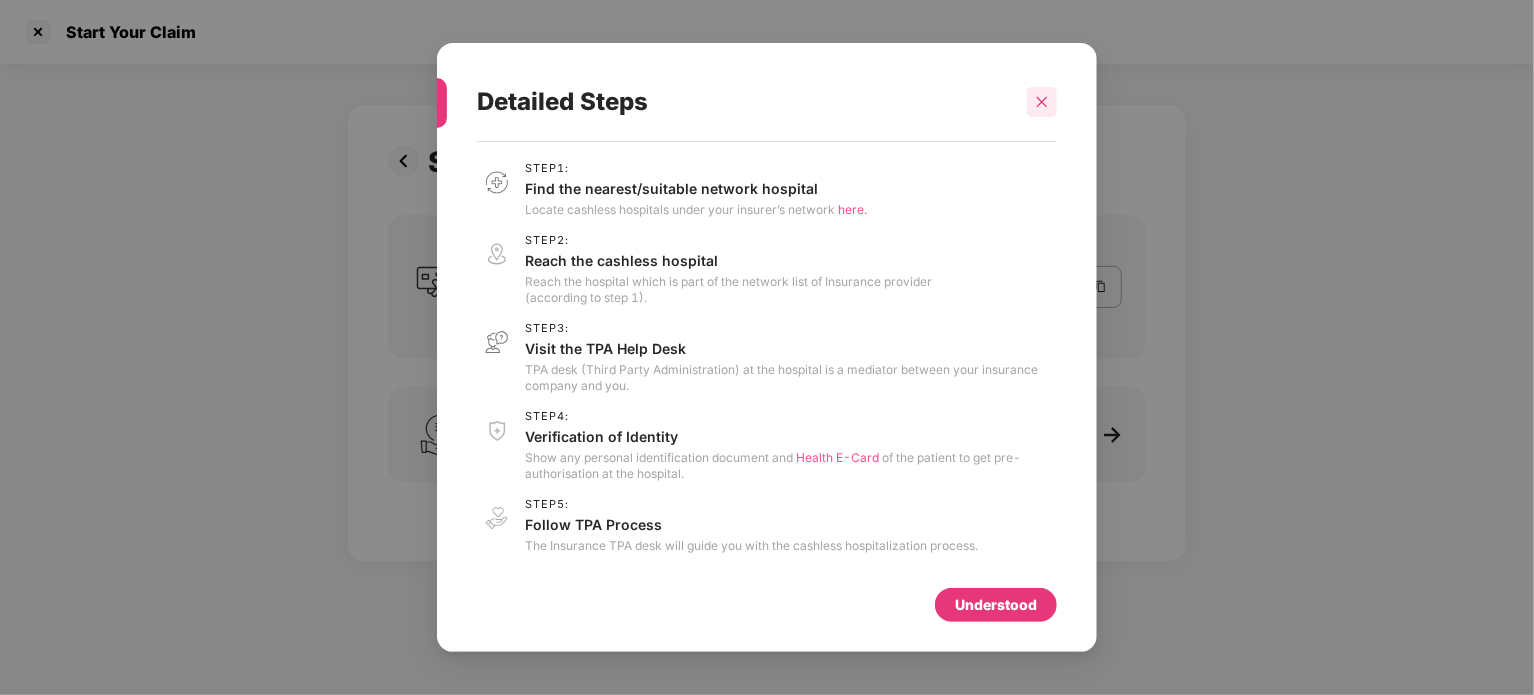 click at bounding box center [1042, 102] 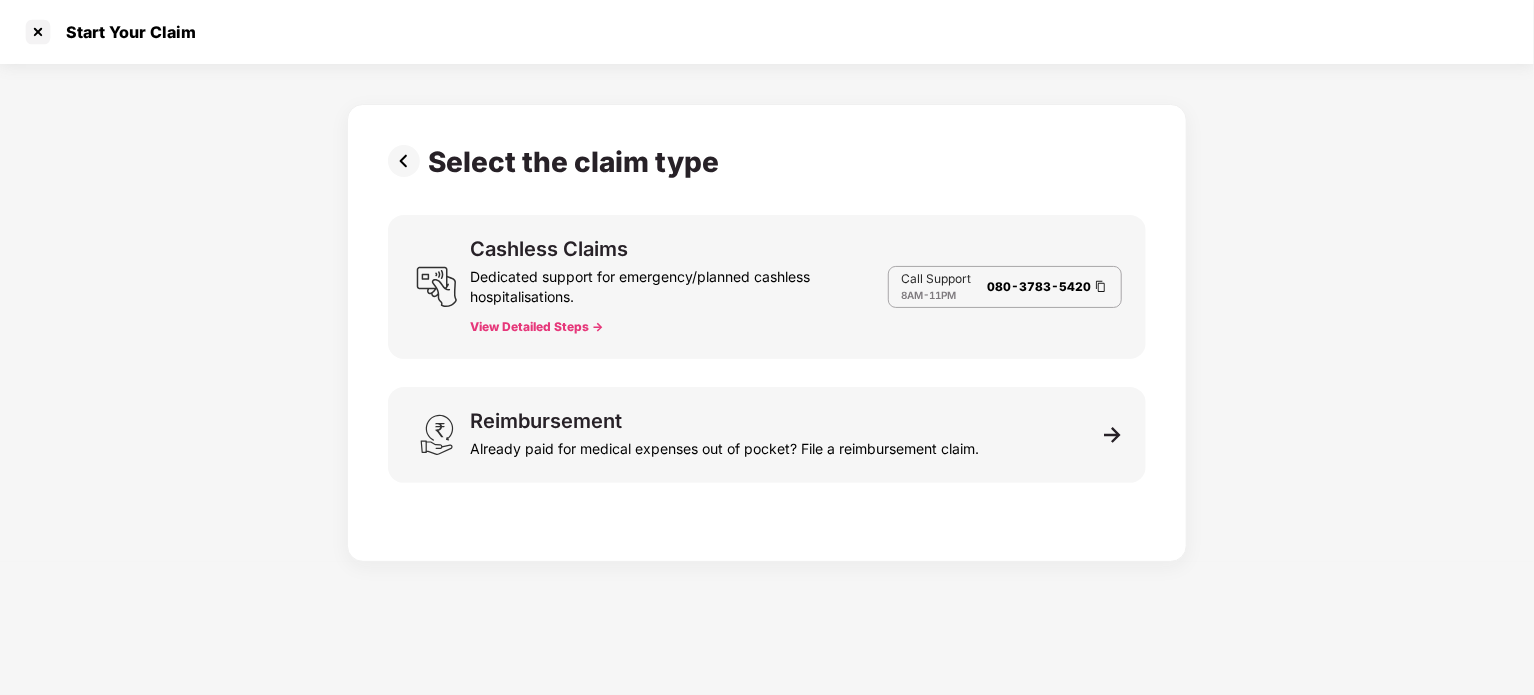 click at bounding box center (408, 161) 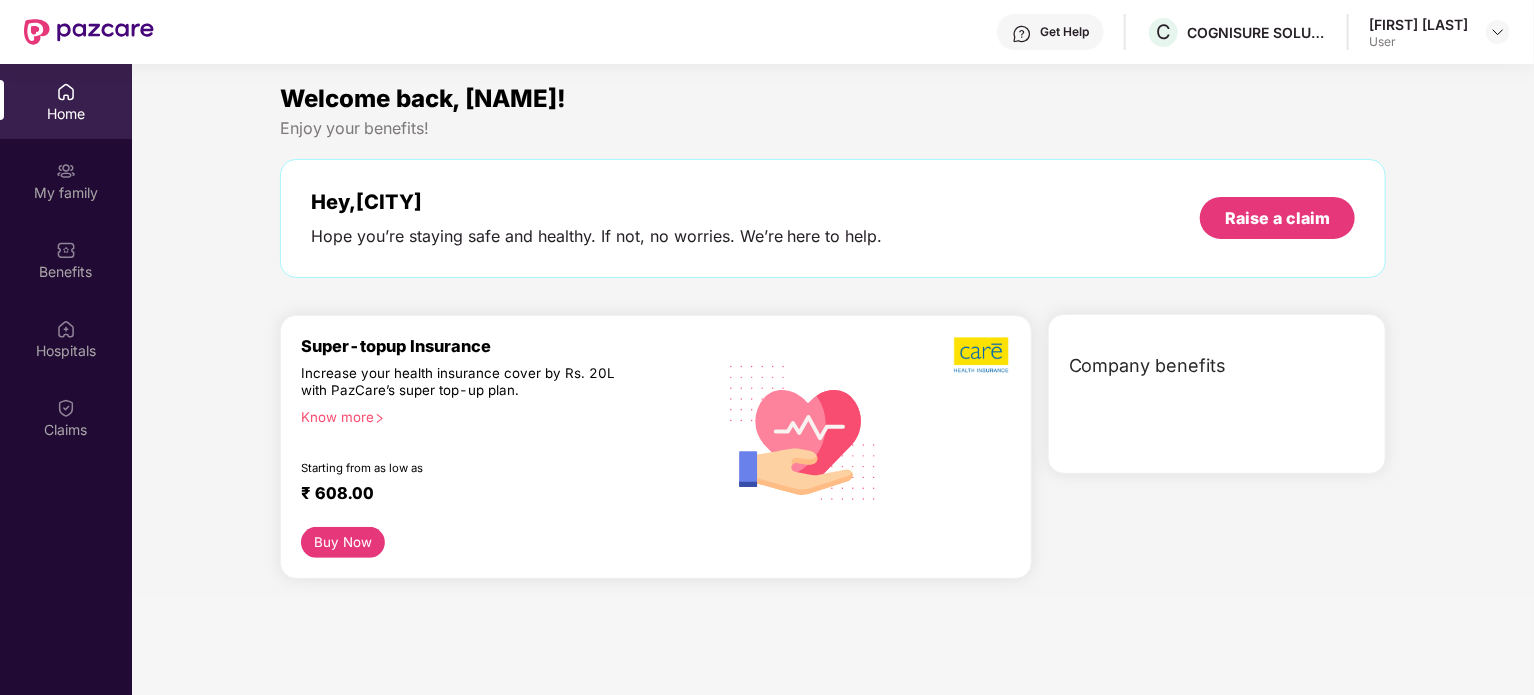 scroll, scrollTop: 112, scrollLeft: 0, axis: vertical 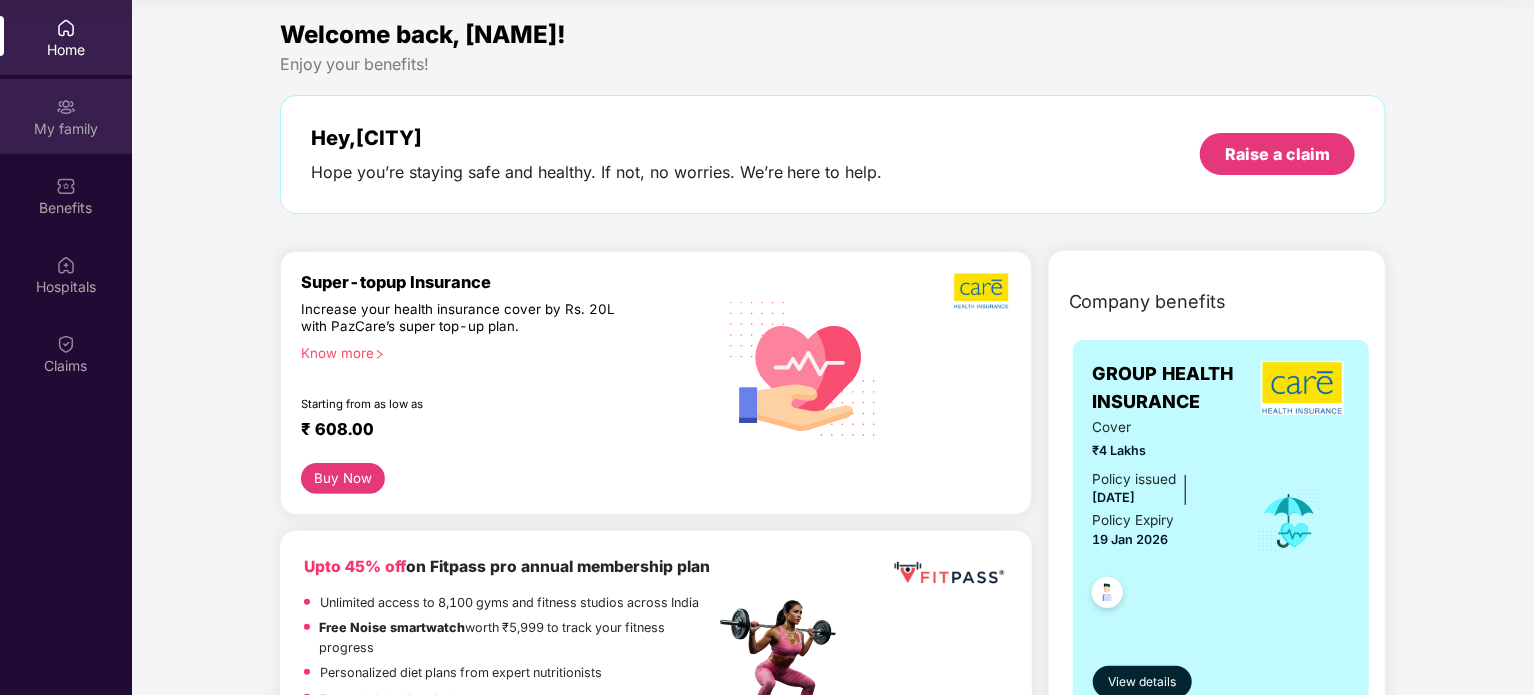 click on "My family" at bounding box center (66, 129) 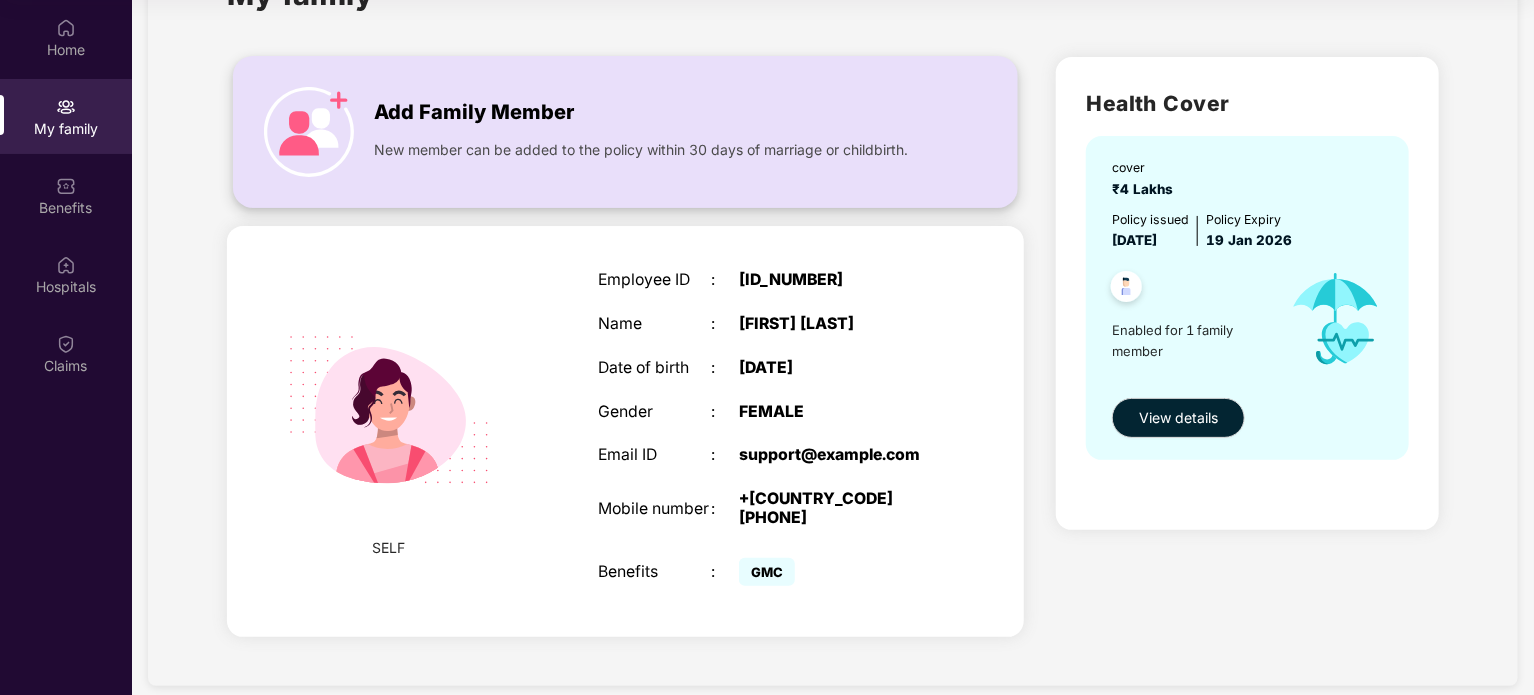 scroll, scrollTop: 87, scrollLeft: 0, axis: vertical 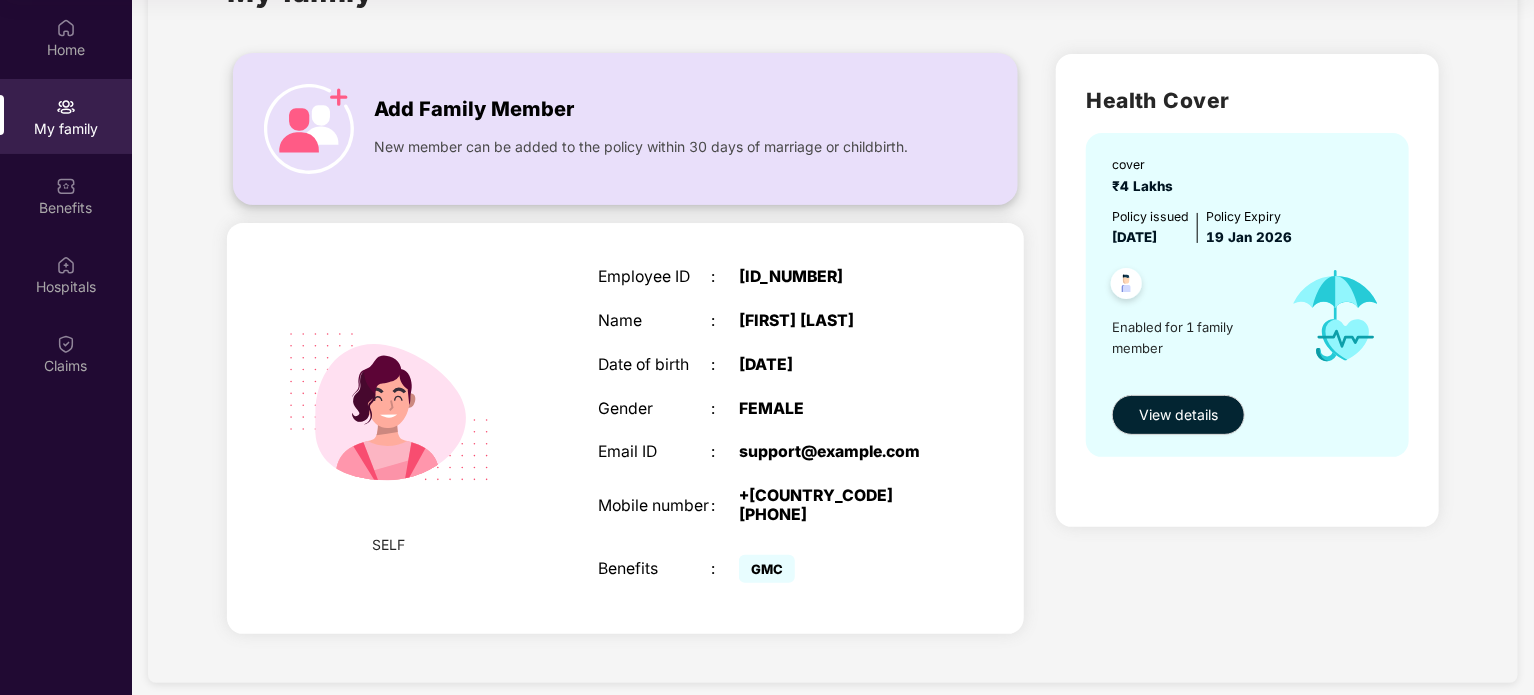 click on "Add Family Member" at bounding box center [474, 109] 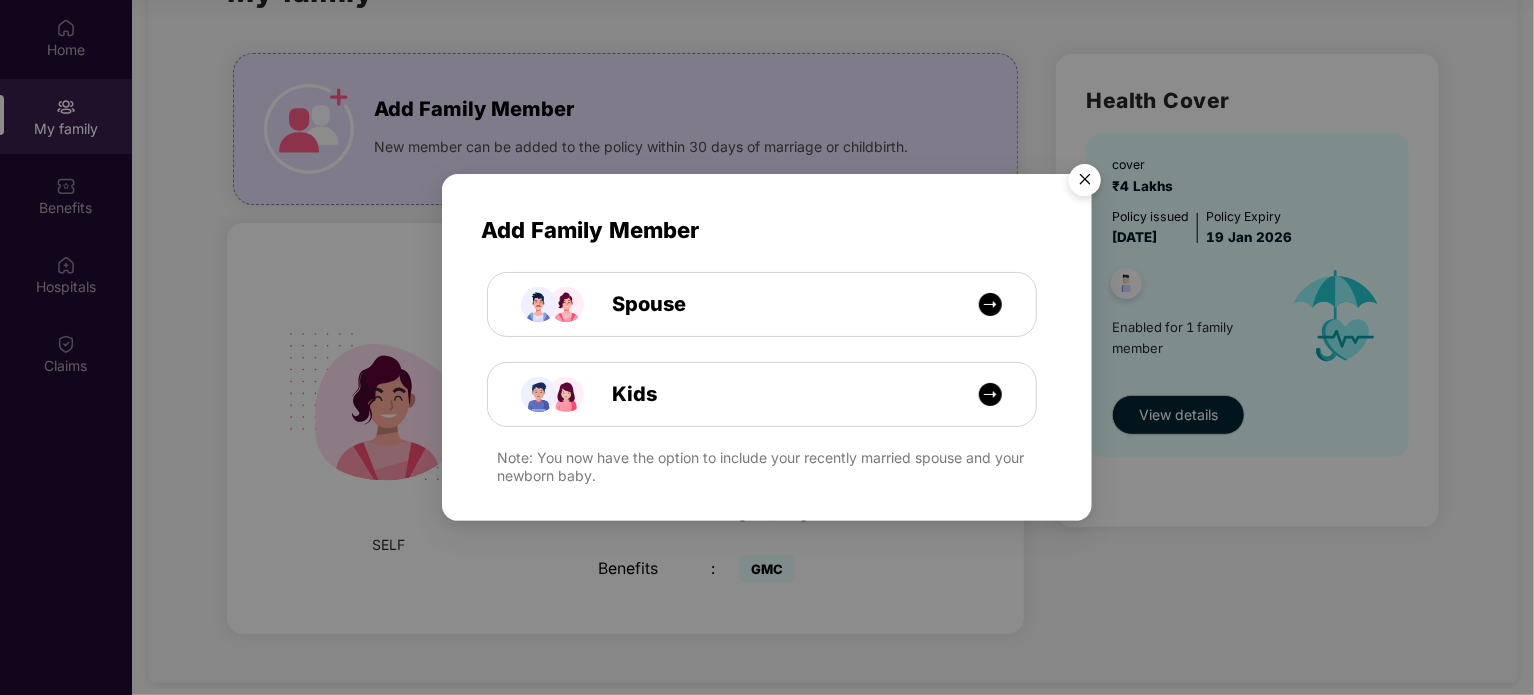 click at bounding box center (1085, 183) 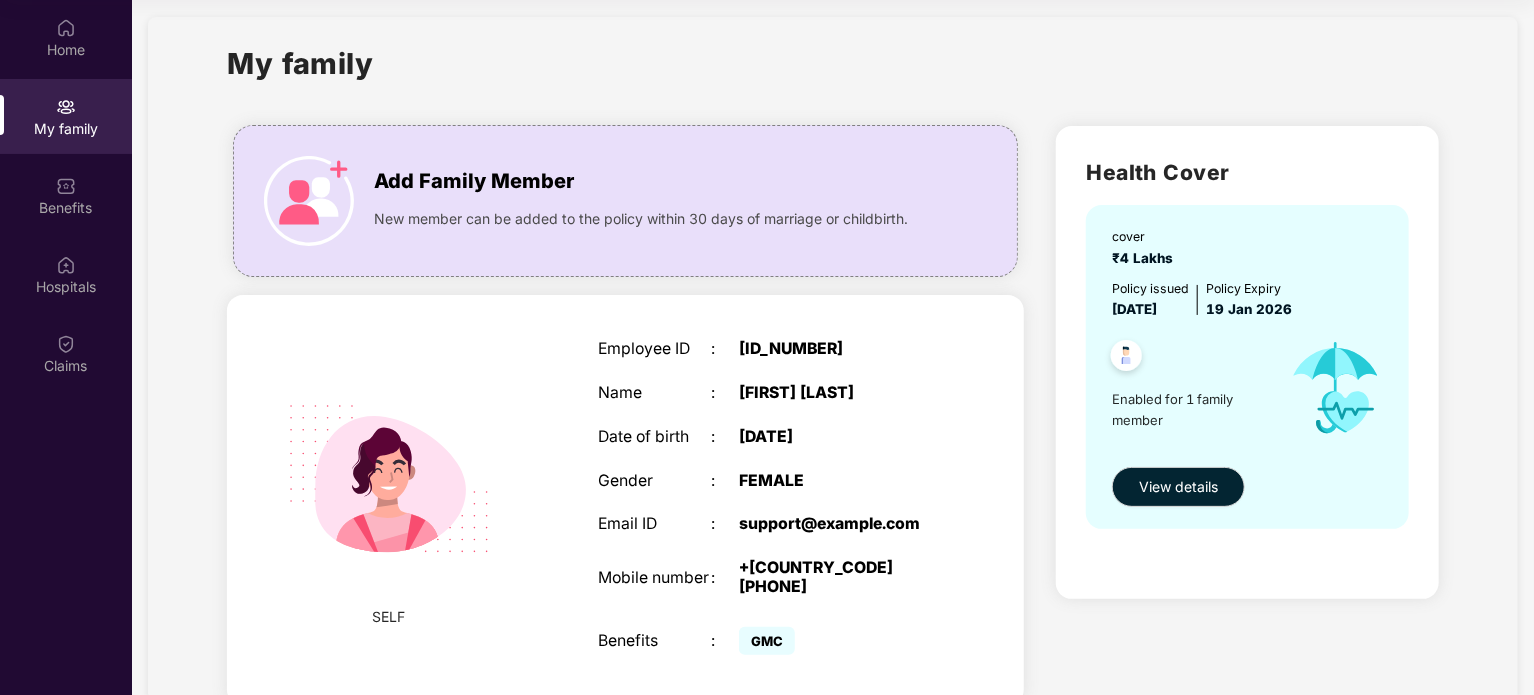 scroll, scrollTop: 0, scrollLeft: 0, axis: both 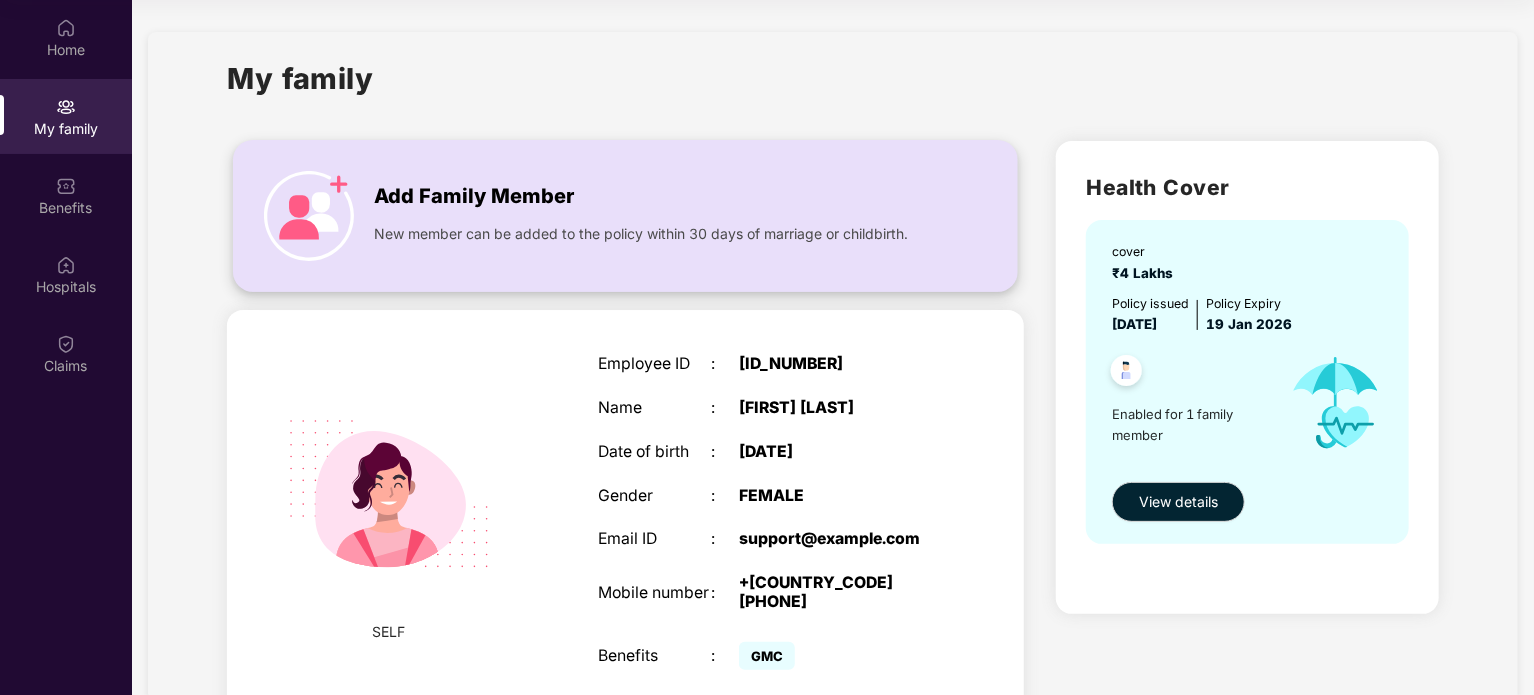 click on "Add Family Member" at bounding box center [474, 196] 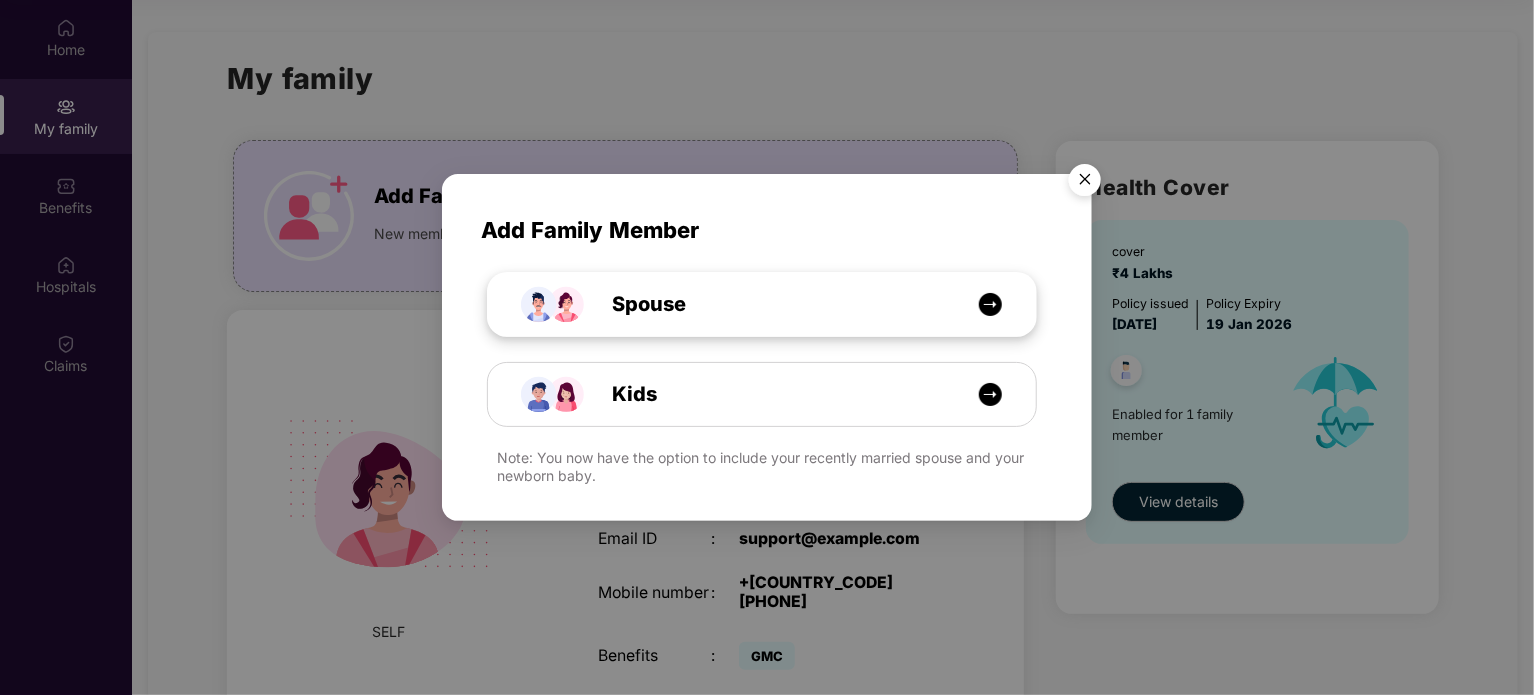 click on "Spouse" at bounding box center [772, 304] 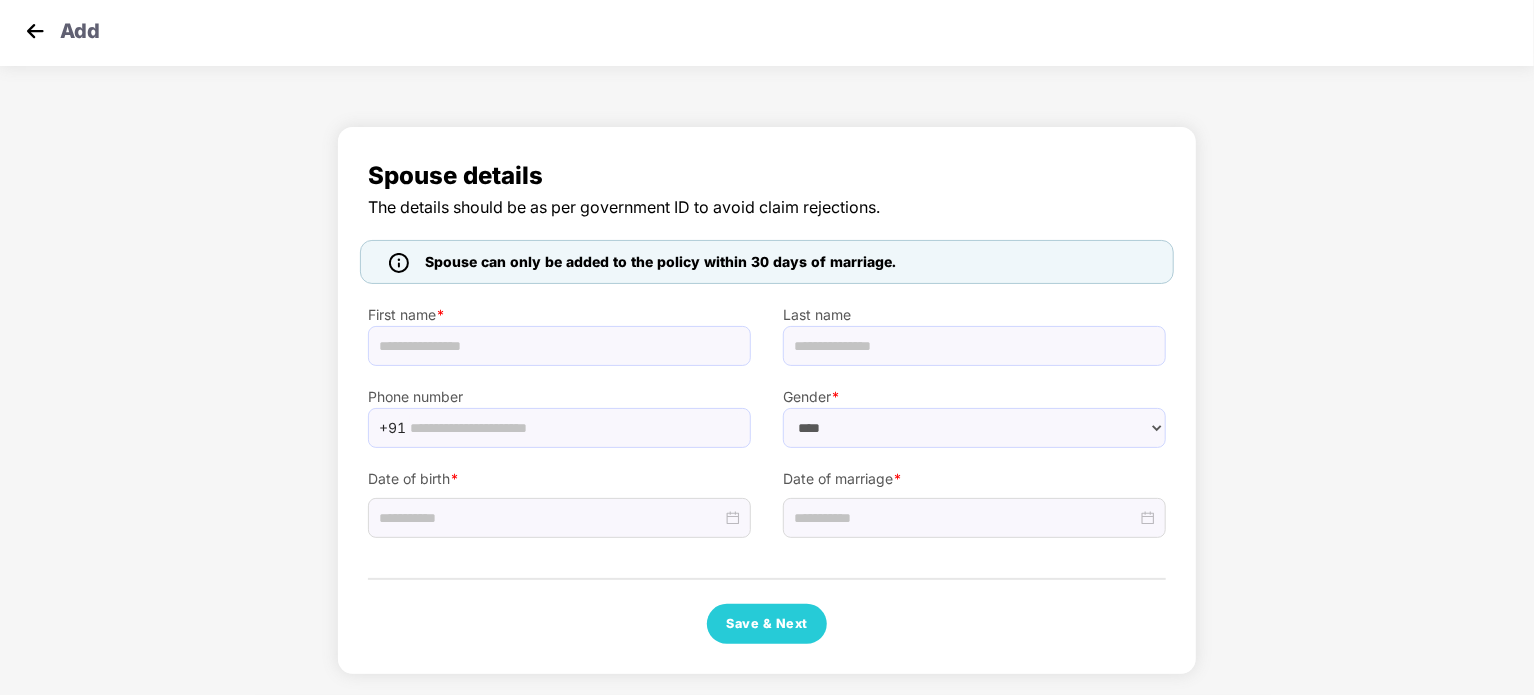 scroll, scrollTop: 4, scrollLeft: 0, axis: vertical 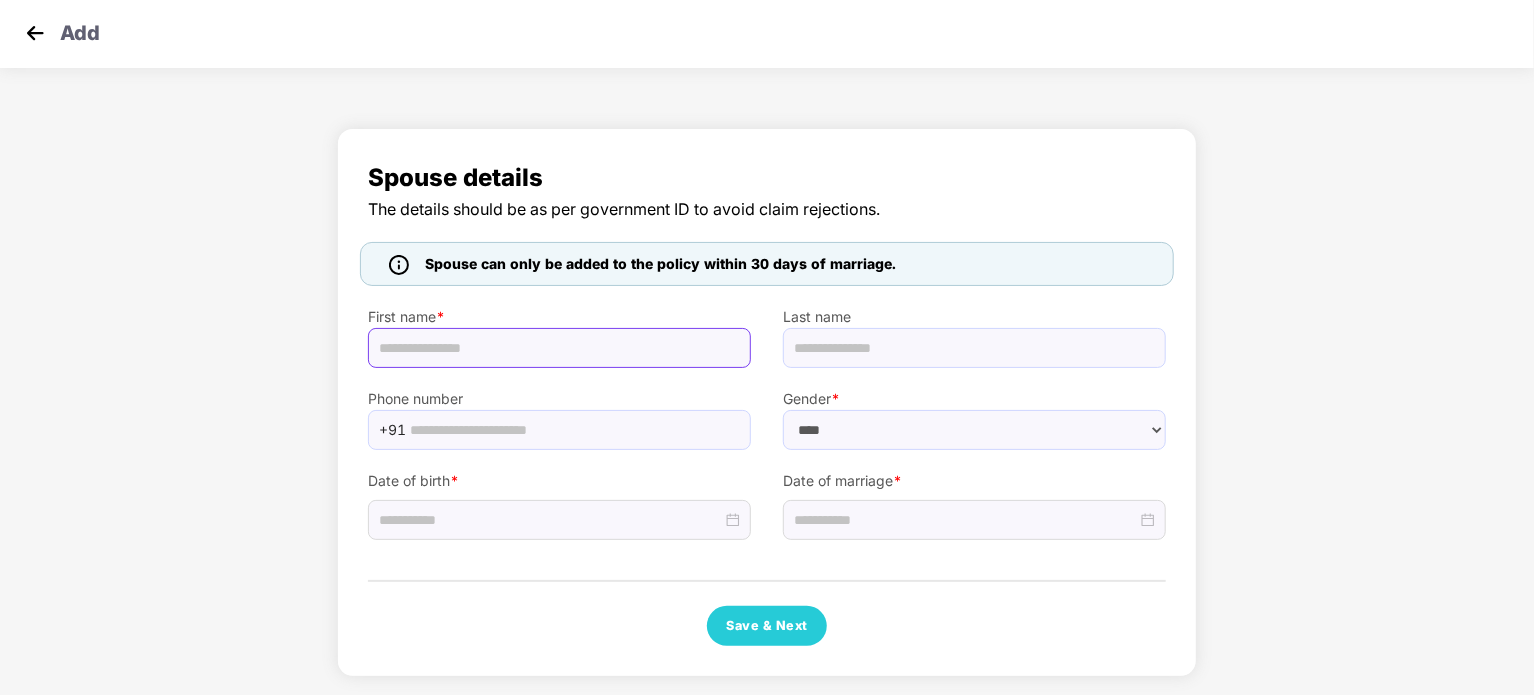 click at bounding box center [559, 348] 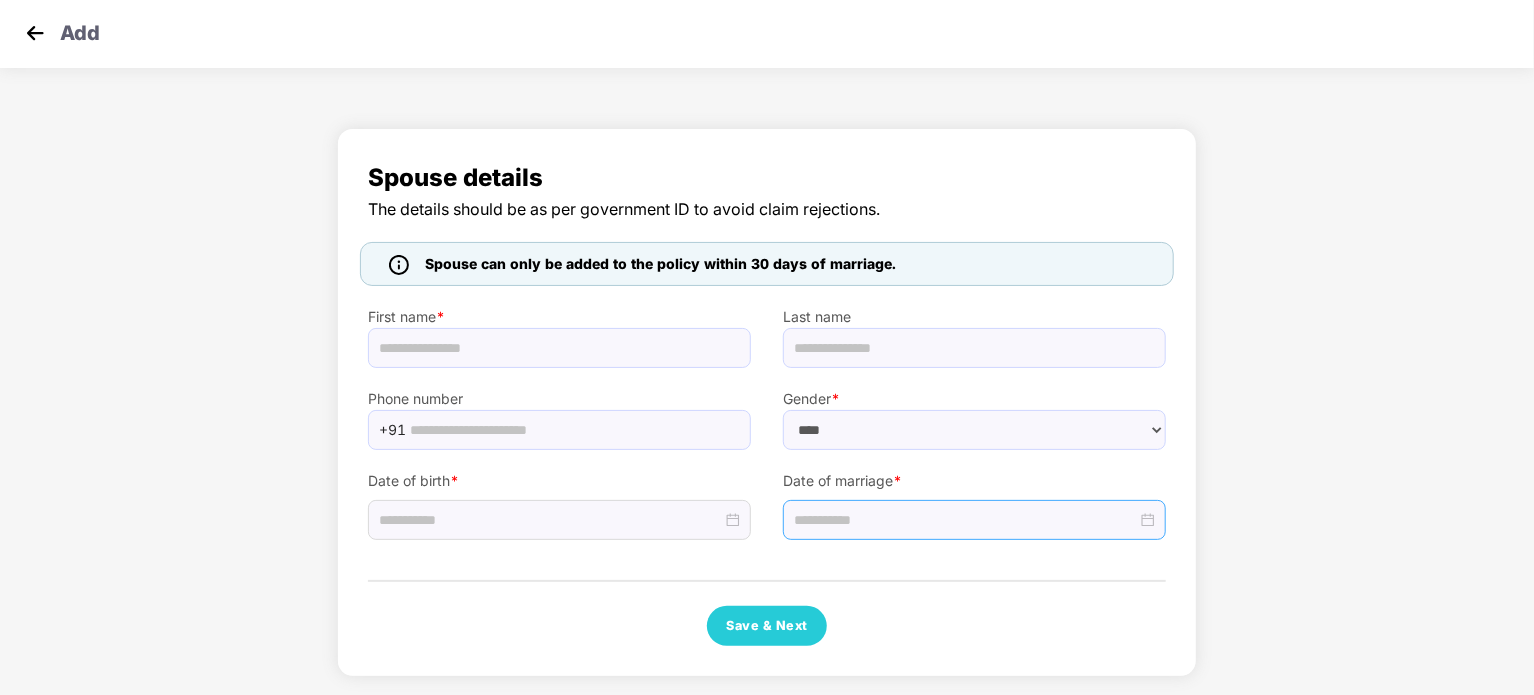 click at bounding box center [974, 520] 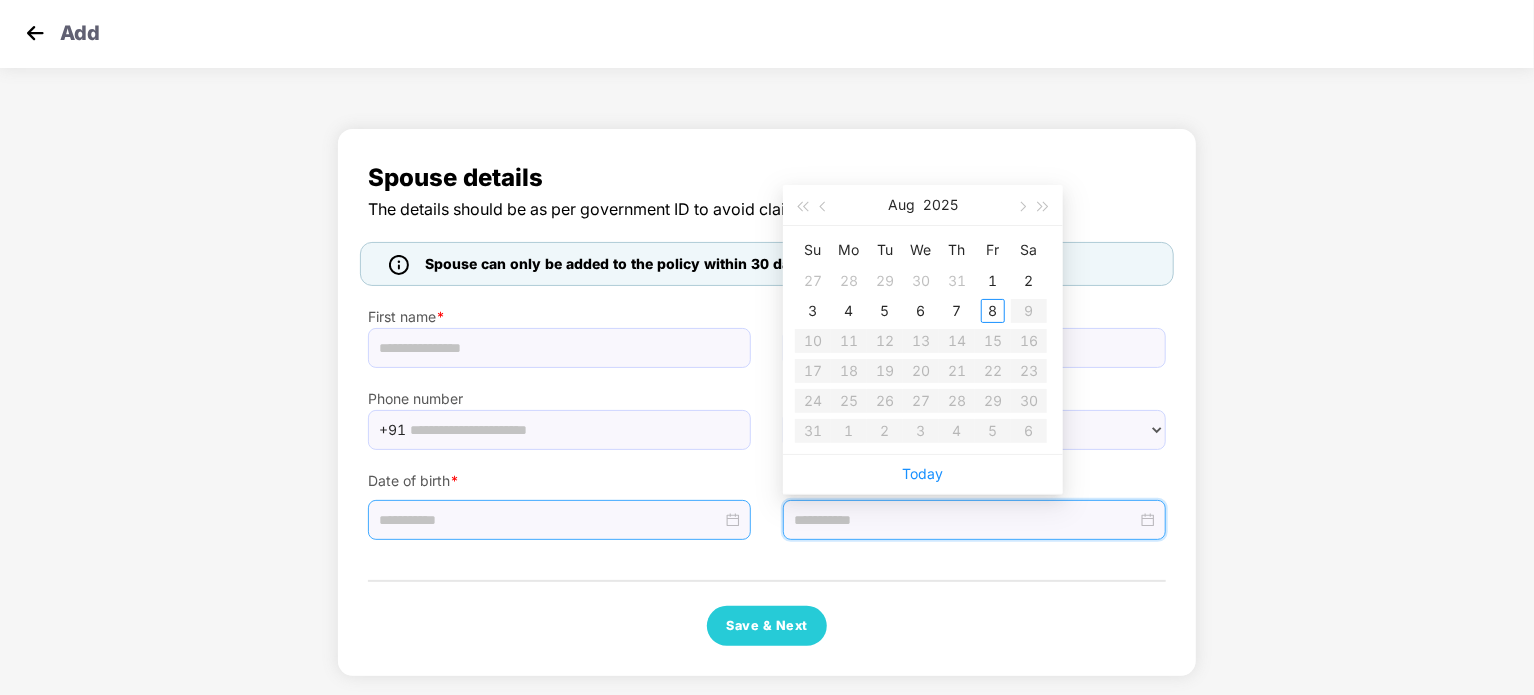 click at bounding box center [550, 520] 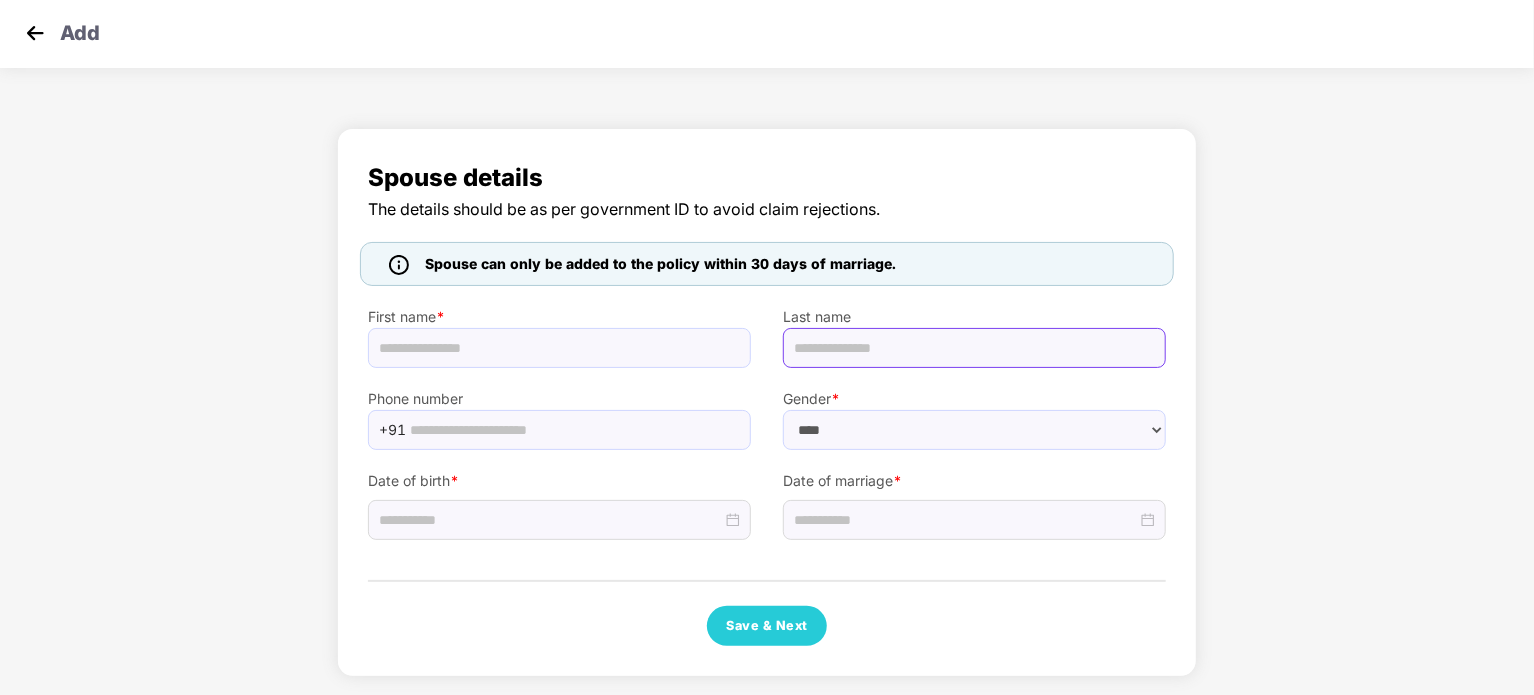 click at bounding box center (974, 348) 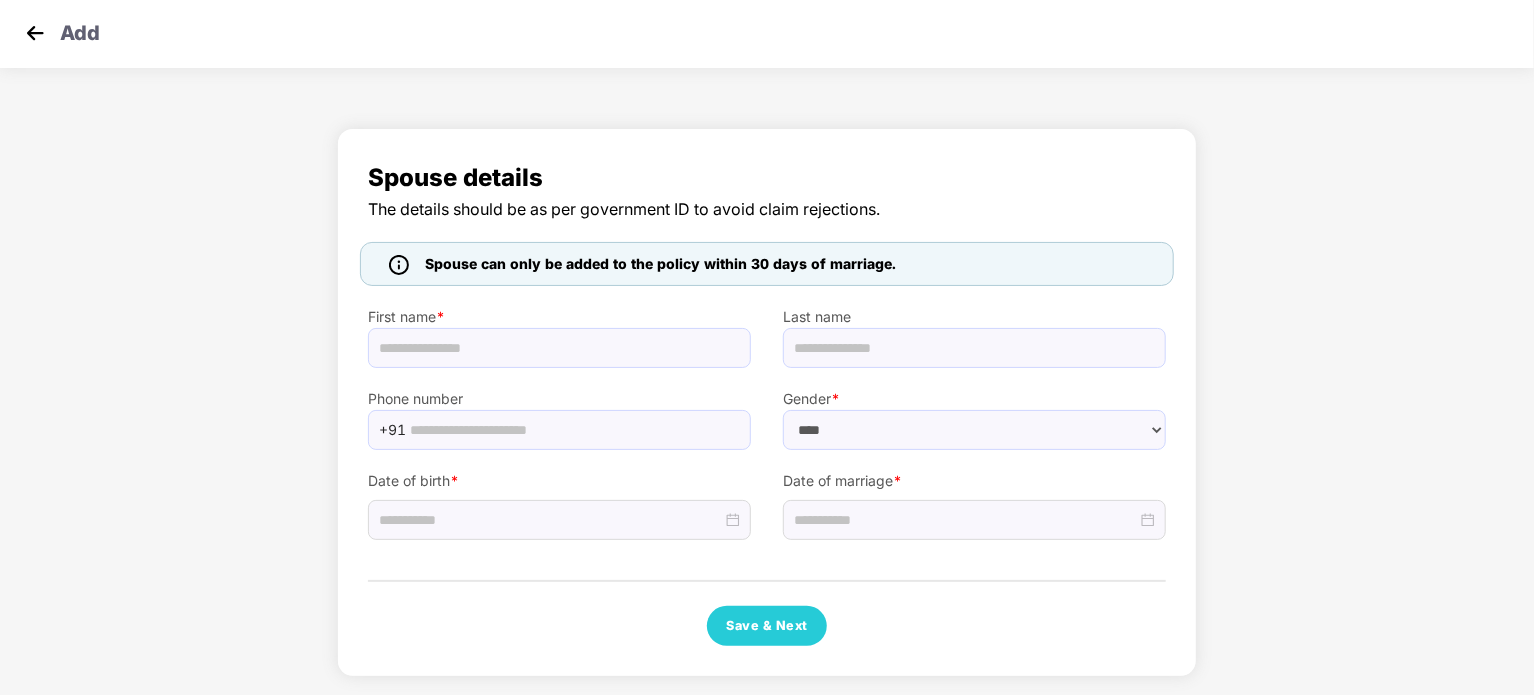 click on "Add" at bounding box center (80, 30) 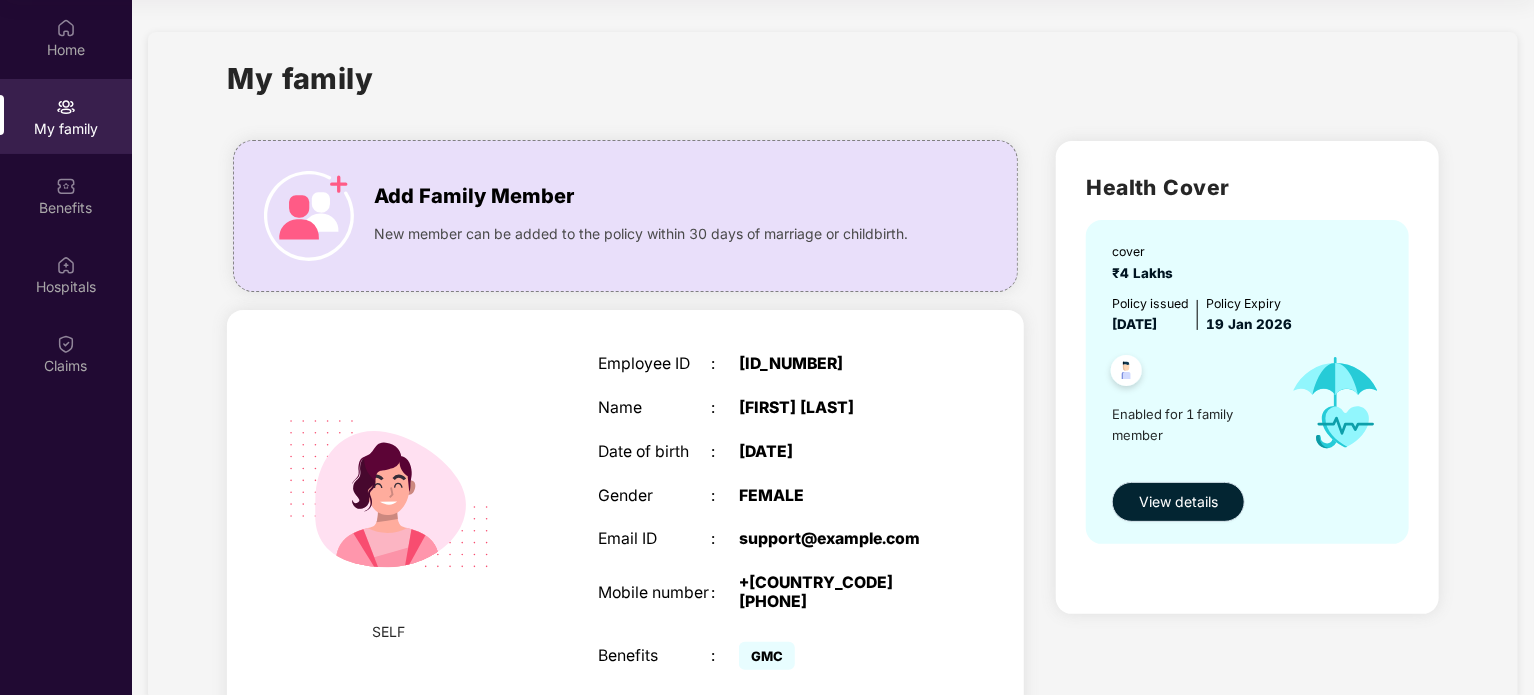 click on "View details" at bounding box center [1178, 502] 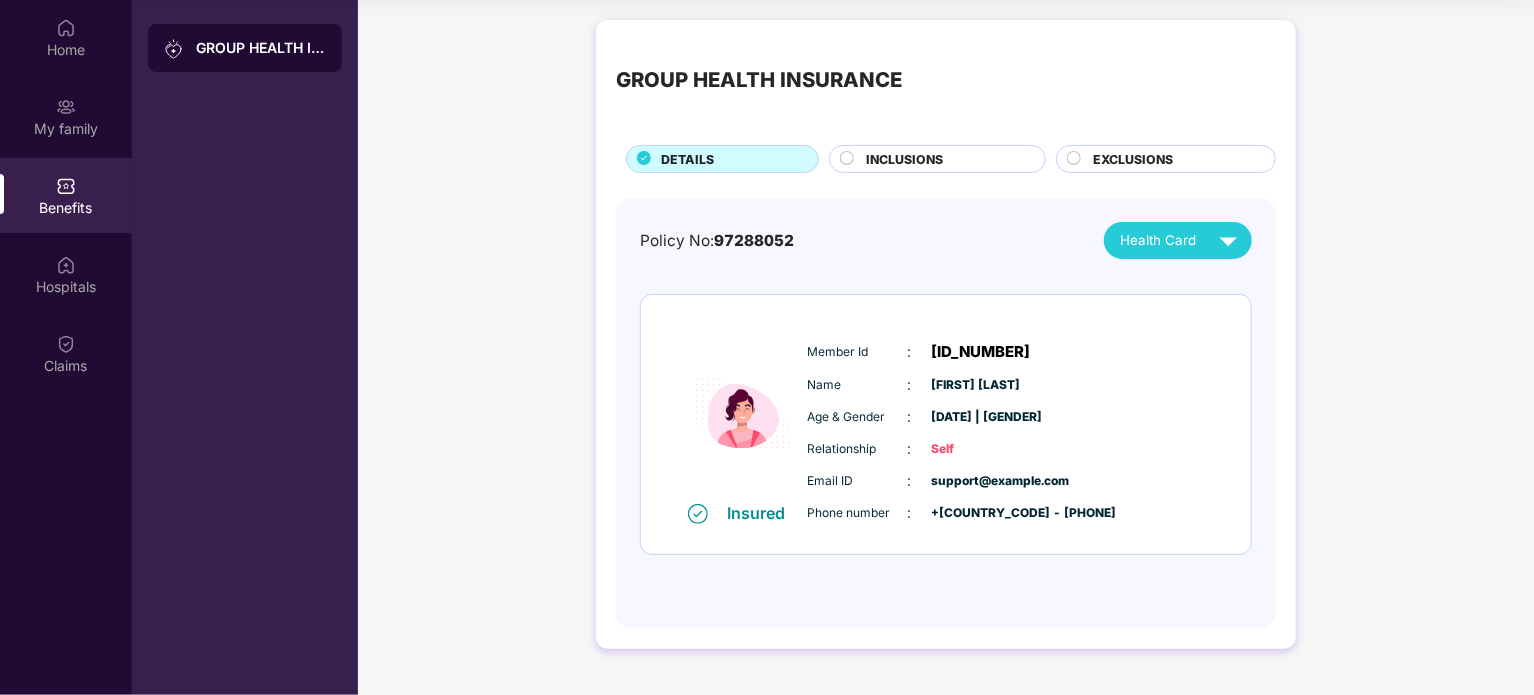 click on "INCLUSIONS" at bounding box center [904, 159] 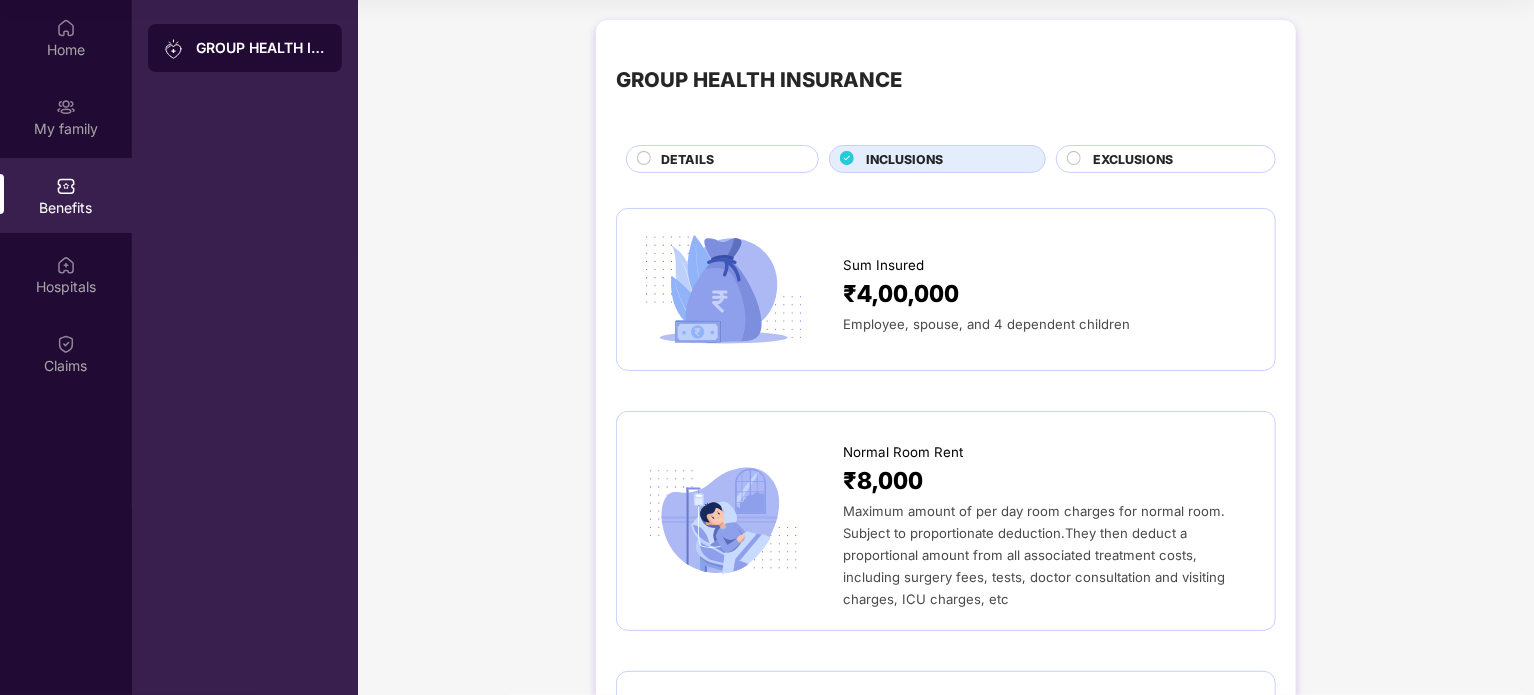 click on "EXCLUSIONS" at bounding box center (1133, 159) 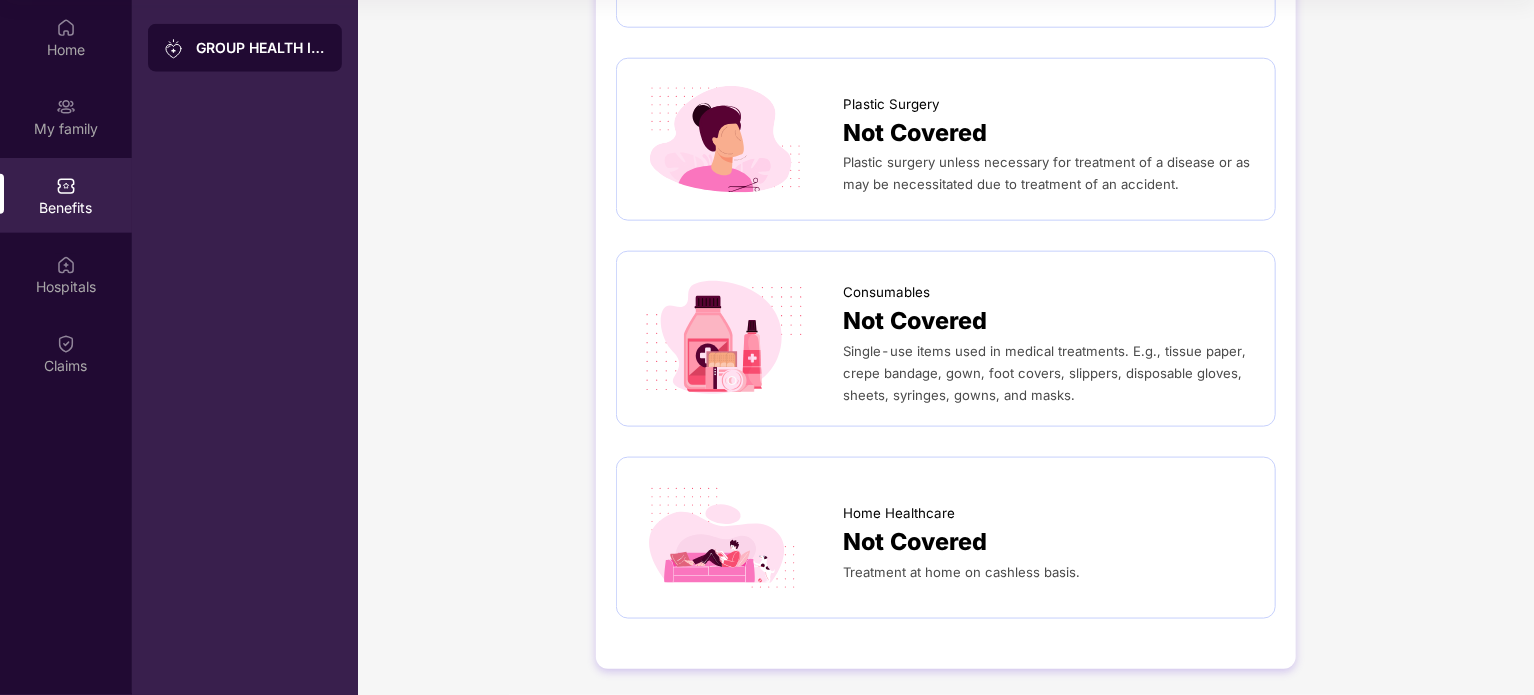scroll, scrollTop: 1113, scrollLeft: 0, axis: vertical 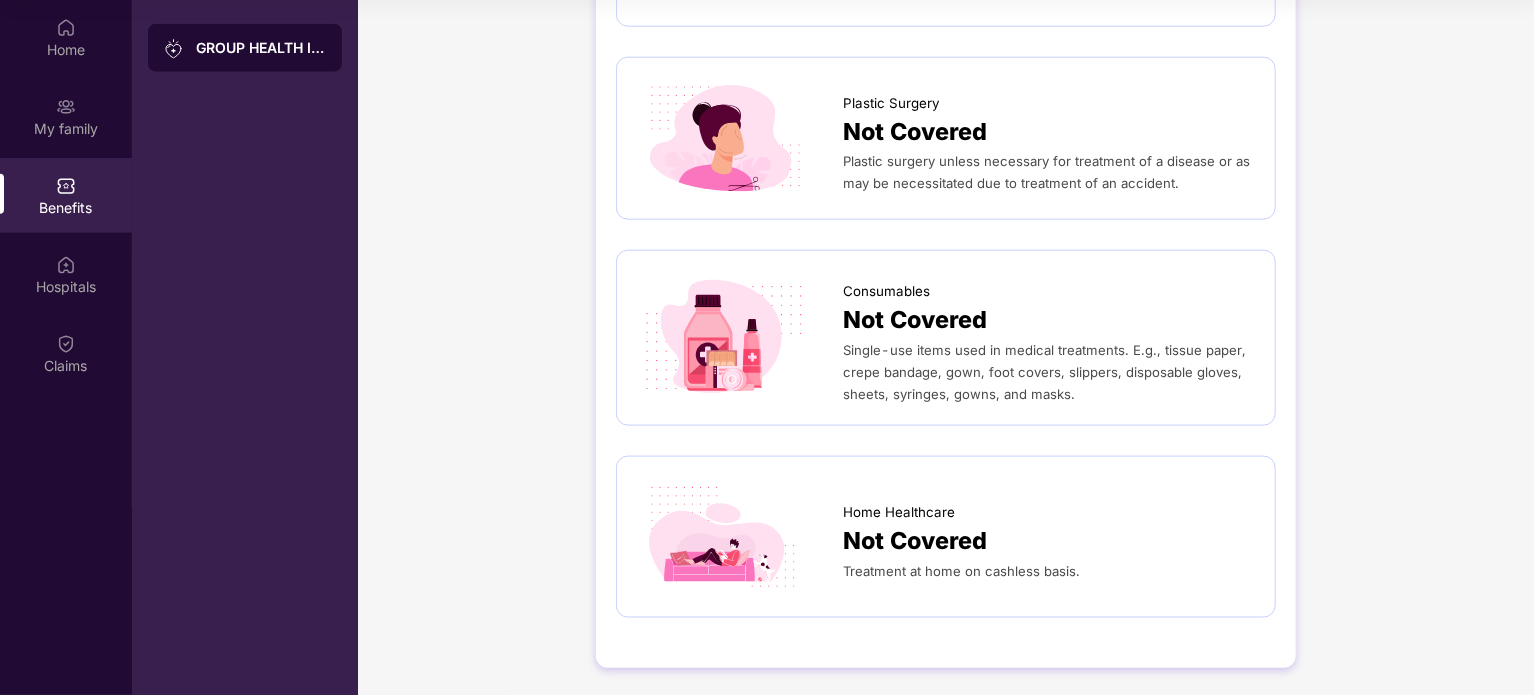 click on "GROUP HEALTH INSURANCE" at bounding box center [245, 48] 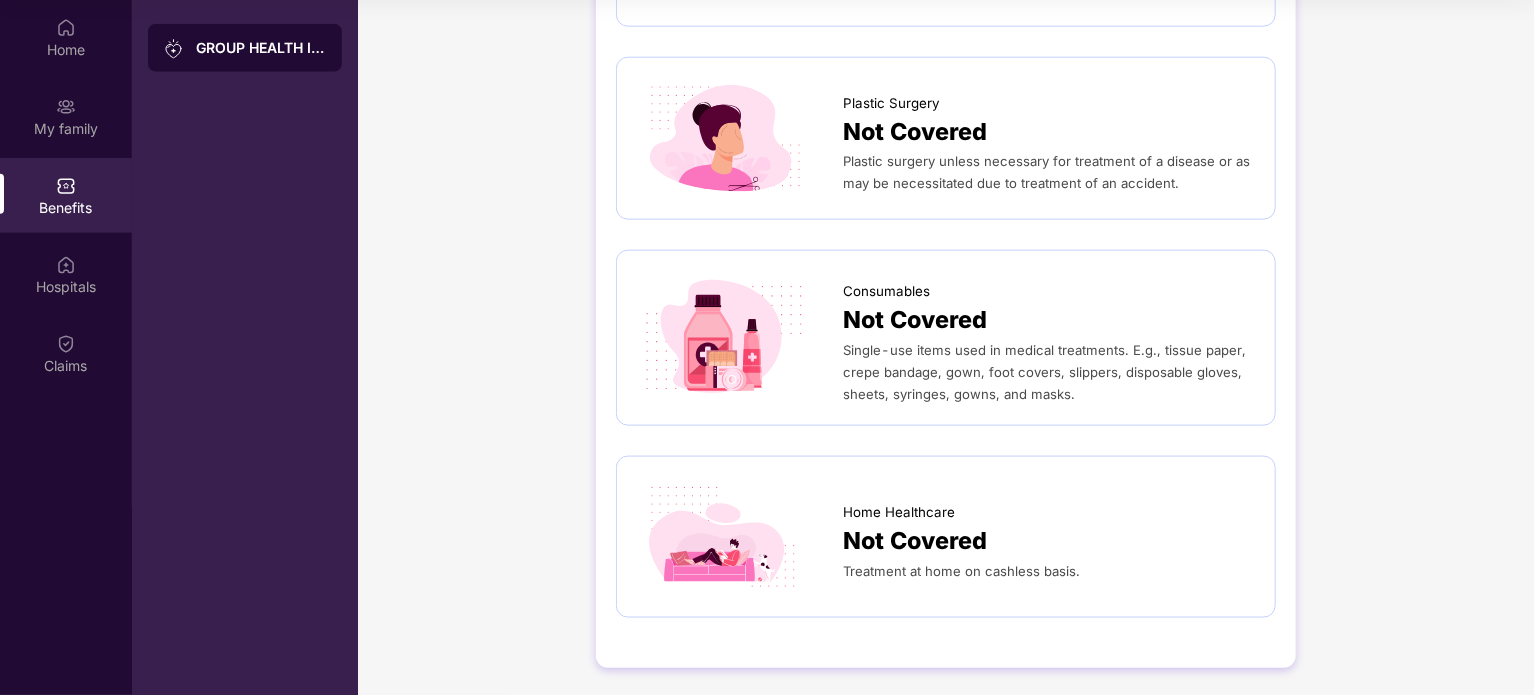 click on "GROUP HEALTH INSURANCE" at bounding box center [261, 48] 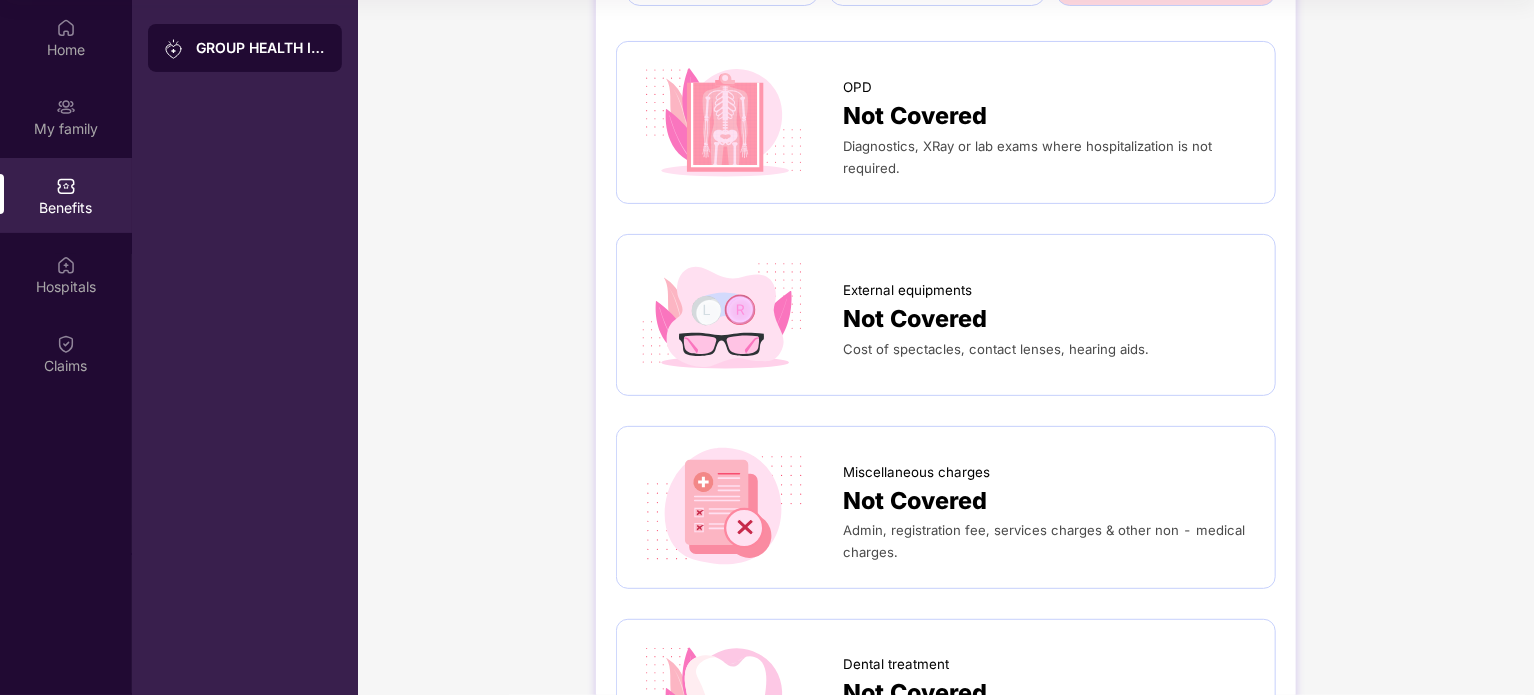 scroll, scrollTop: 0, scrollLeft: 0, axis: both 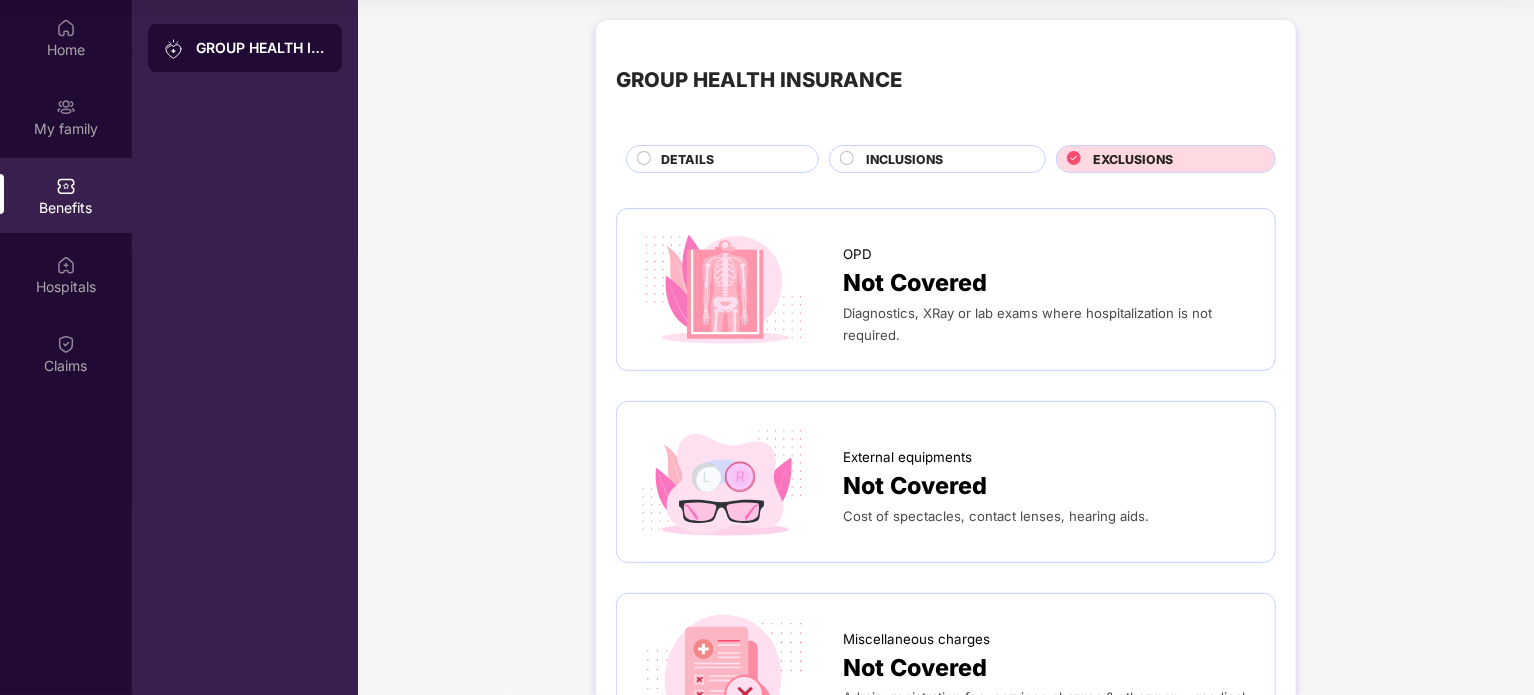 click on "DETAILS" at bounding box center [729, 161] 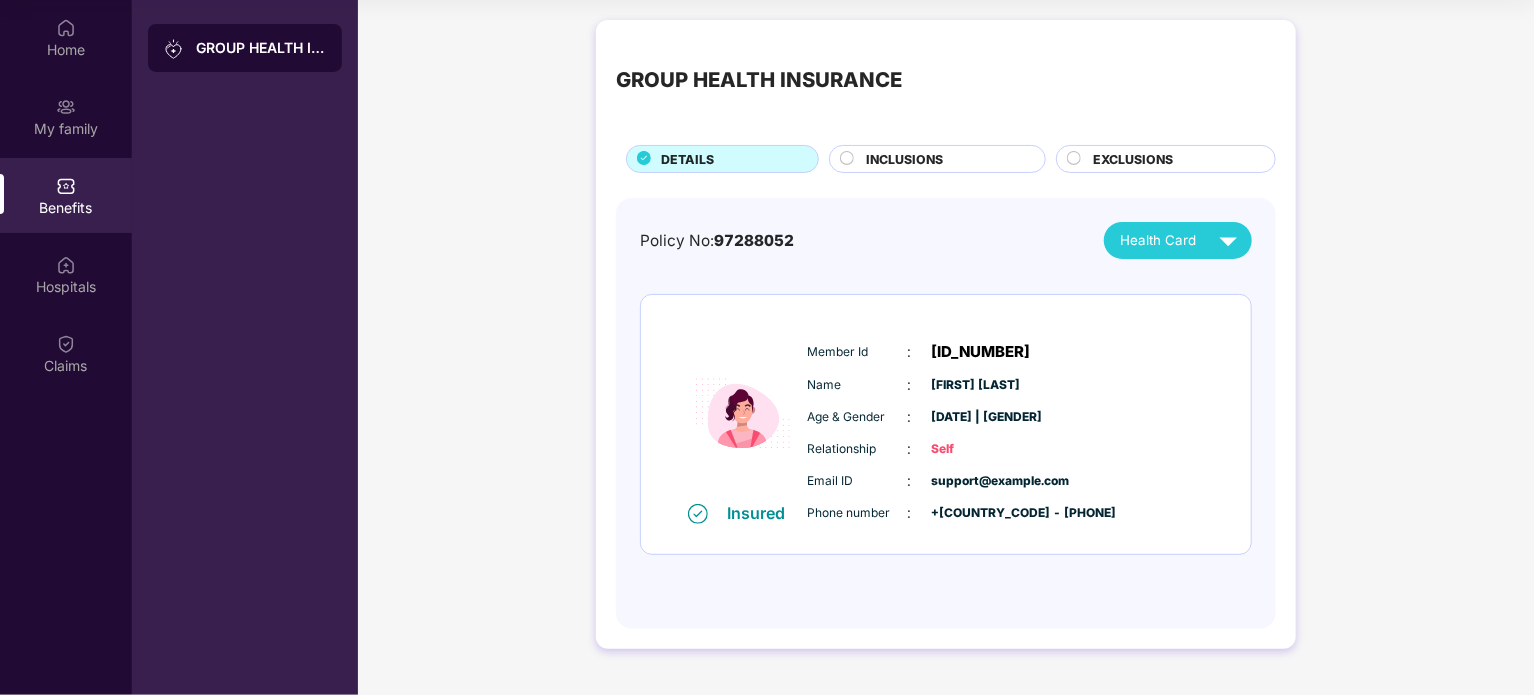 click on "INCLUSIONS" at bounding box center (945, 161) 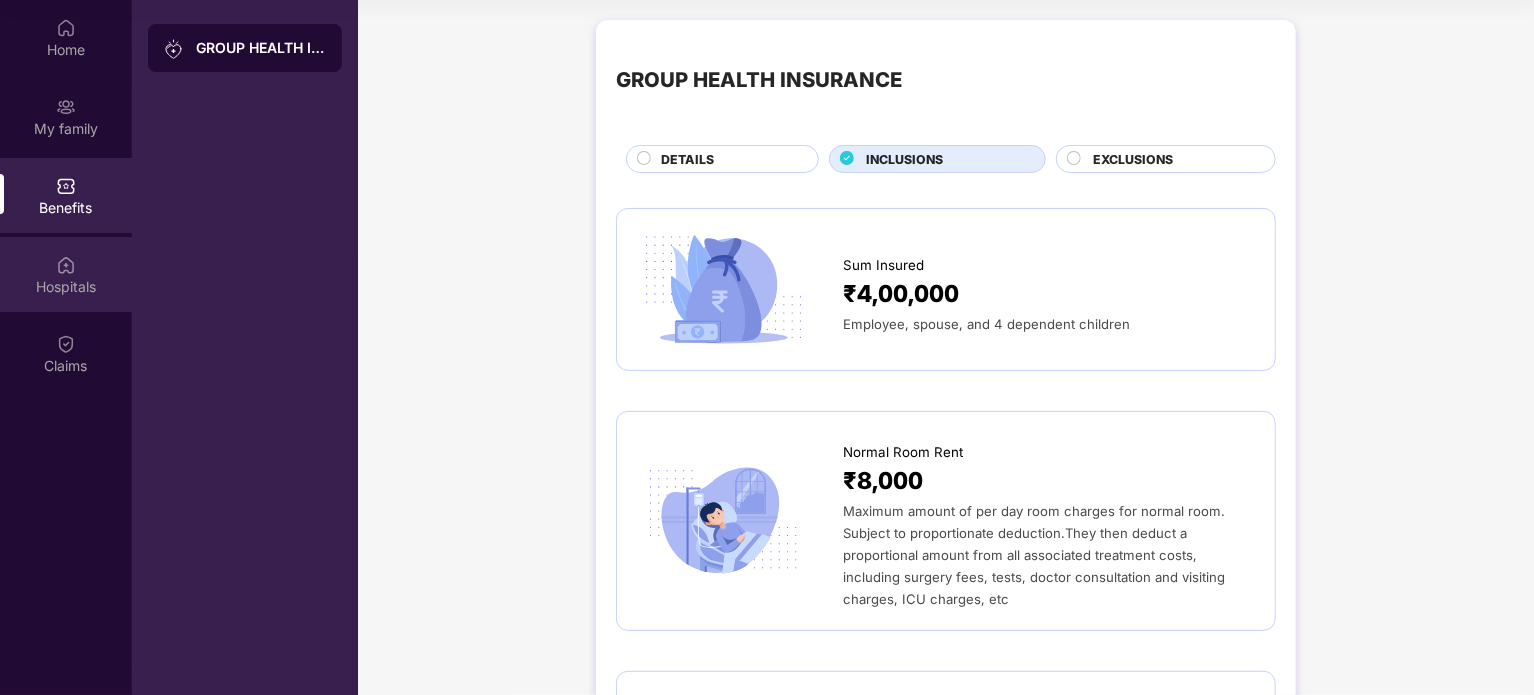 click on "Hospitals" at bounding box center (66, 287) 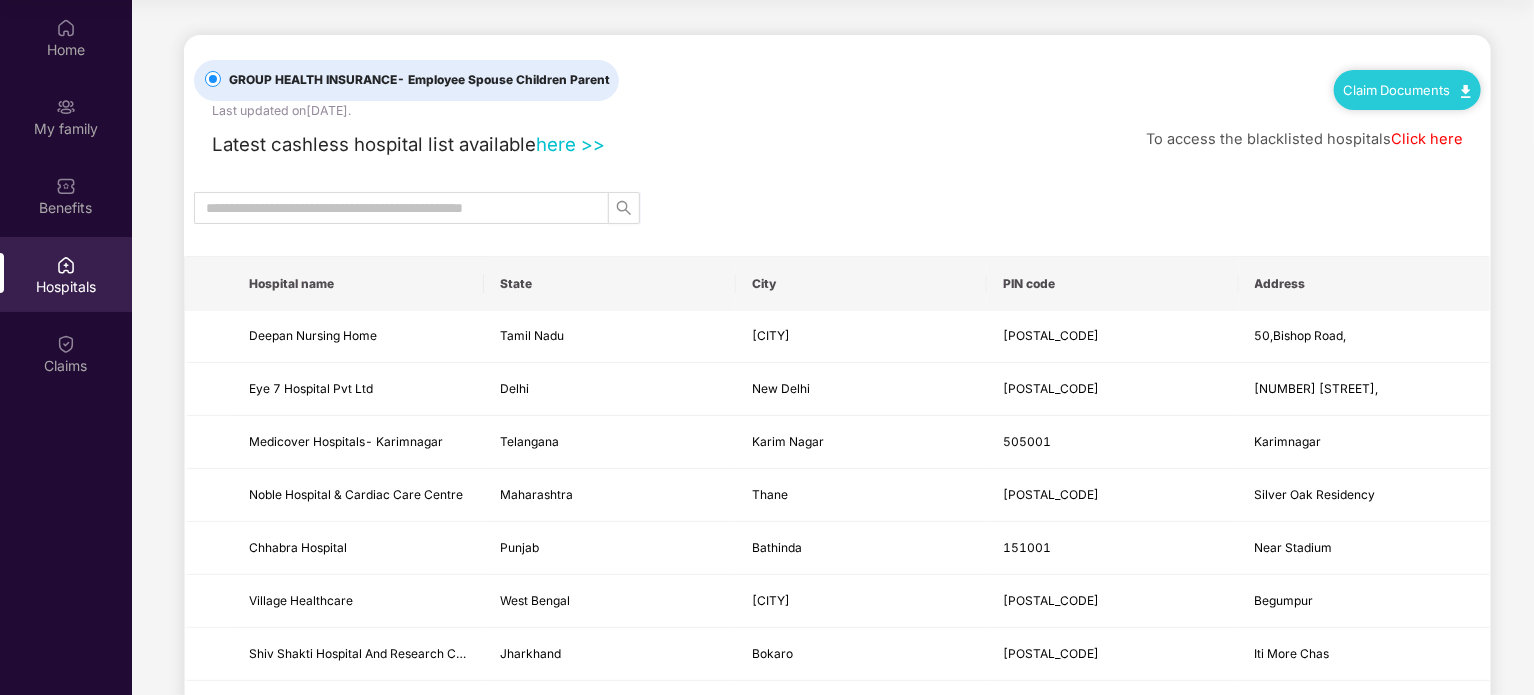 click on "GROUP HEALTH INSURANCE  - Employee Spouse Children Parent" at bounding box center (419, 80) 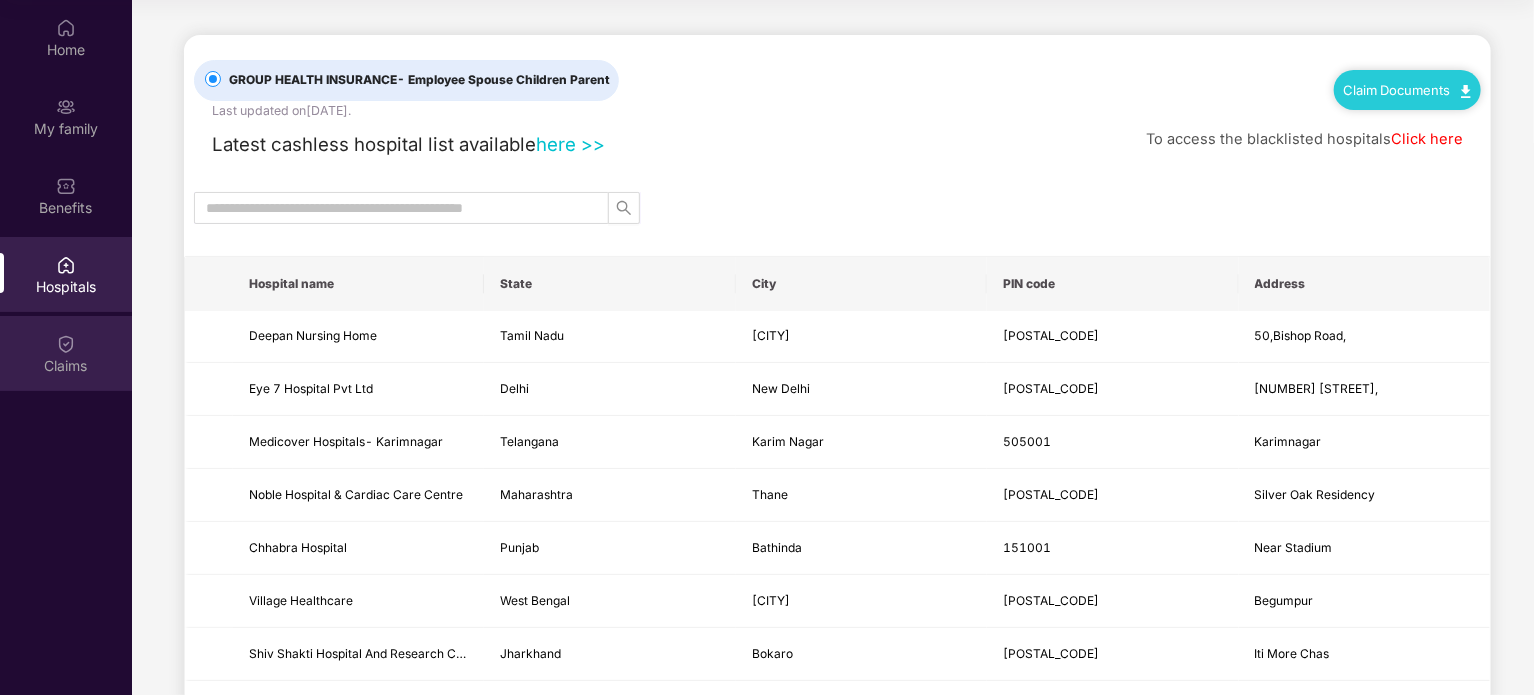 click on "Claims" at bounding box center [66, 353] 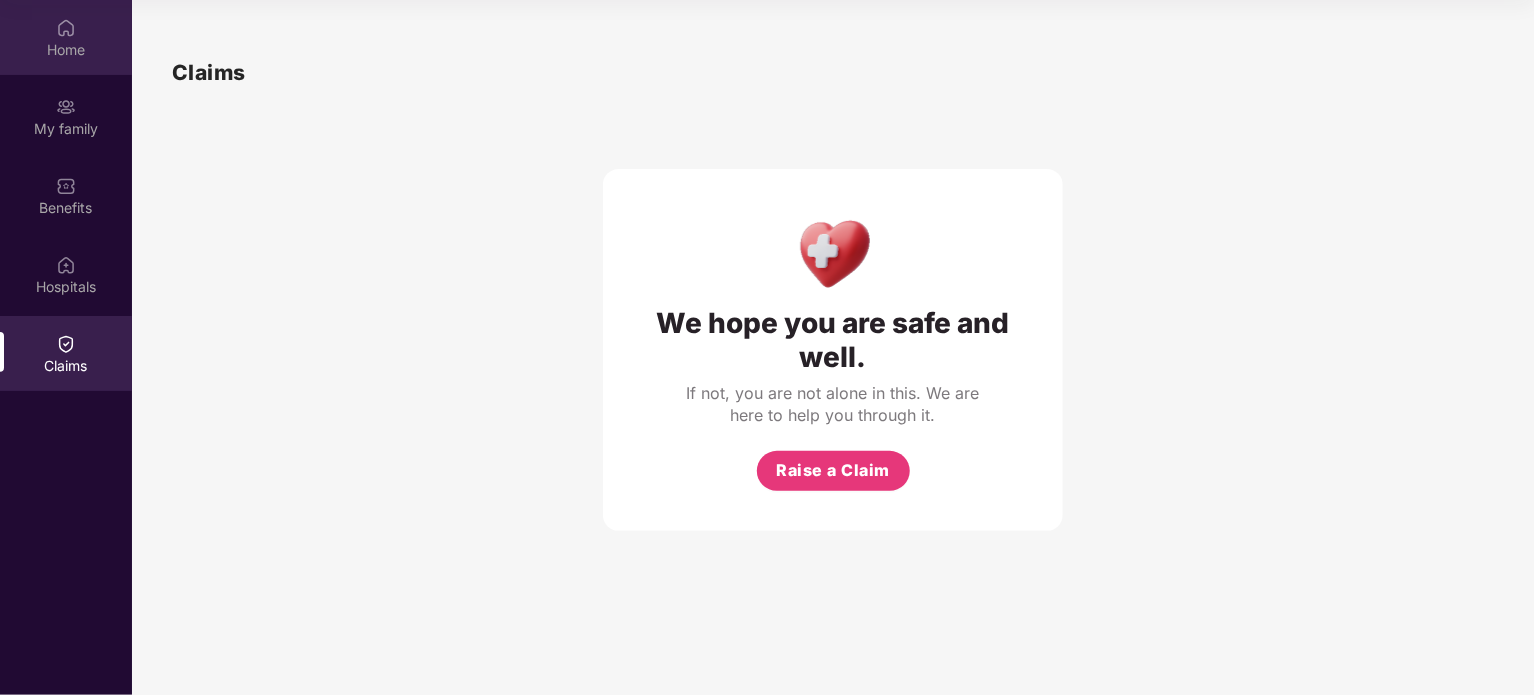 click on "Home" at bounding box center [66, 50] 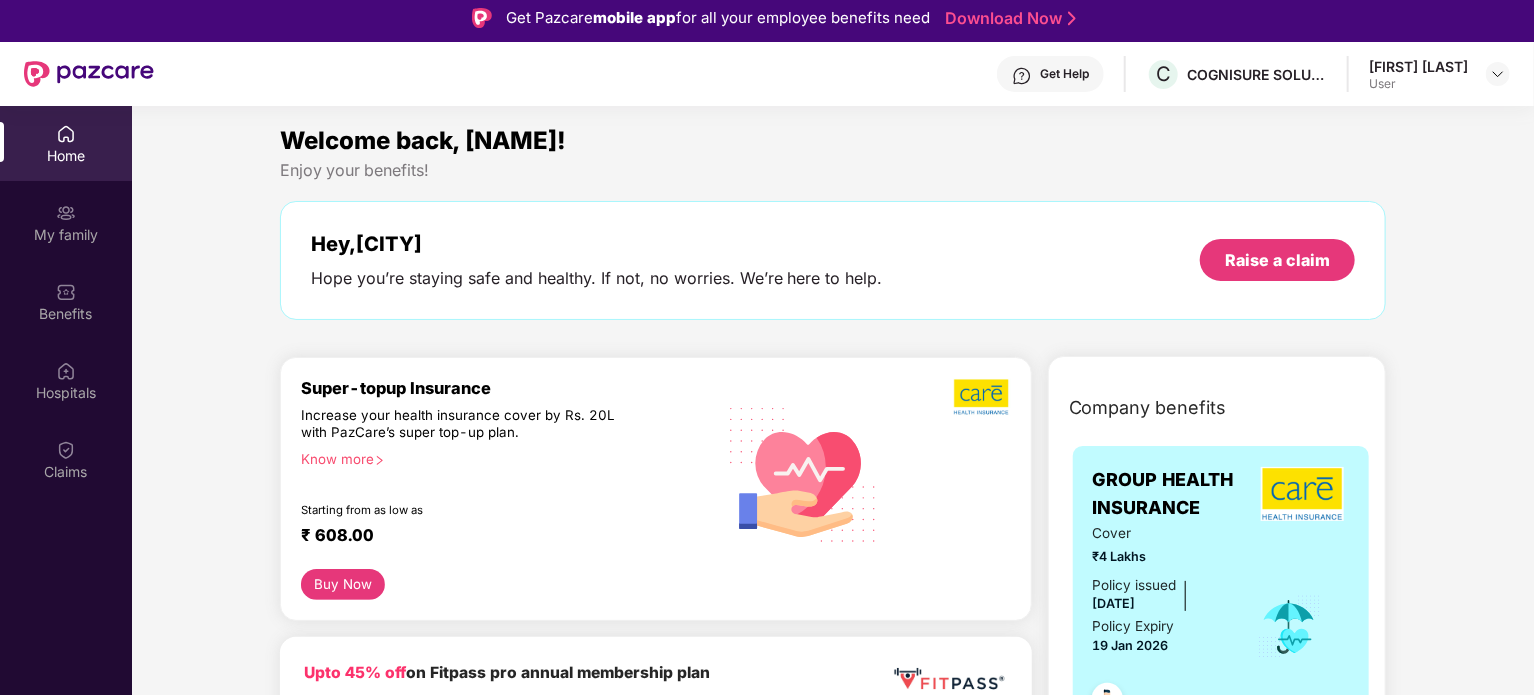 scroll, scrollTop: 0, scrollLeft: 0, axis: both 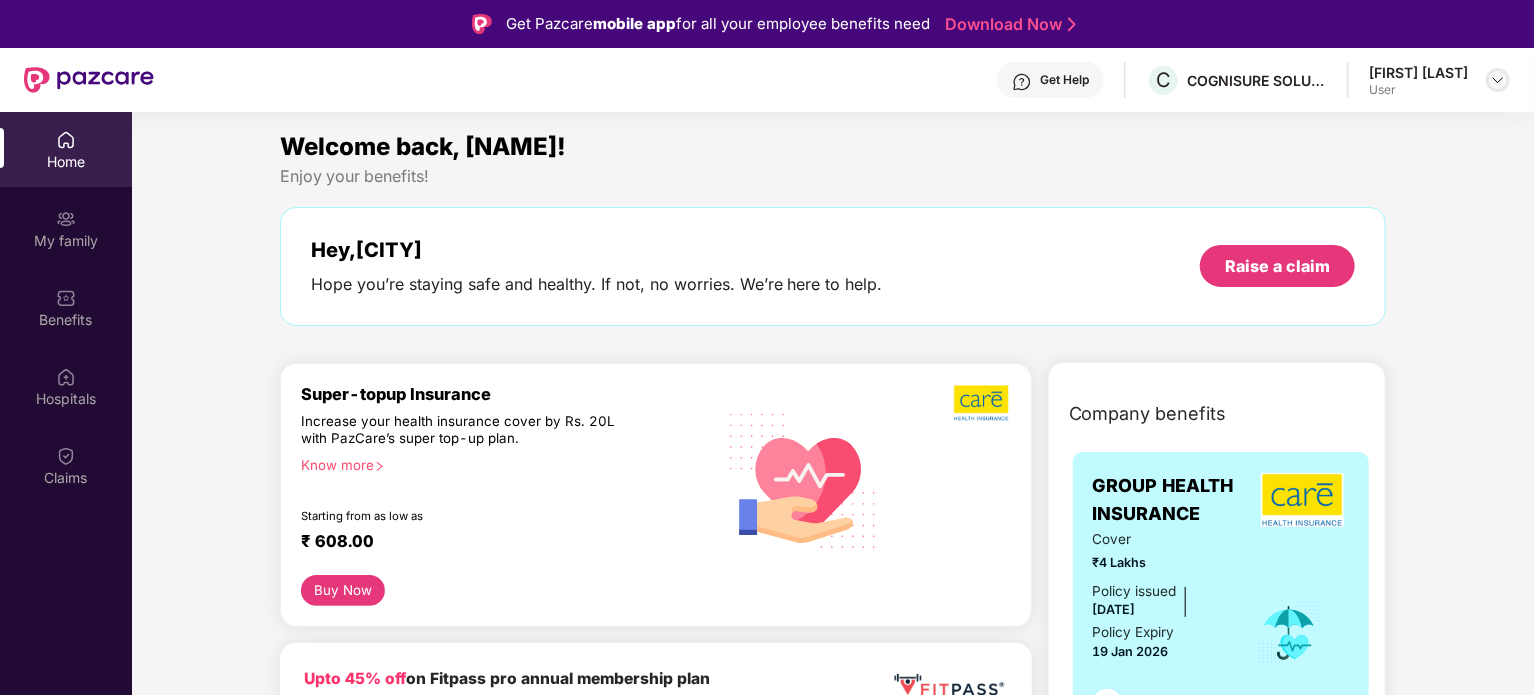 click at bounding box center (1498, 80) 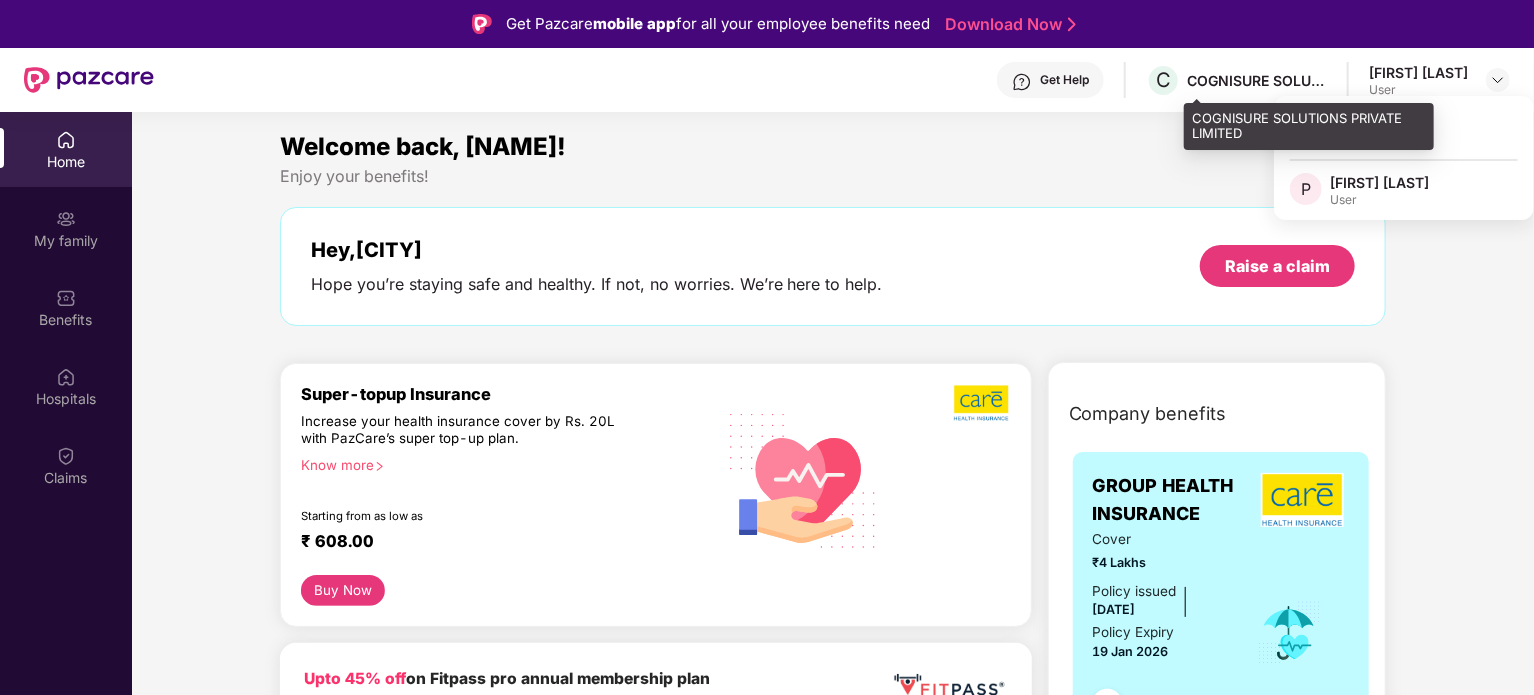 click on "COGNISURE SOLUTIONS PRIVATE LIMITED" at bounding box center [1257, 80] 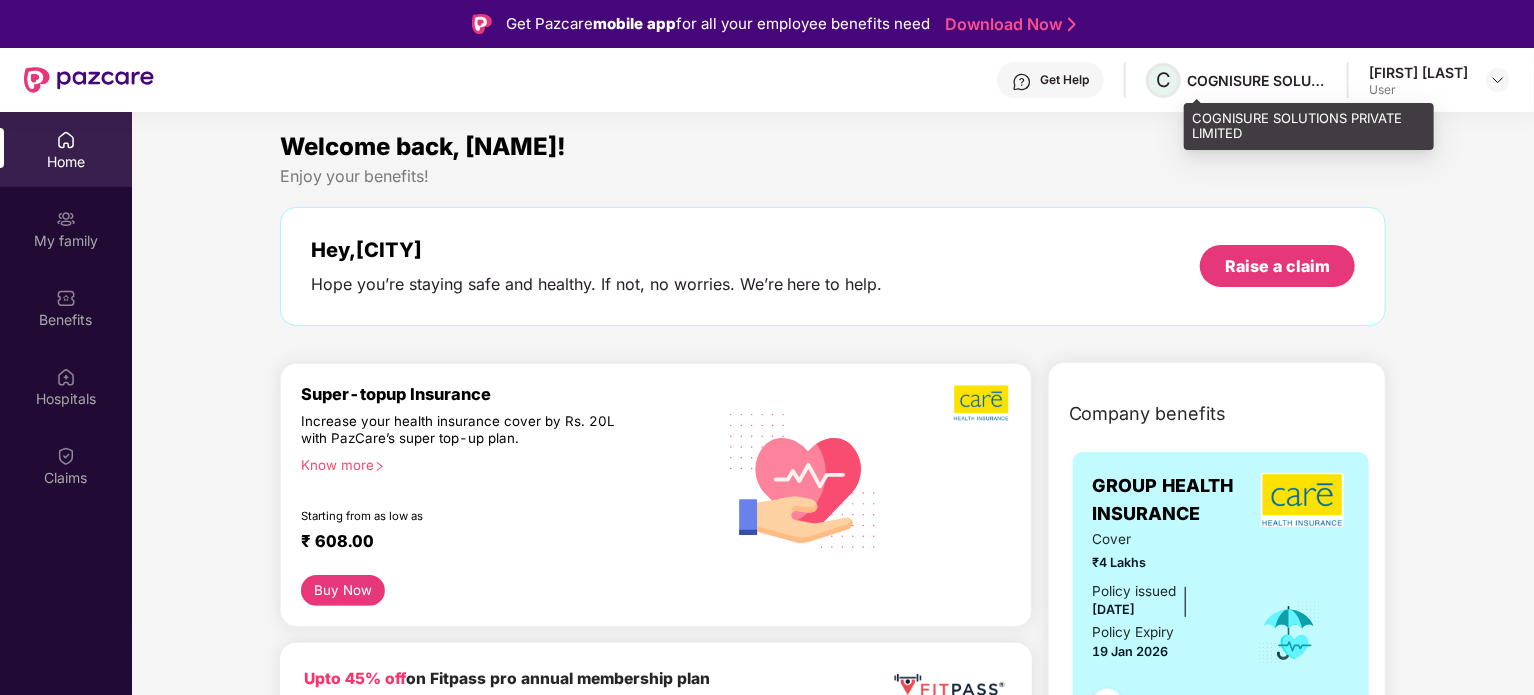 click on "C" at bounding box center [1163, 80] 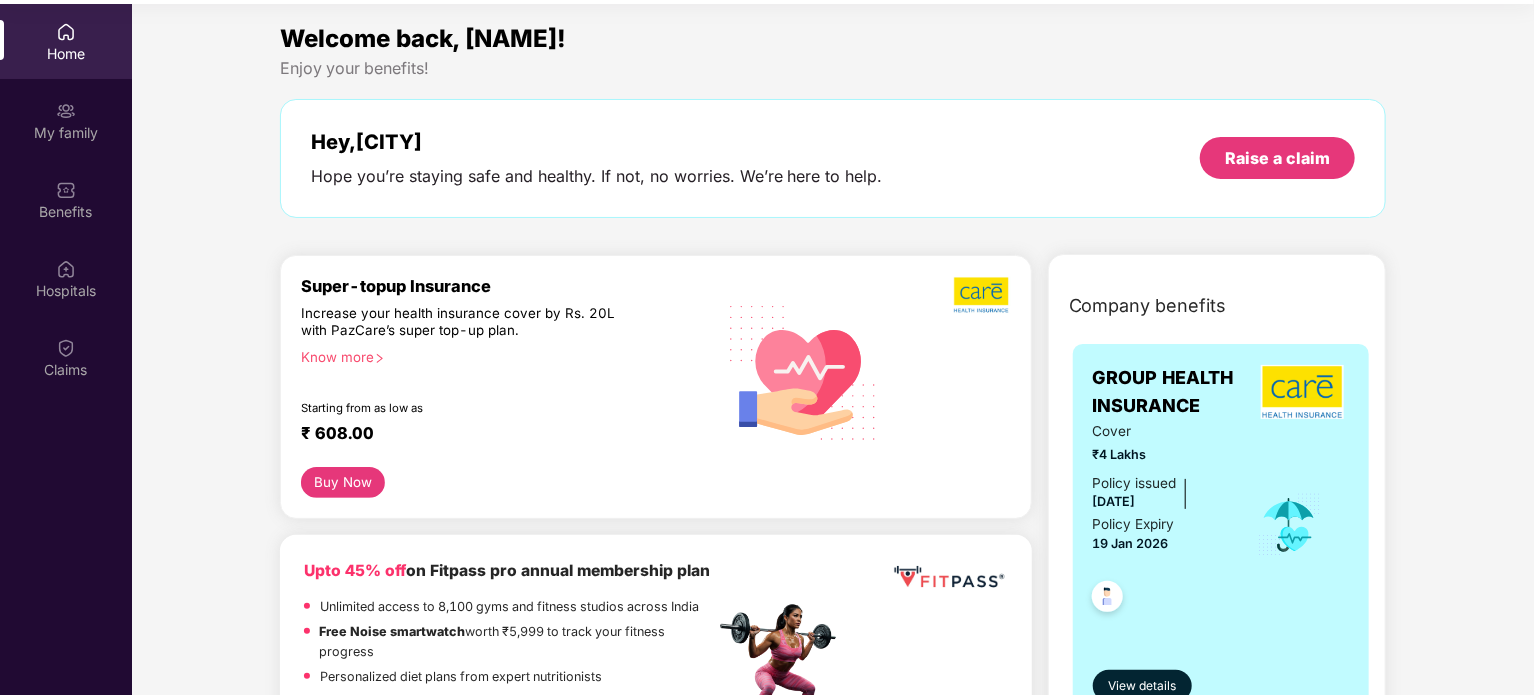 scroll, scrollTop: 112, scrollLeft: 0, axis: vertical 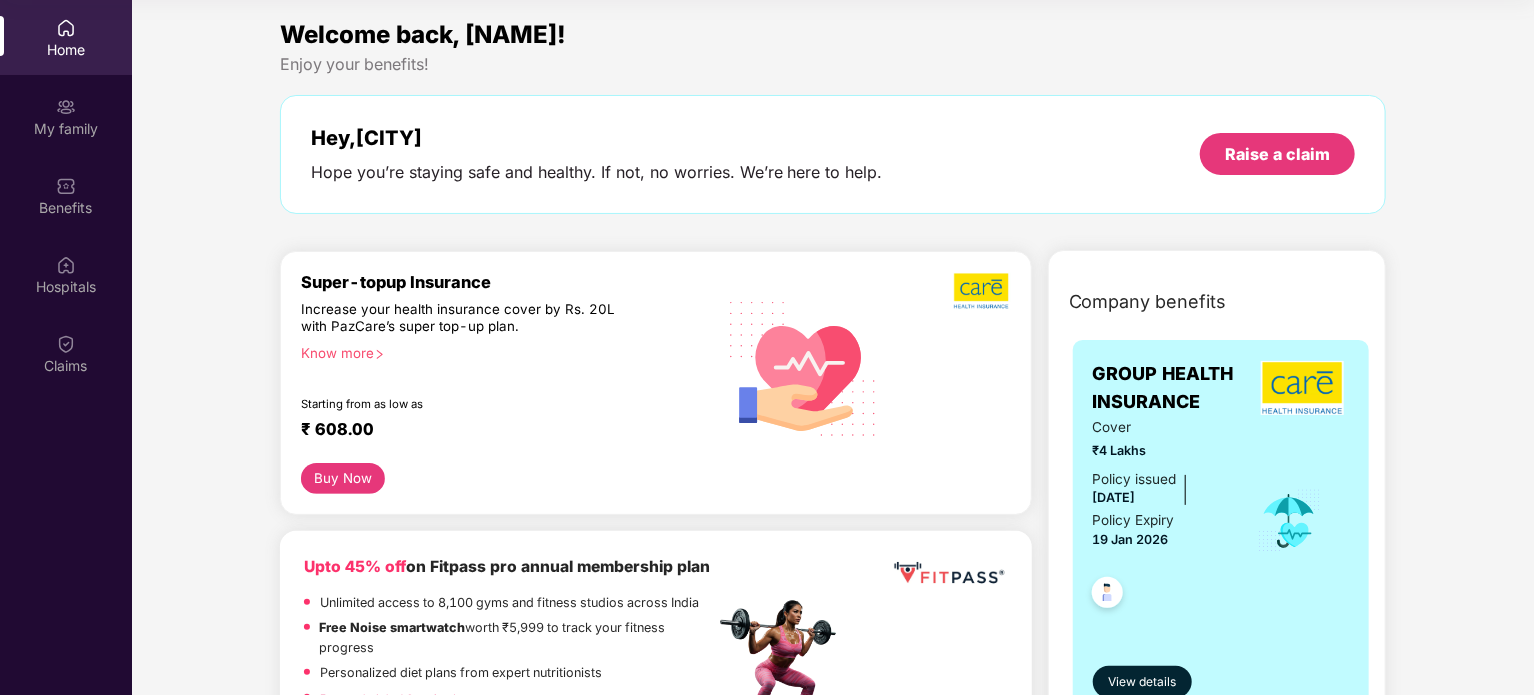 click on "Know more" at bounding box center [502, 352] 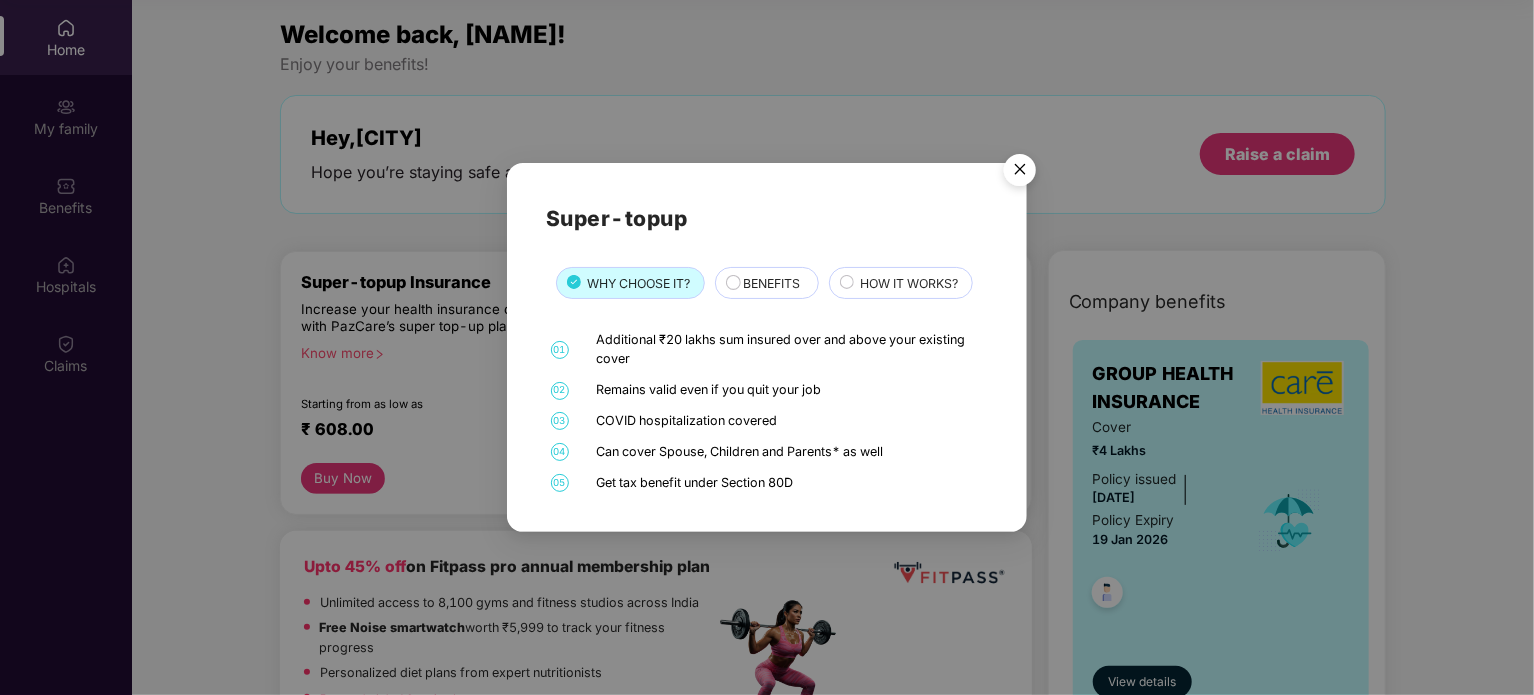 click on "BENEFITS" at bounding box center [771, 283] 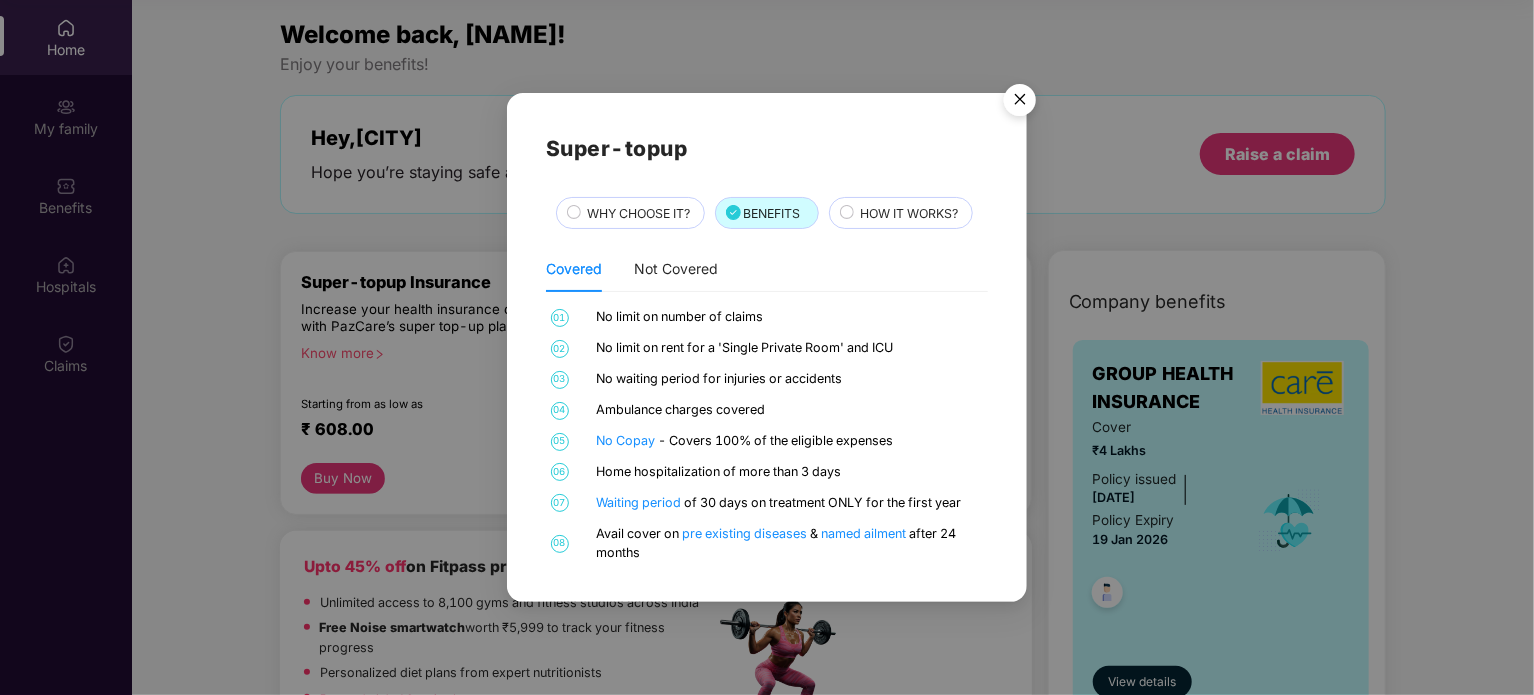 click on "WHY CHOOSE IT?" at bounding box center [639, 213] 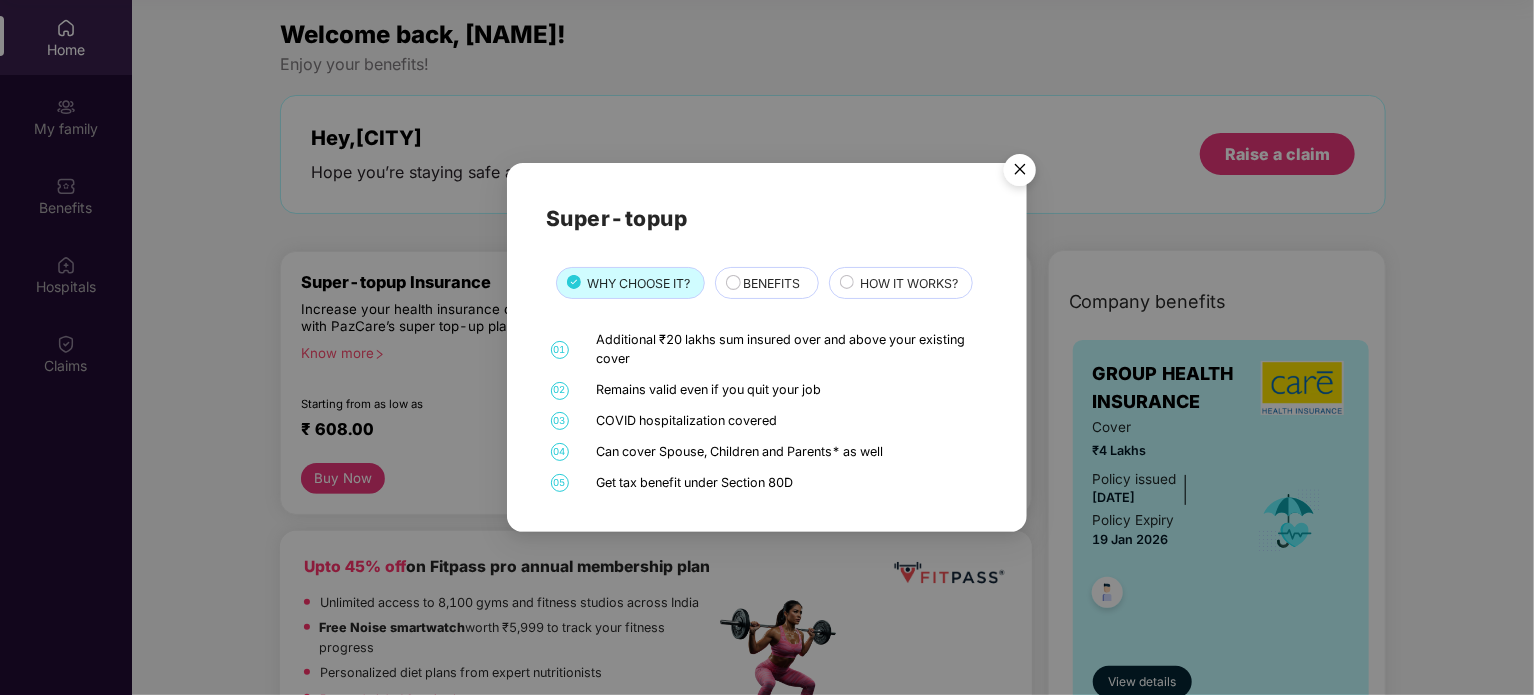 click on "Can cover Spouse, Children and Parents* as well" at bounding box center [790, 452] 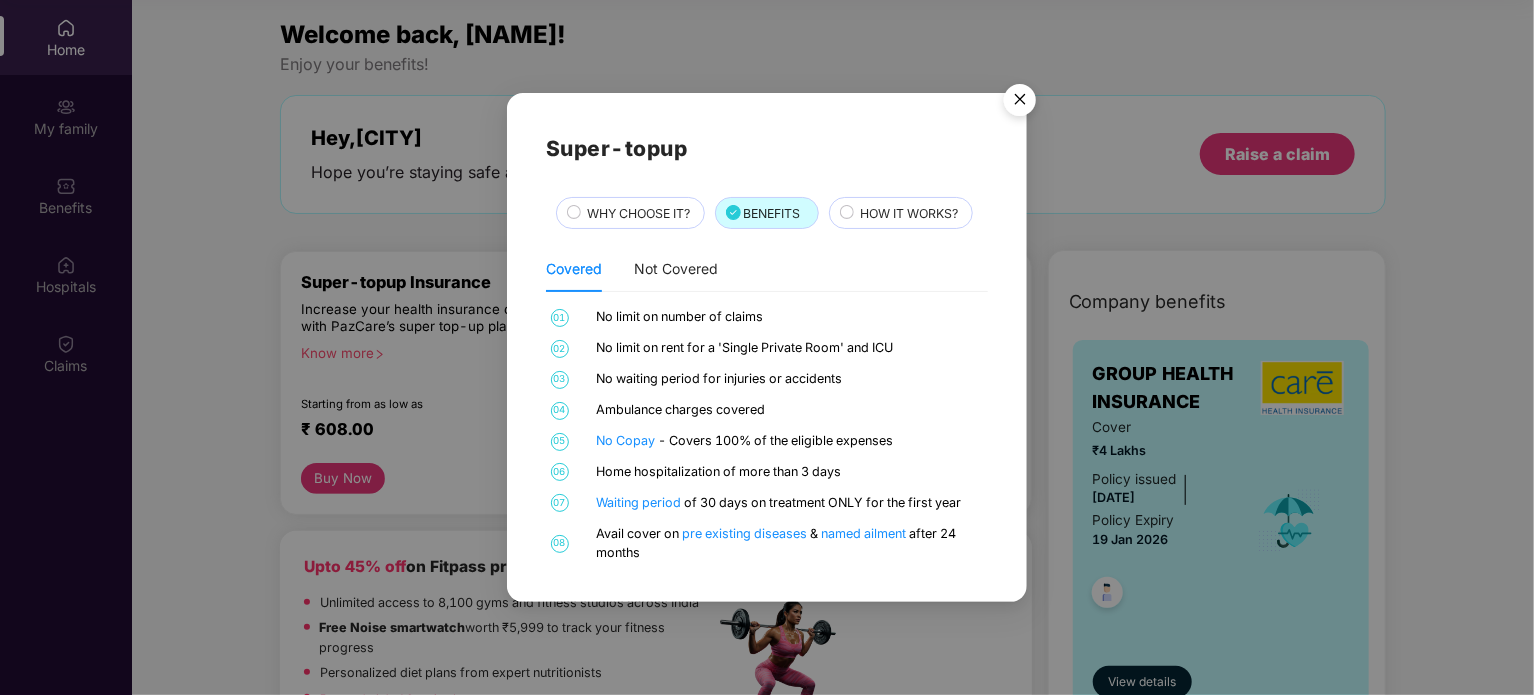 click on "HOW IT WORKS?" at bounding box center (909, 213) 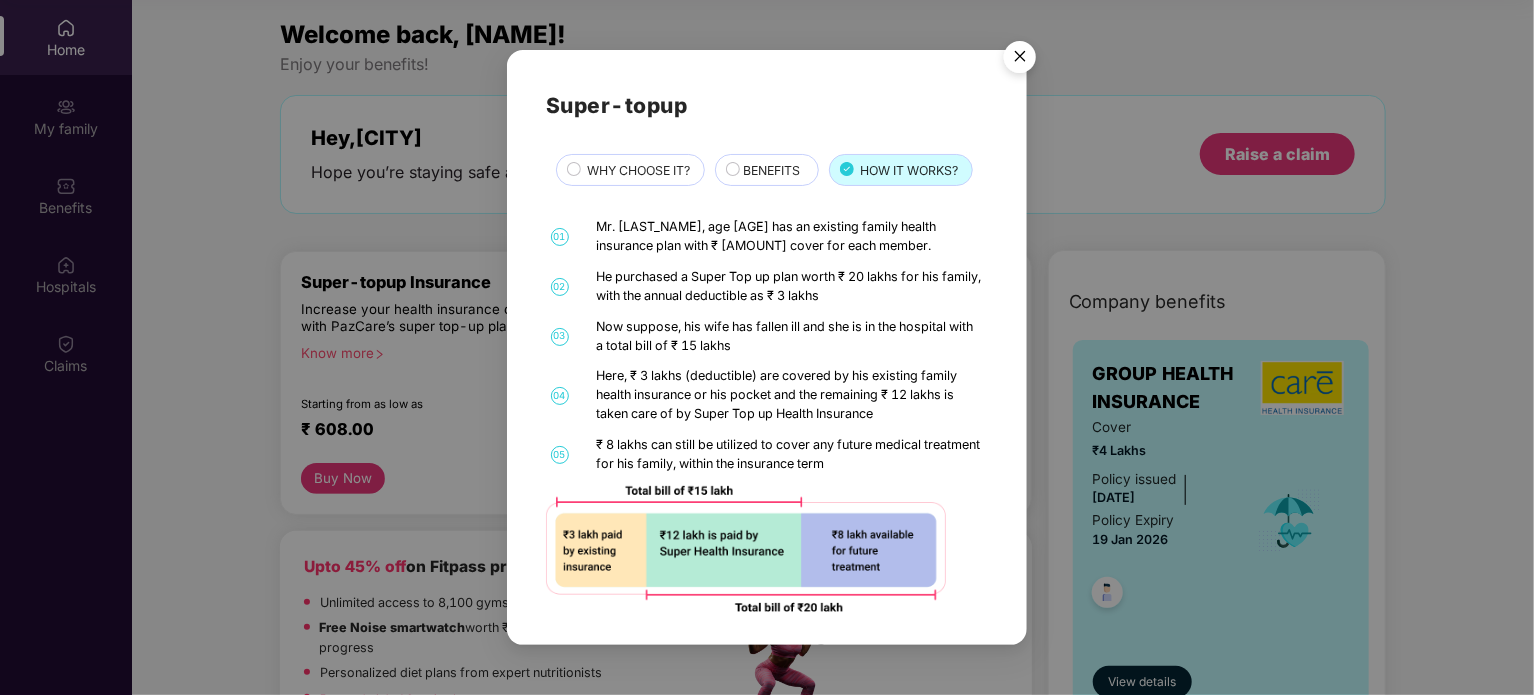click on "WHY CHOOSE IT?" at bounding box center [639, 170] 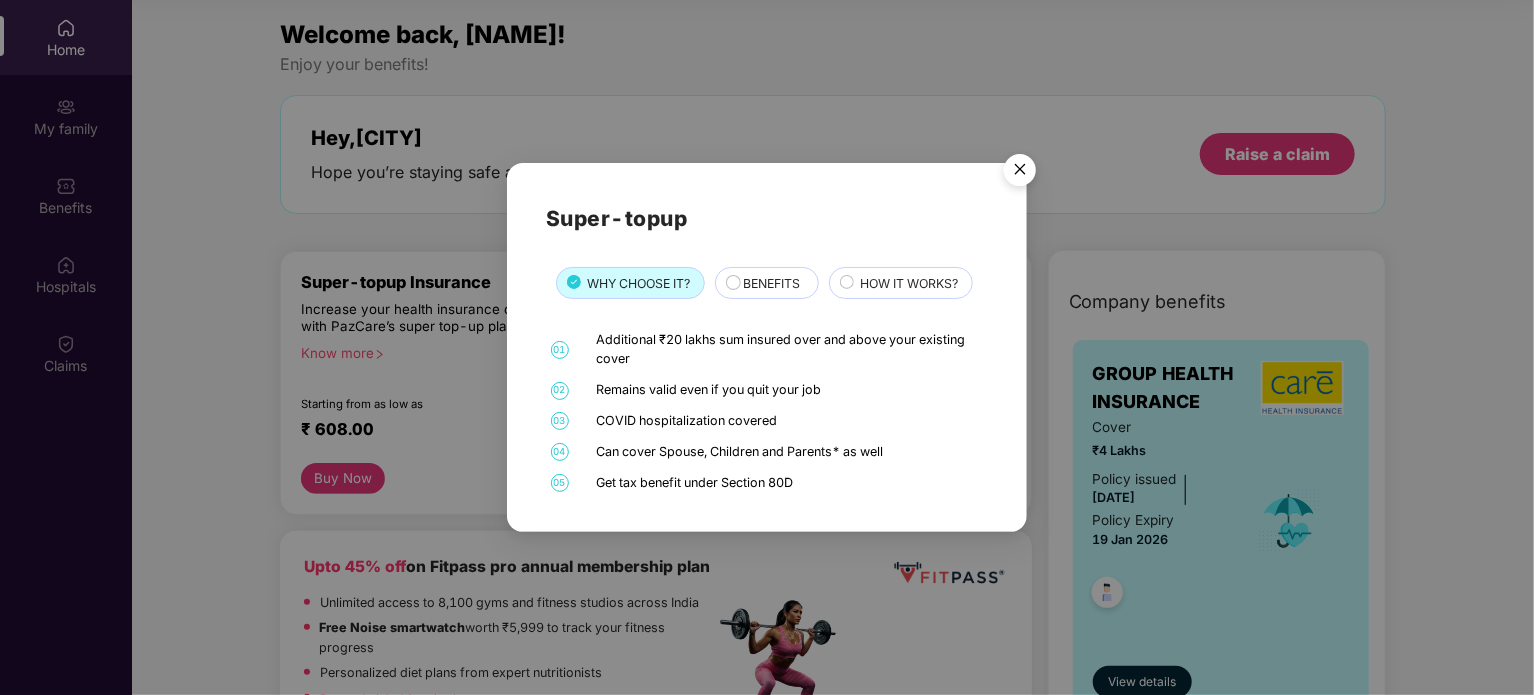 click at bounding box center (1020, 173) 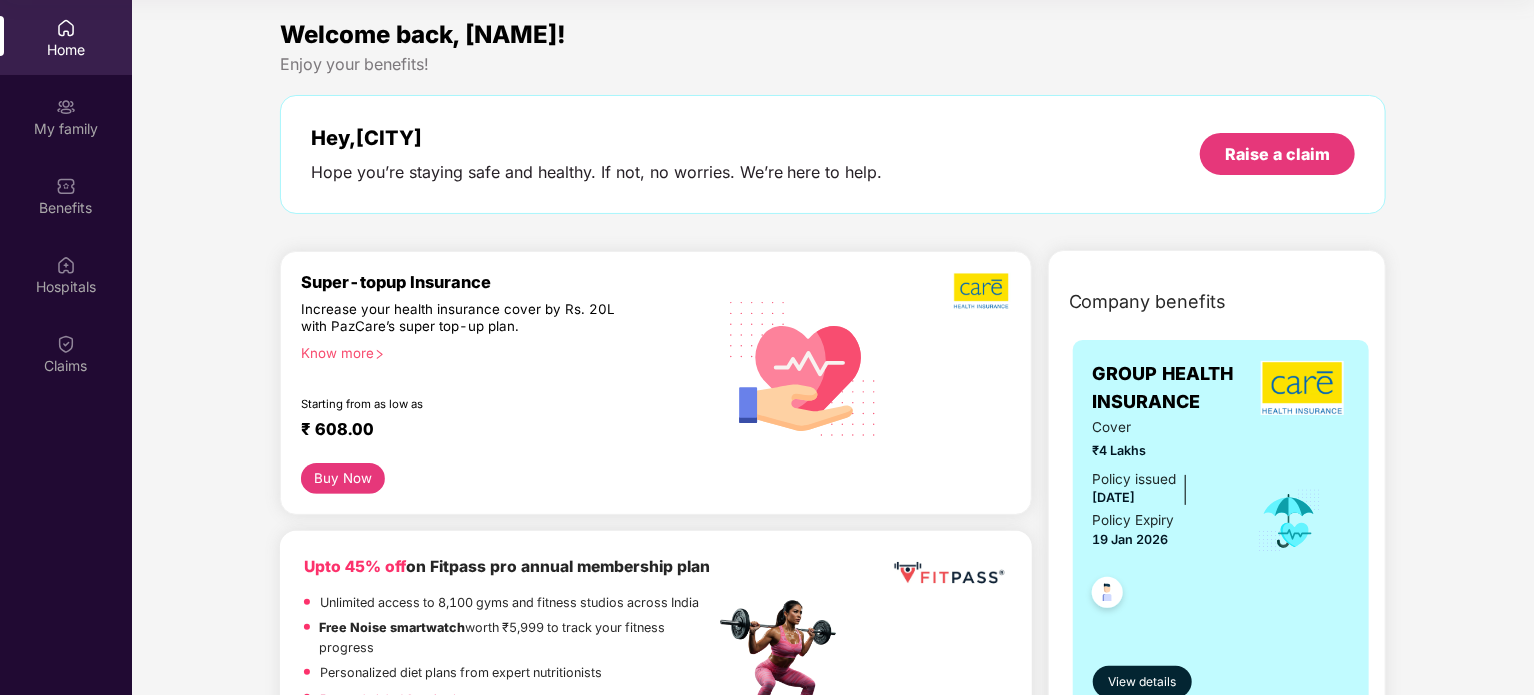 click on "Buy Now" at bounding box center [343, 478] 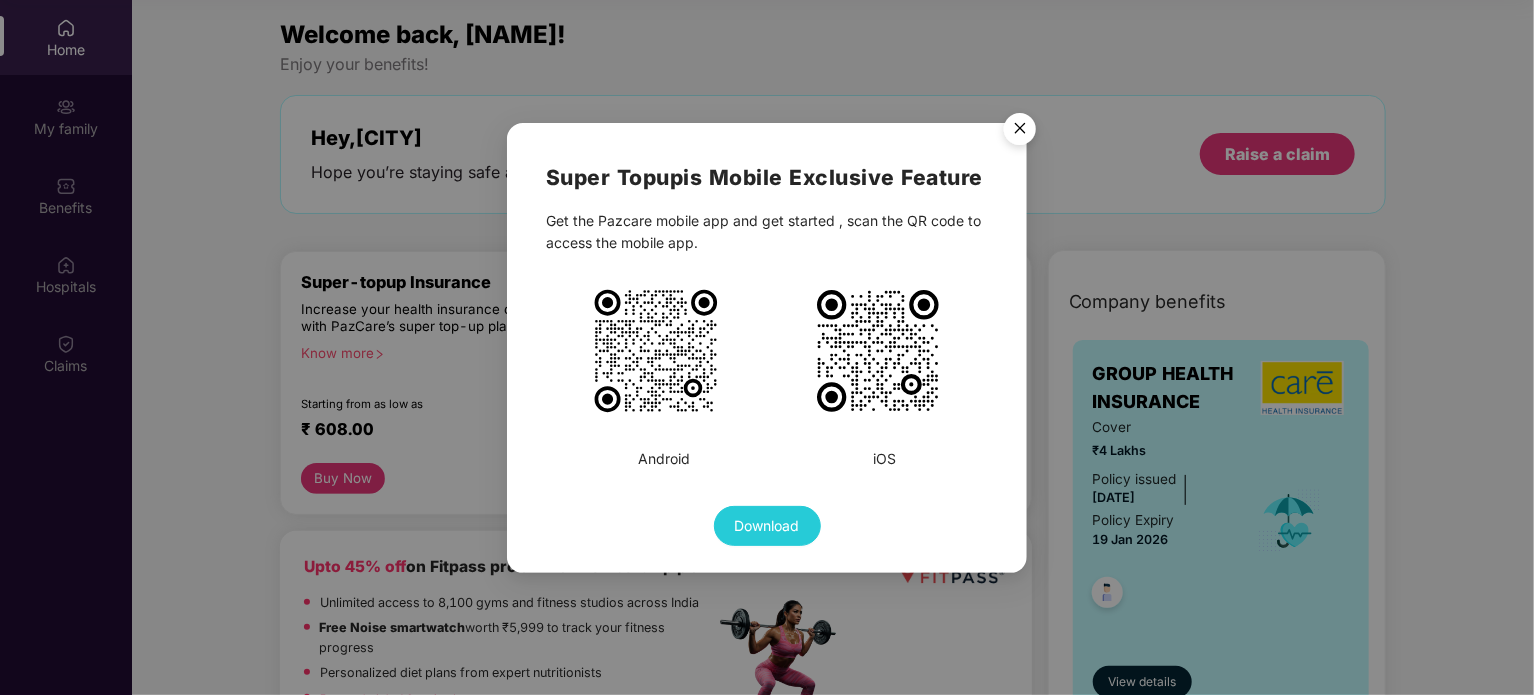 click at bounding box center [1020, 132] 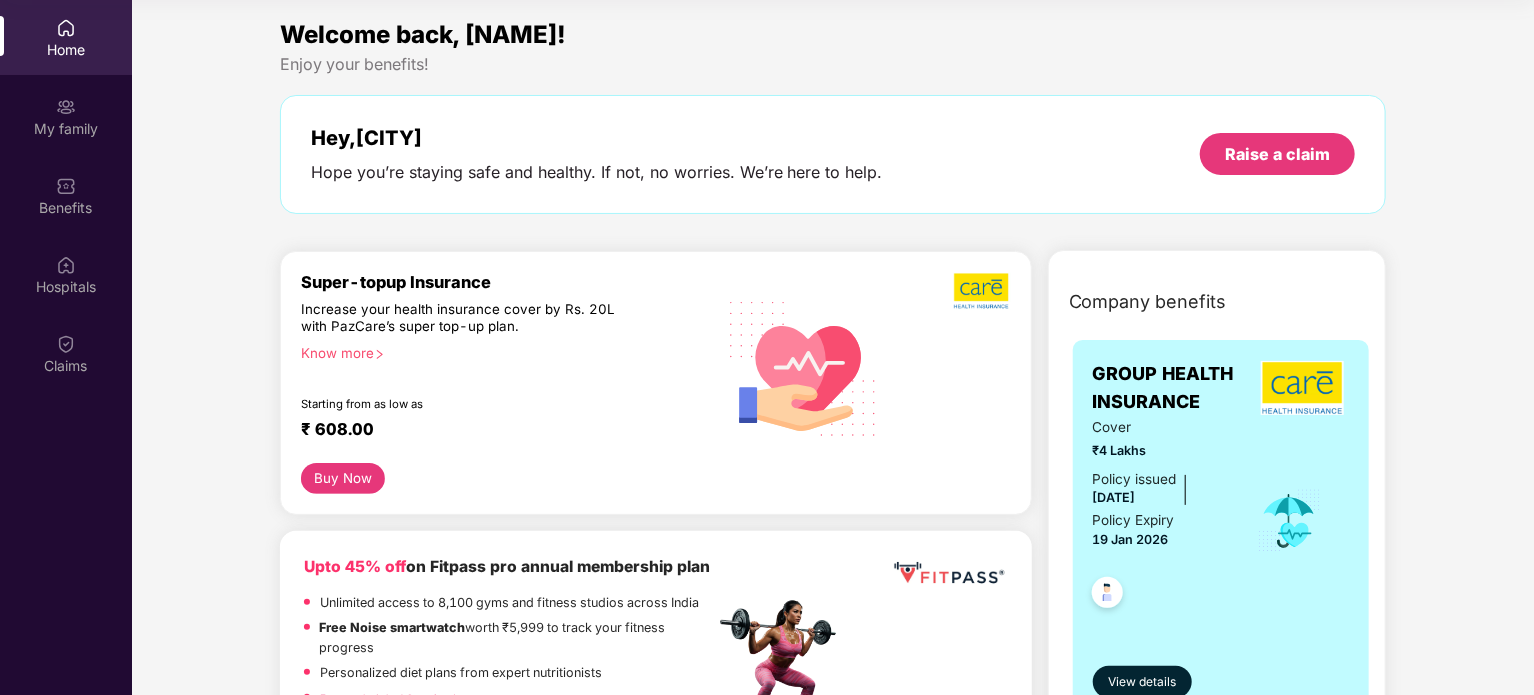 click at bounding box center [804, 367] 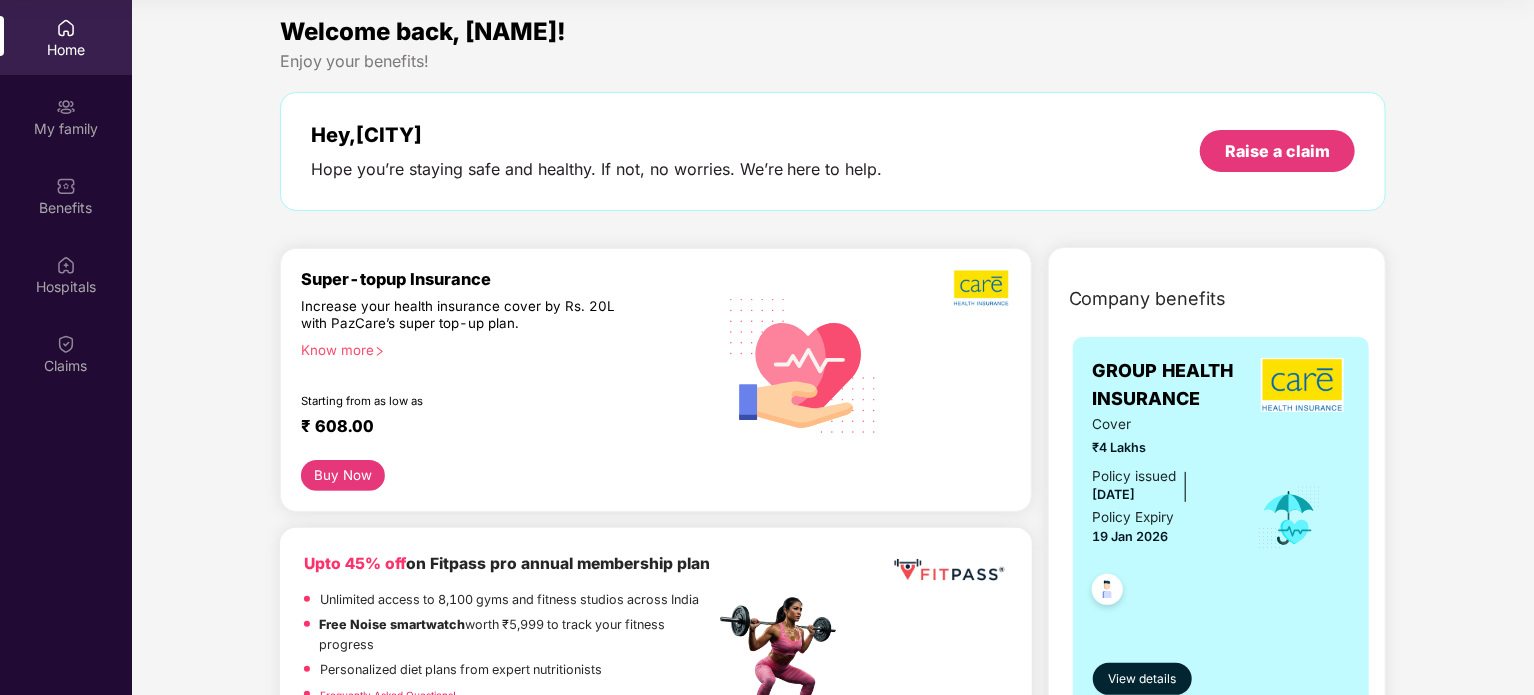 scroll, scrollTop: 0, scrollLeft: 0, axis: both 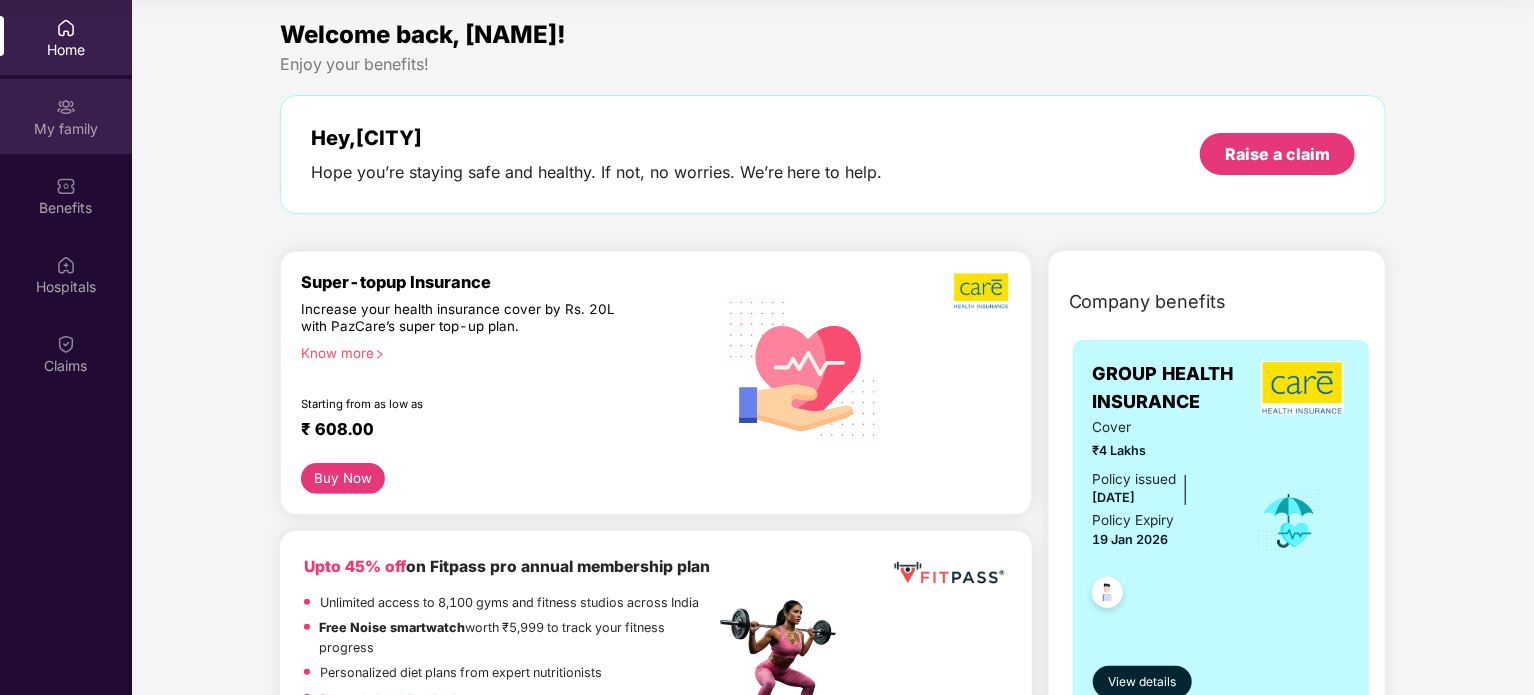 click on "My family" at bounding box center (66, 129) 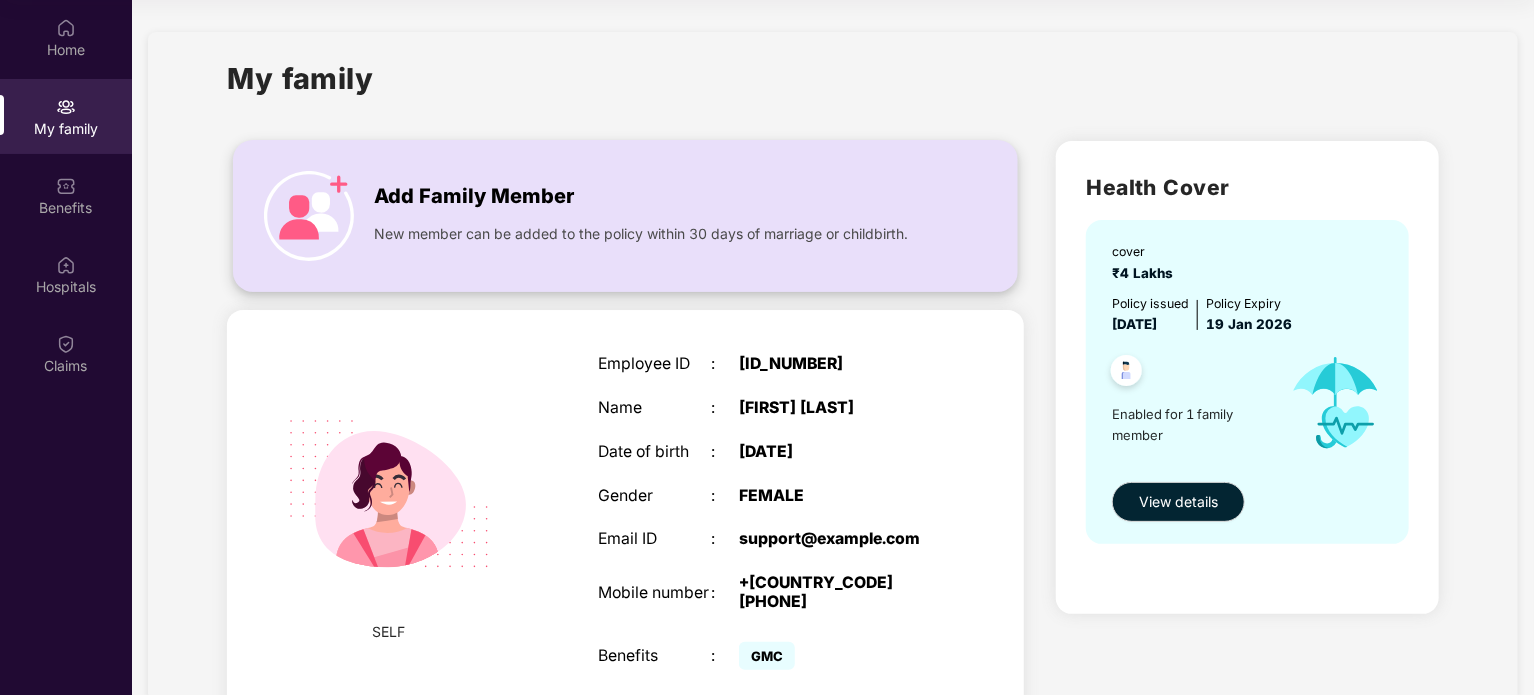 click on "New member can be added to the policy within 30 days of marriage or childbirth." at bounding box center [645, 229] 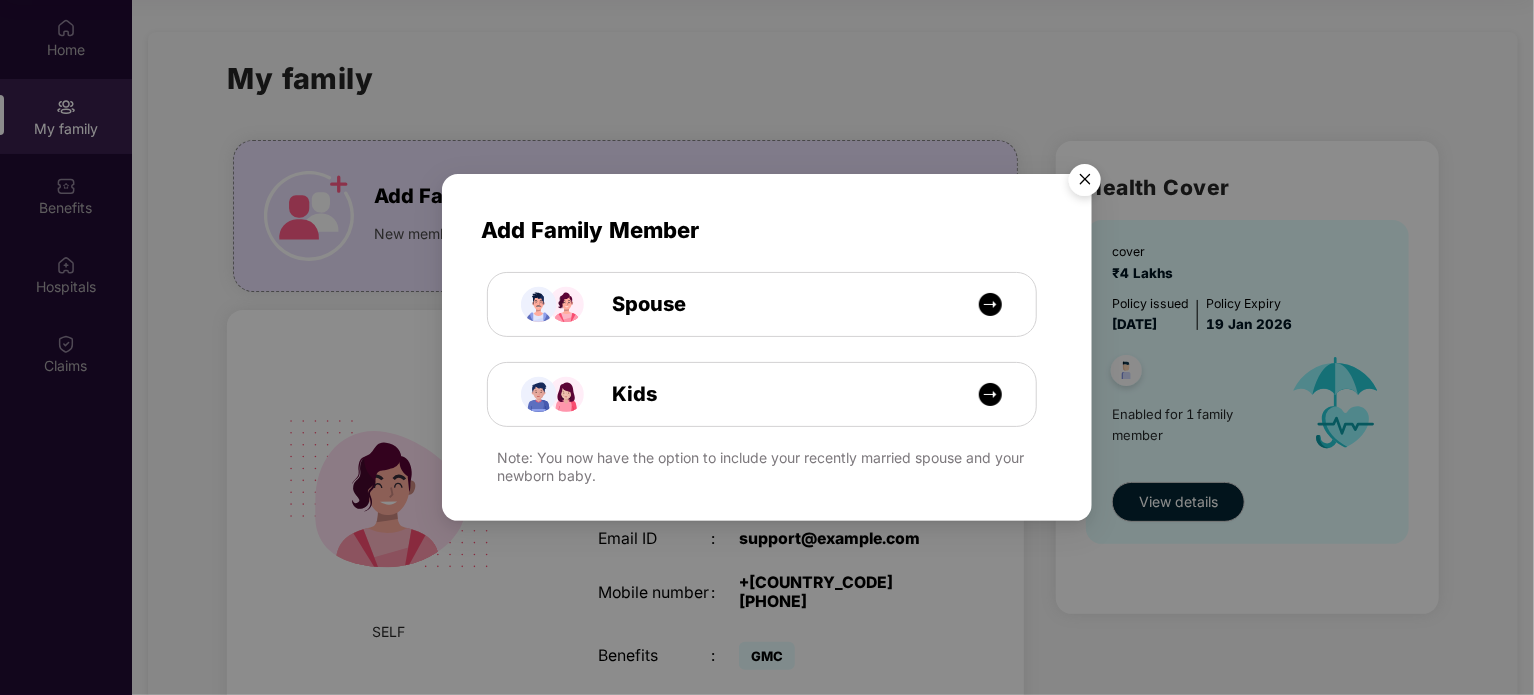 click at bounding box center [1085, 183] 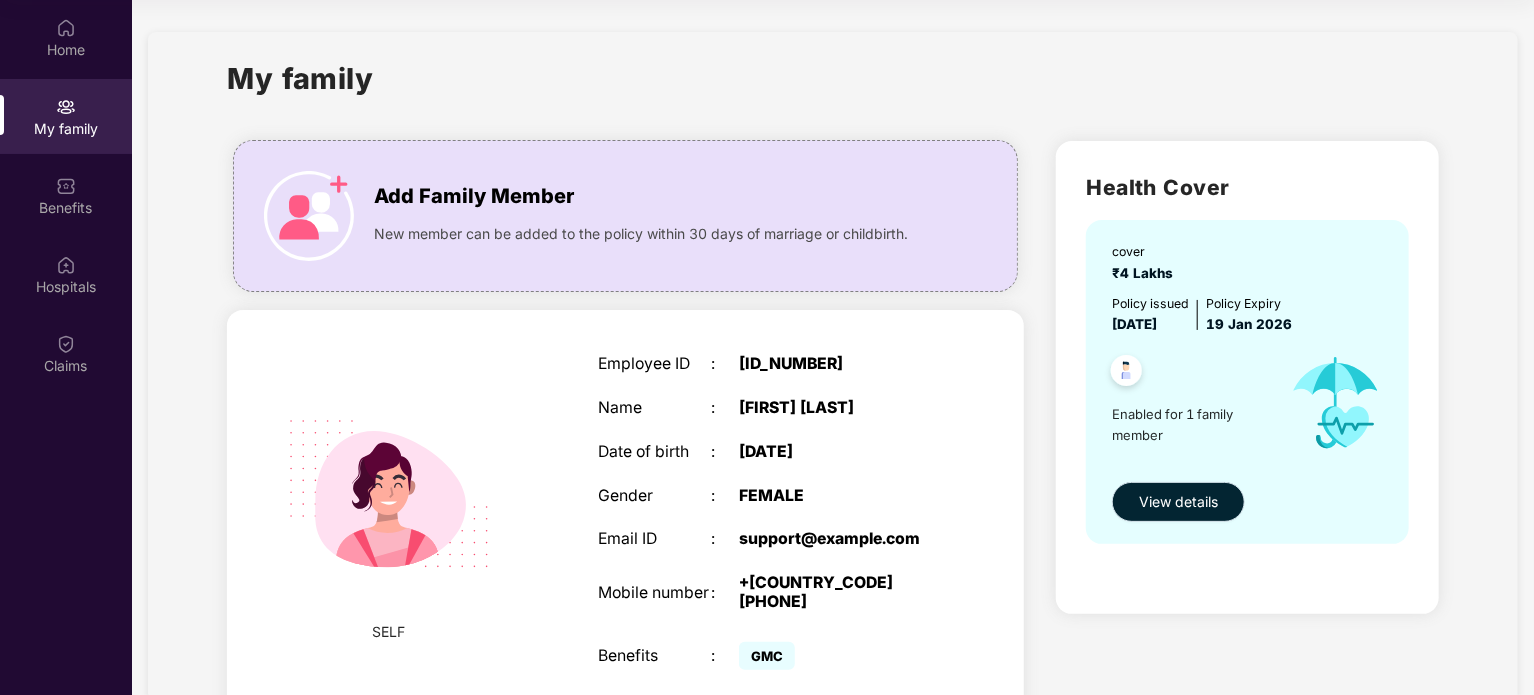 click on "View details" at bounding box center [1178, 502] 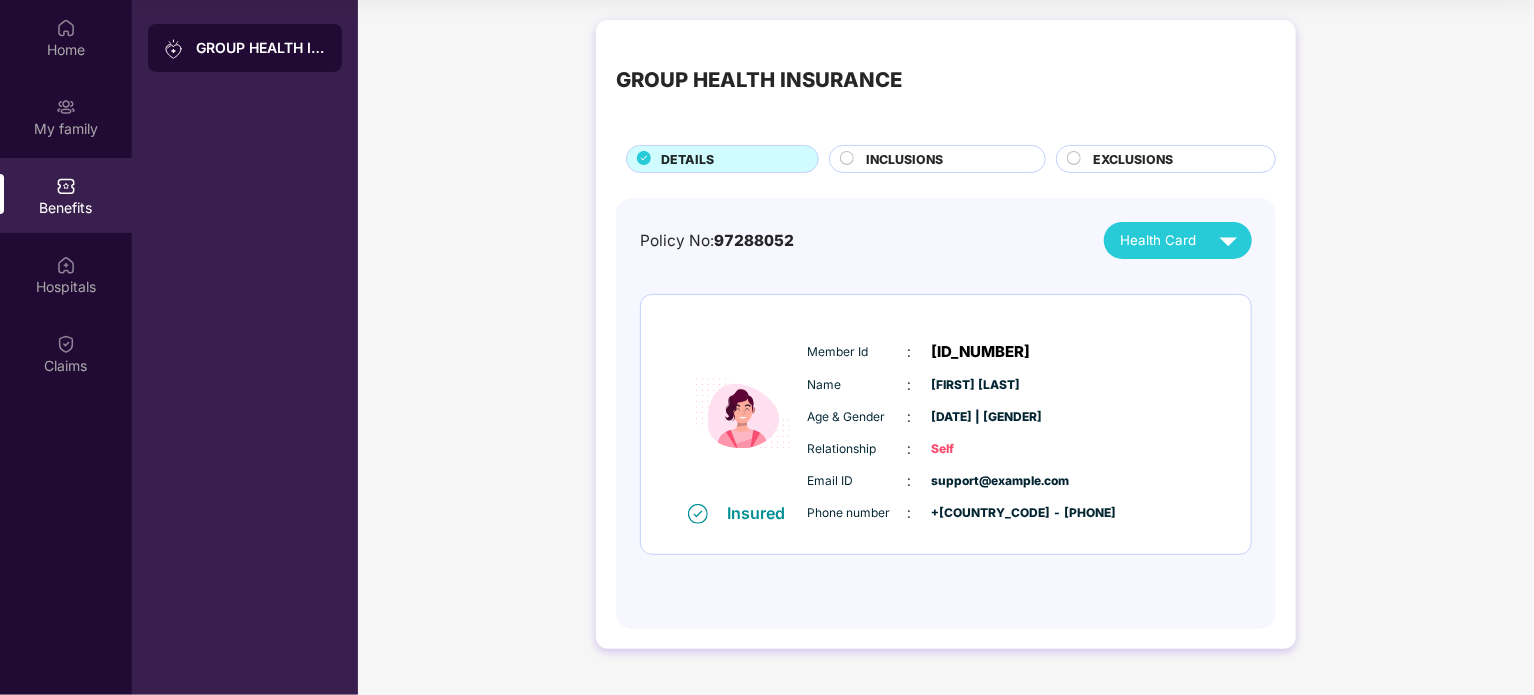 click on "INCLUSIONS" at bounding box center (904, 159) 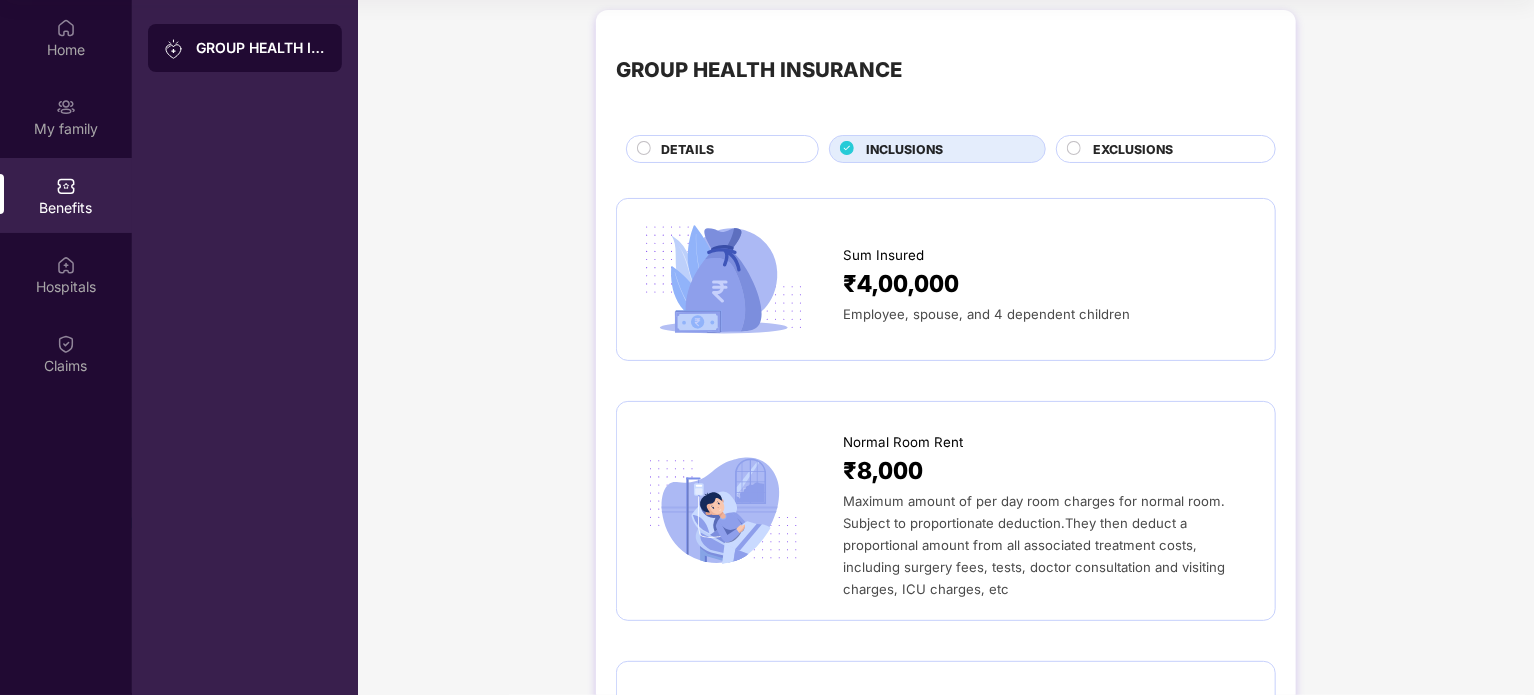 scroll, scrollTop: 0, scrollLeft: 0, axis: both 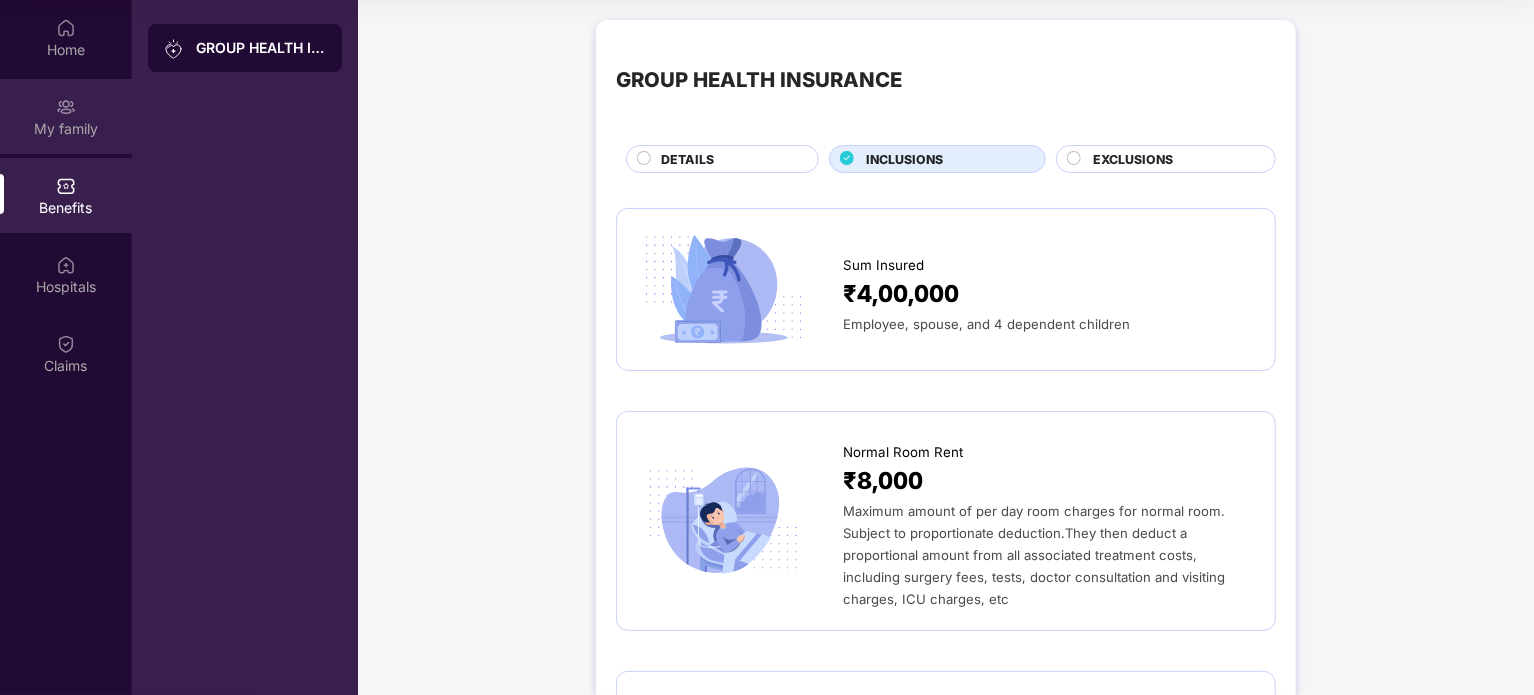 click at bounding box center [66, 107] 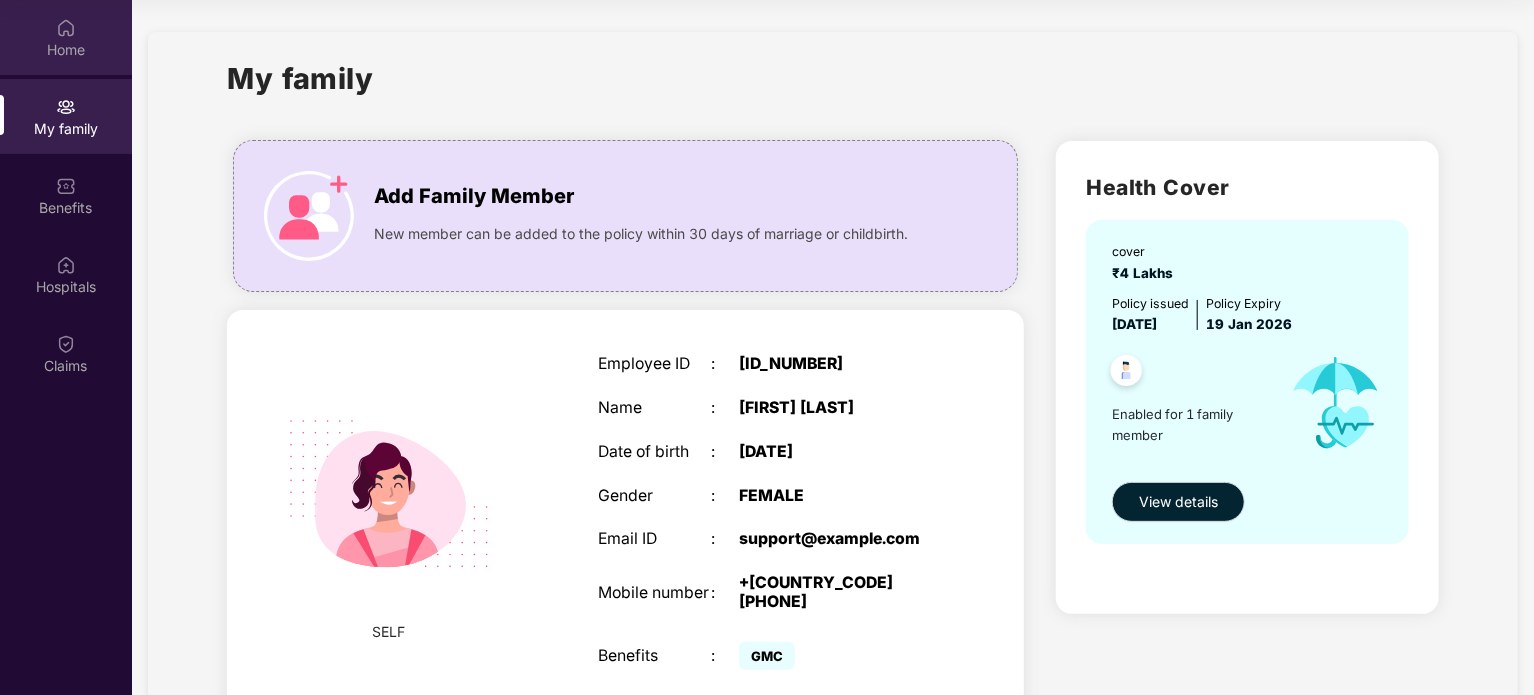 click on "Home" at bounding box center [66, 37] 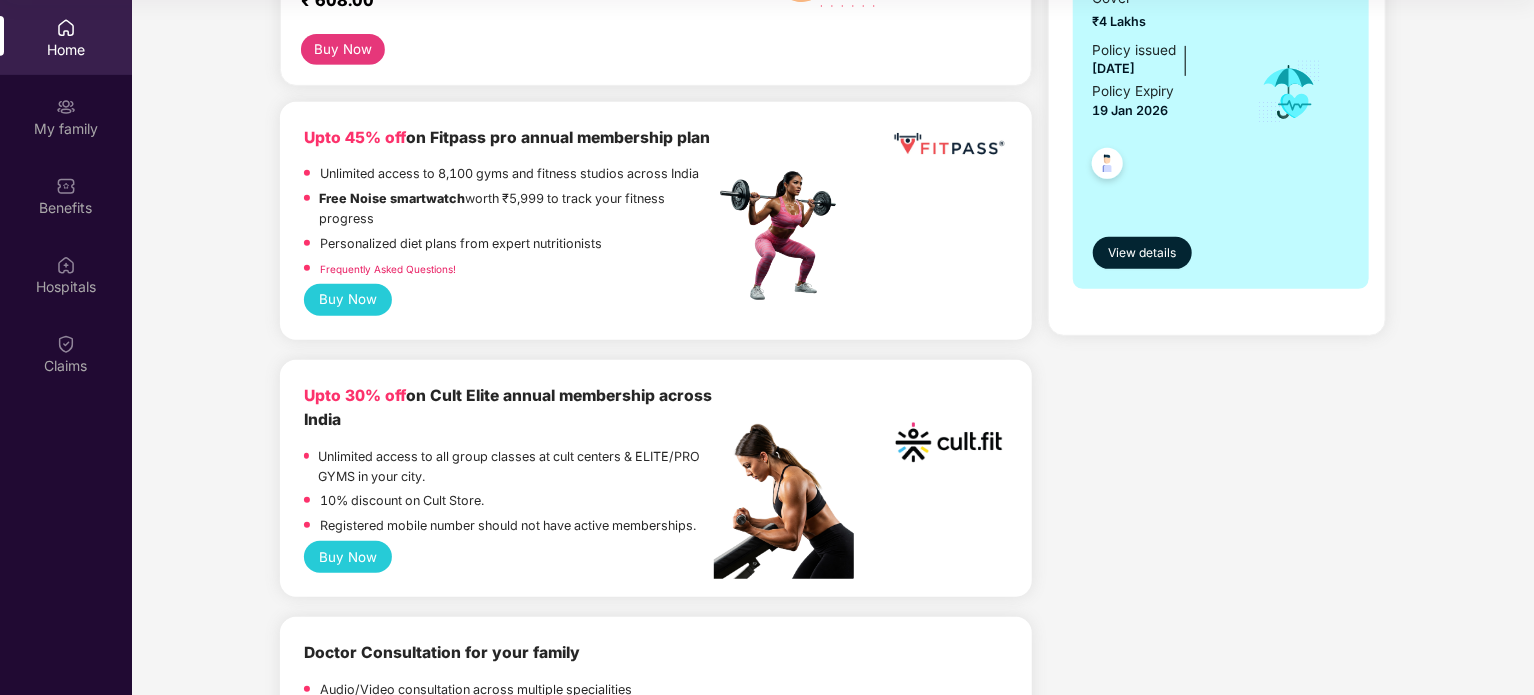 scroll, scrollTop: 100, scrollLeft: 0, axis: vertical 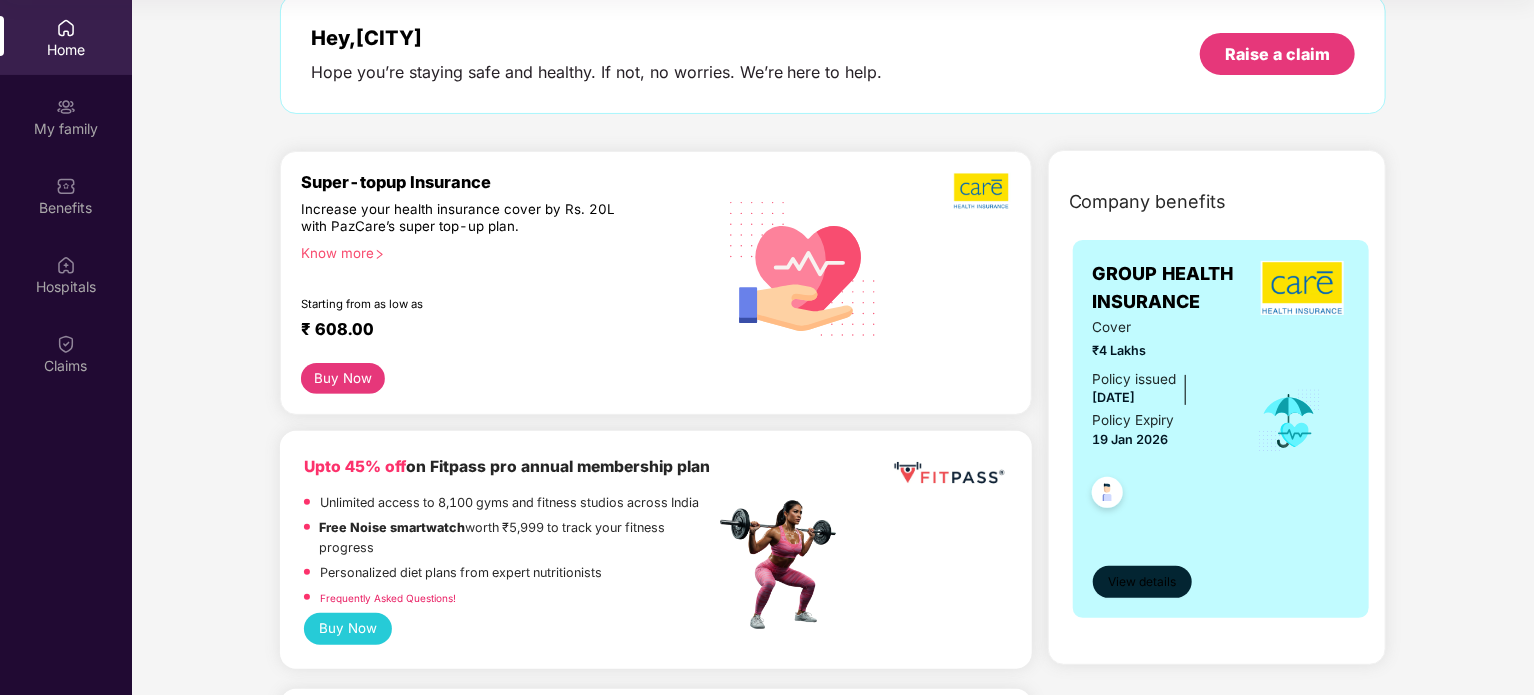 click on "View details" at bounding box center [1142, 582] 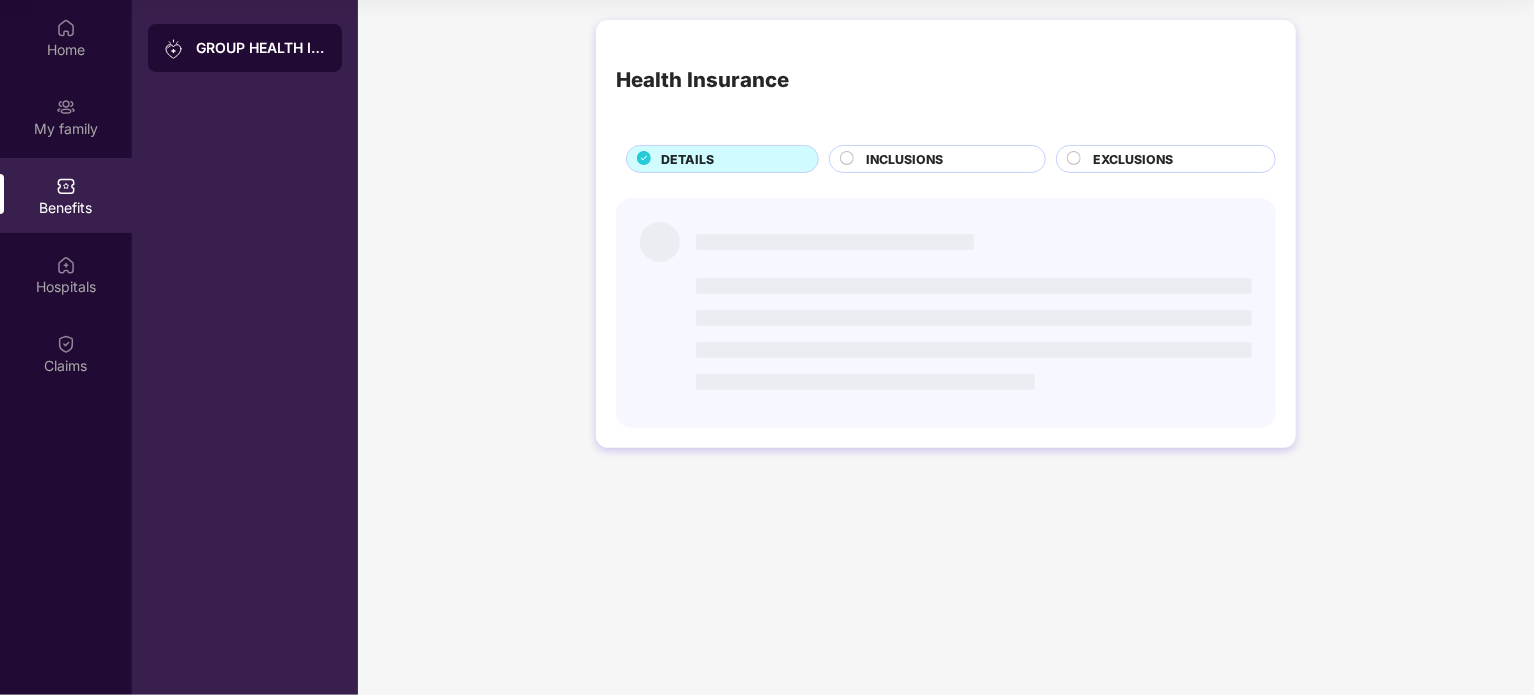 scroll, scrollTop: 0, scrollLeft: 0, axis: both 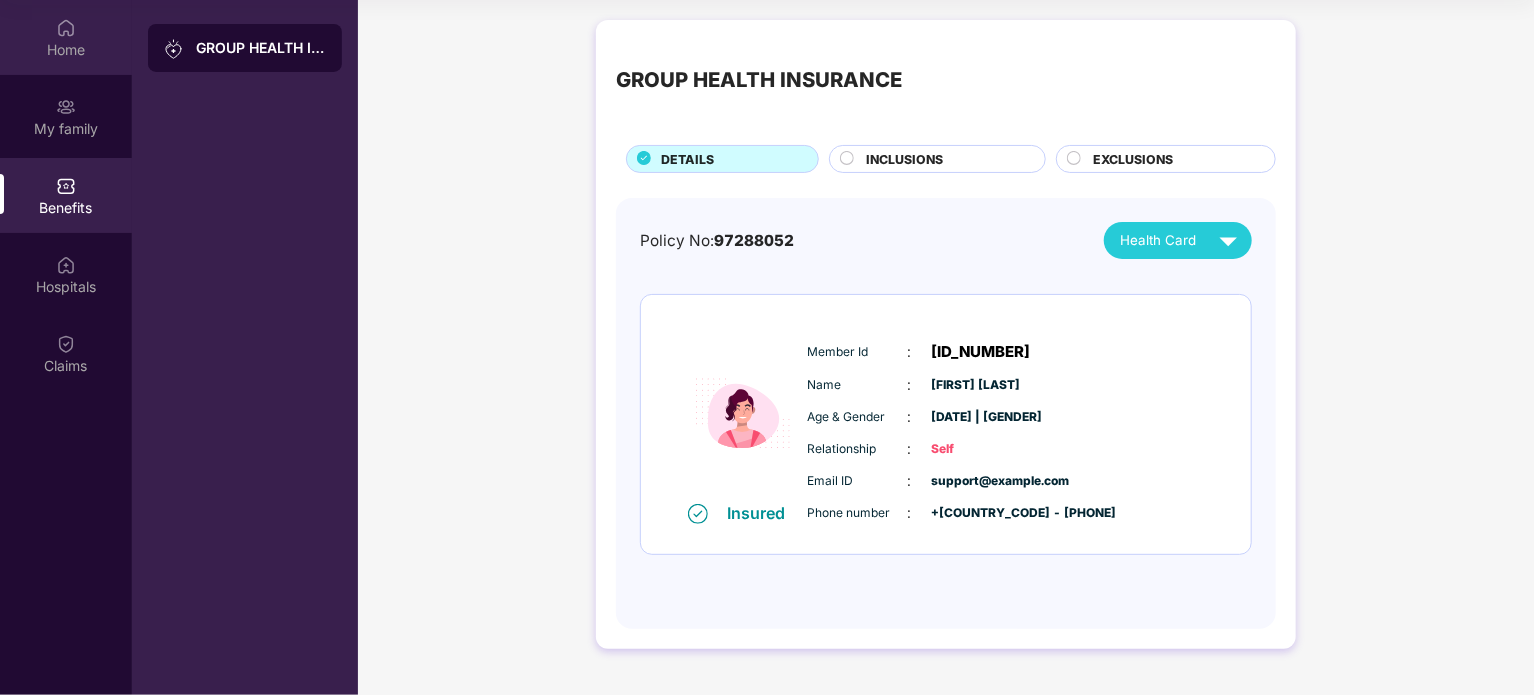 click on "Home" at bounding box center [66, 50] 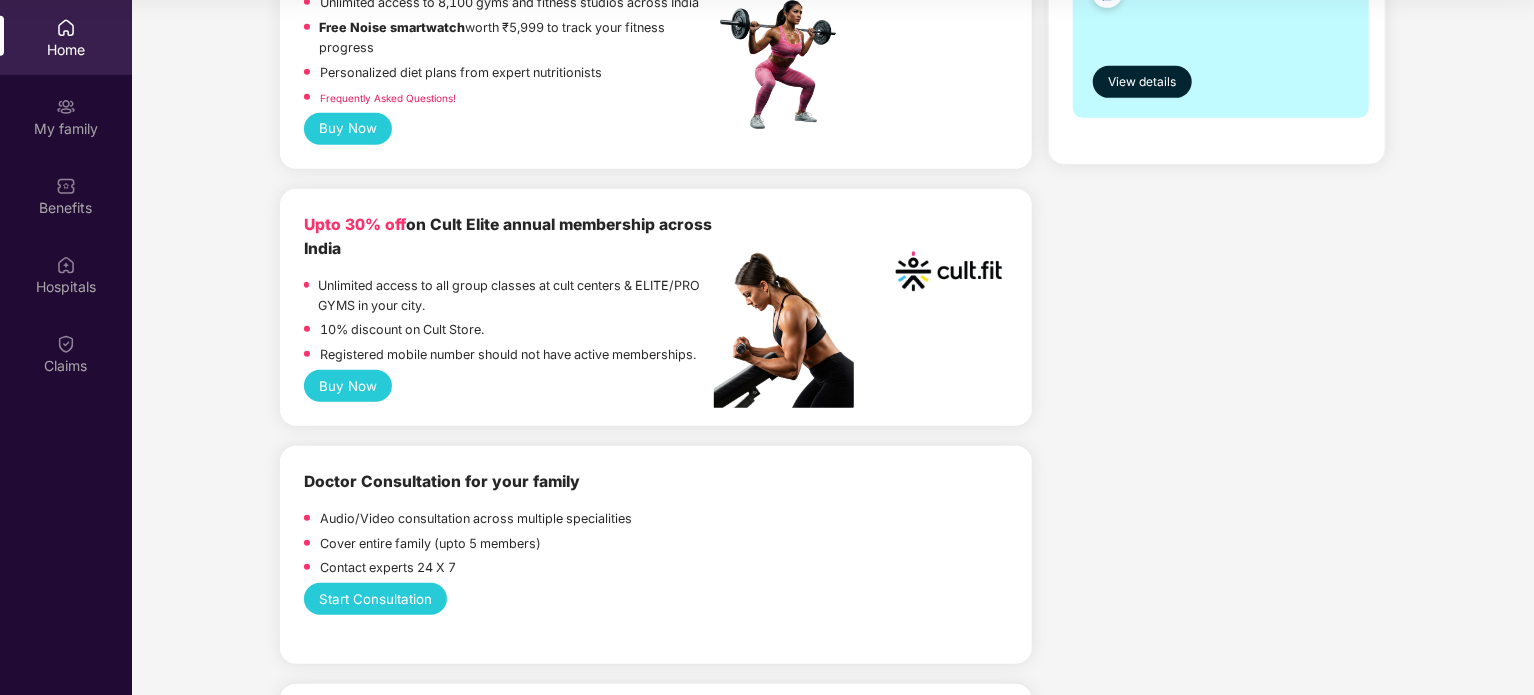 scroll, scrollTop: 0, scrollLeft: 0, axis: both 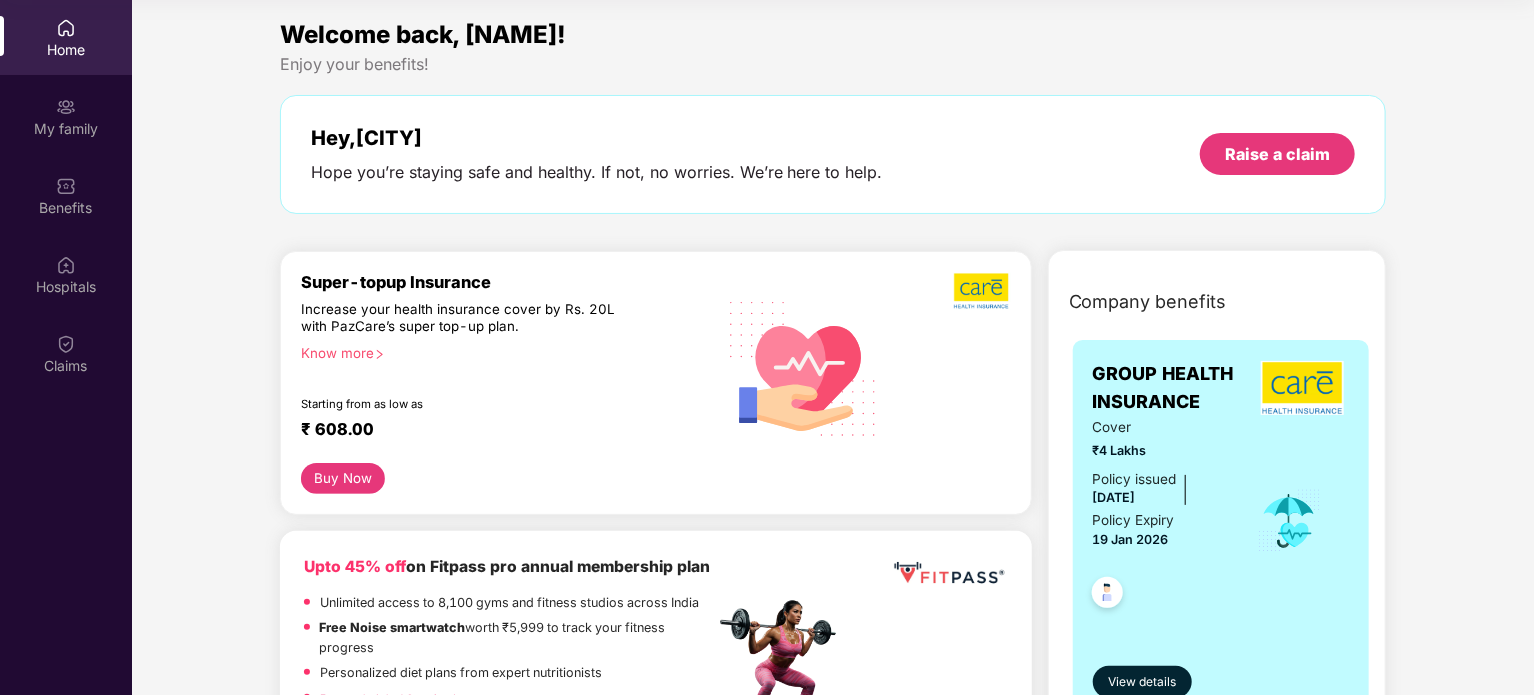 click on "Know more" at bounding box center (502, 352) 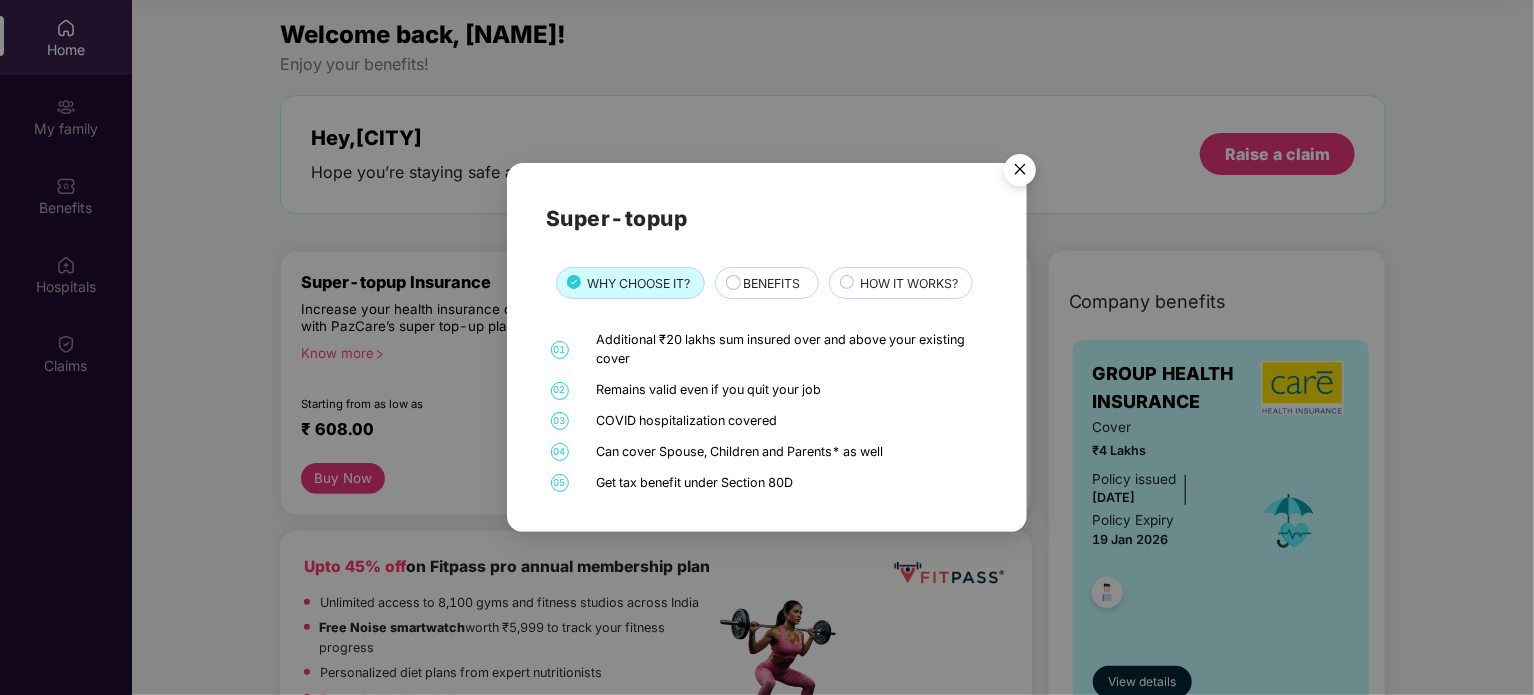 drag, startPoint x: 698, startPoint y: 195, endPoint x: 712, endPoint y: 195, distance: 14 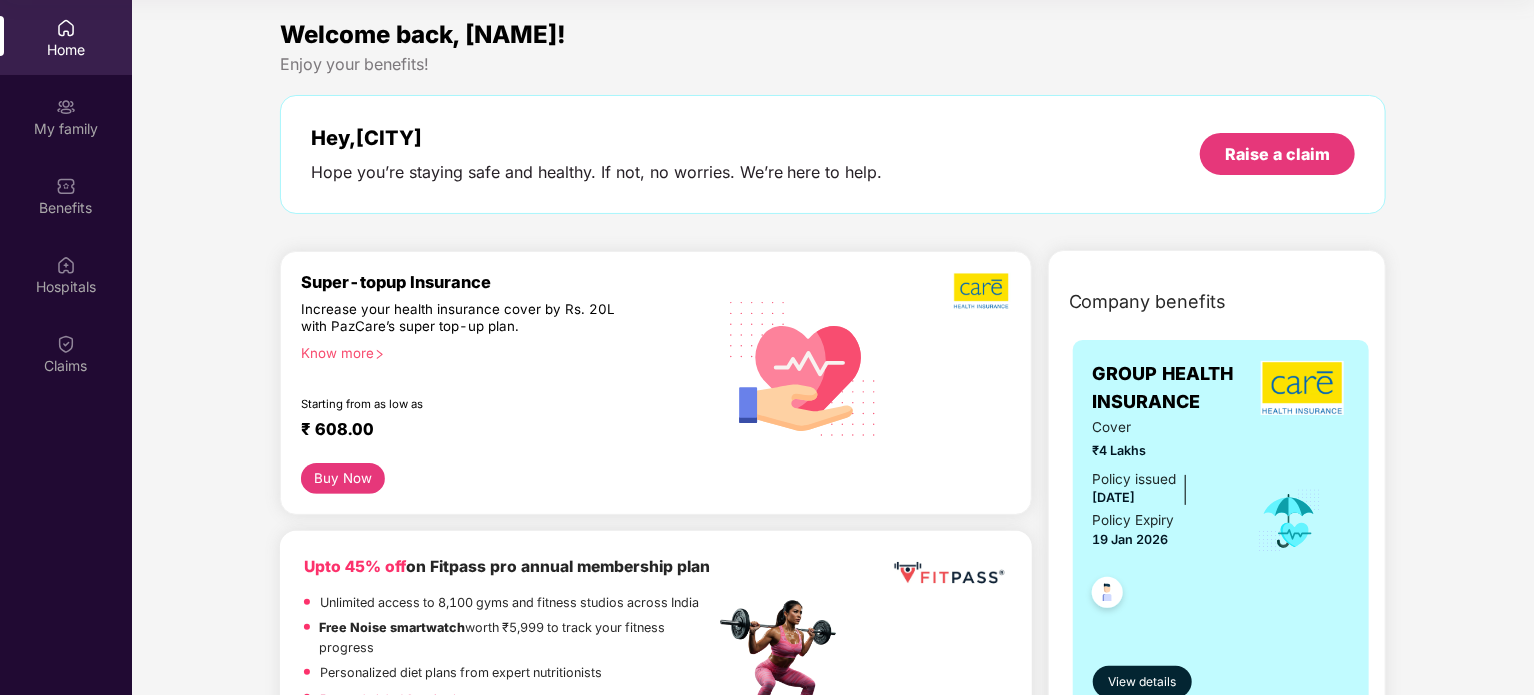 click on "Know more" at bounding box center (502, 352) 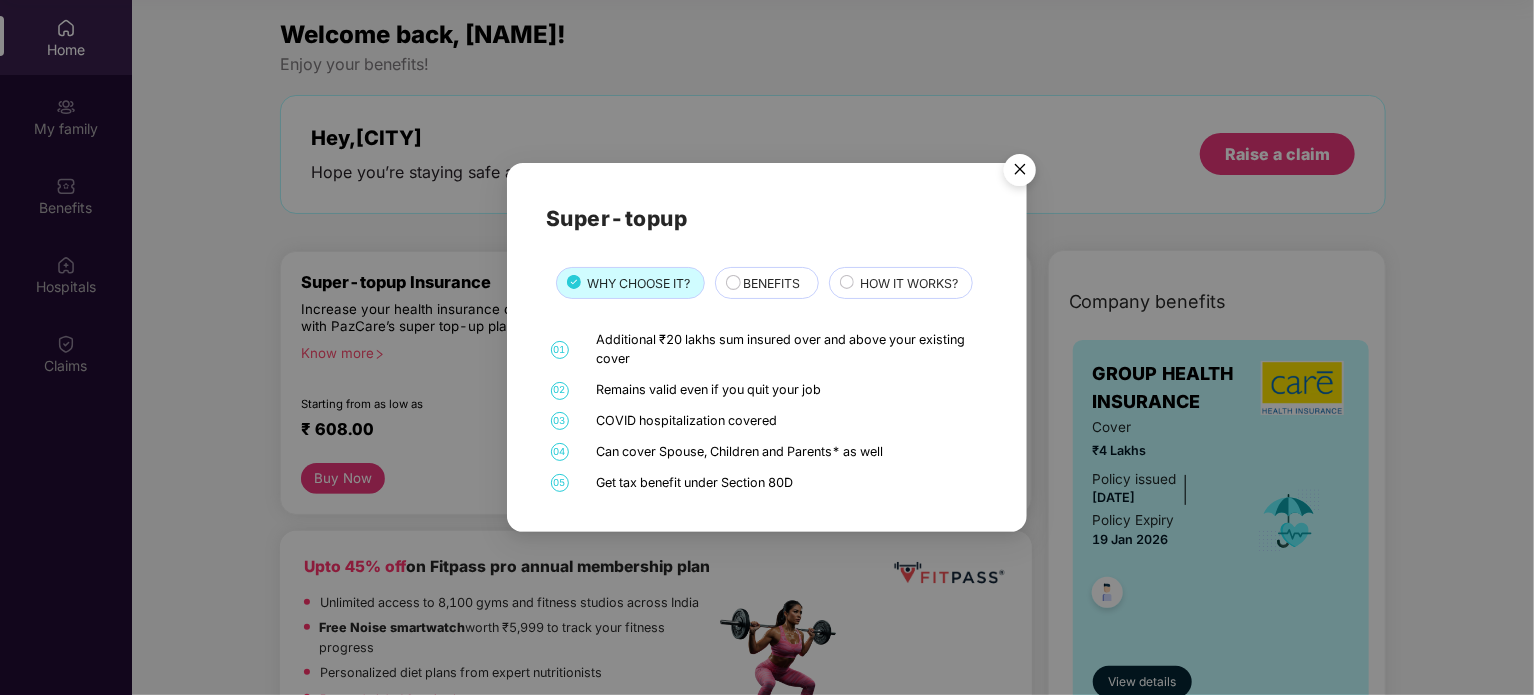 click on "BENEFITS" at bounding box center [771, 283] 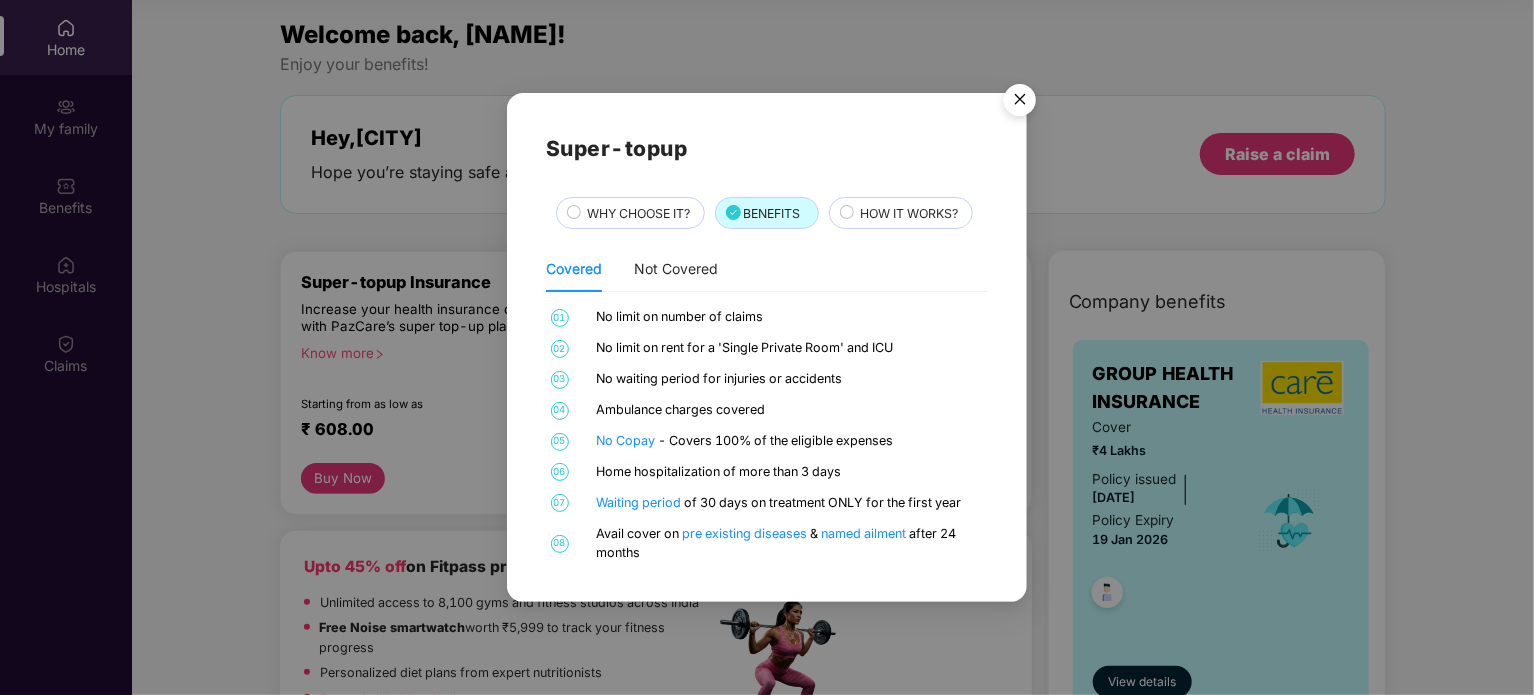 click on "HOW IT WORKS?" at bounding box center [909, 213] 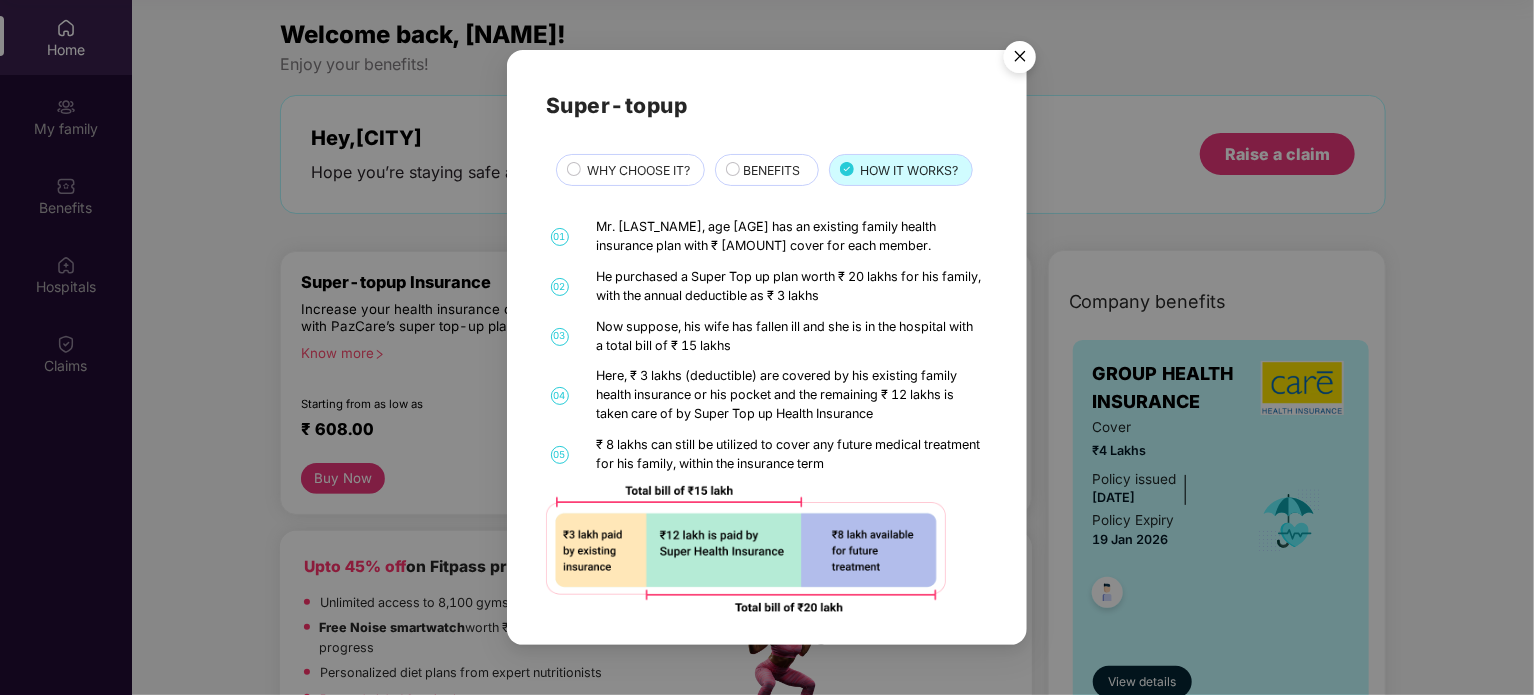 click at bounding box center (1020, 60) 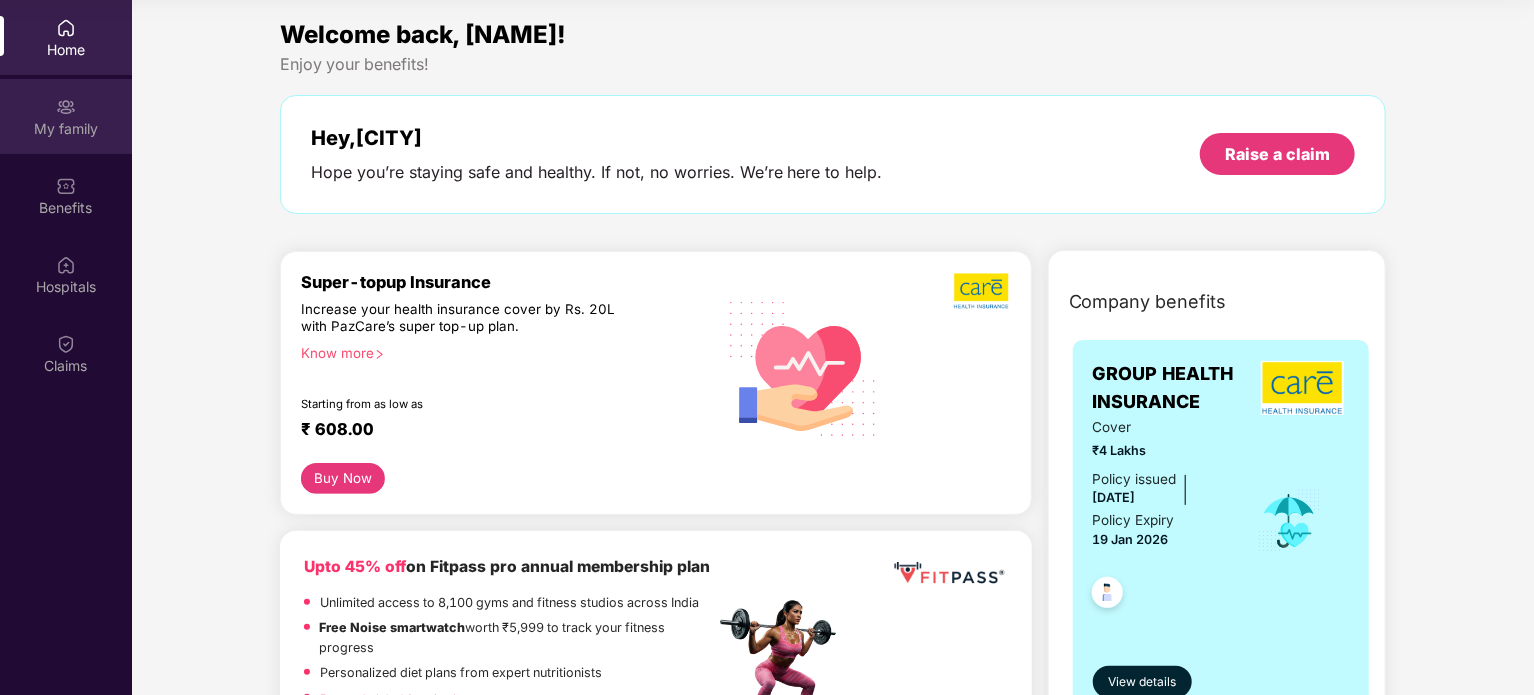 click at bounding box center (66, 107) 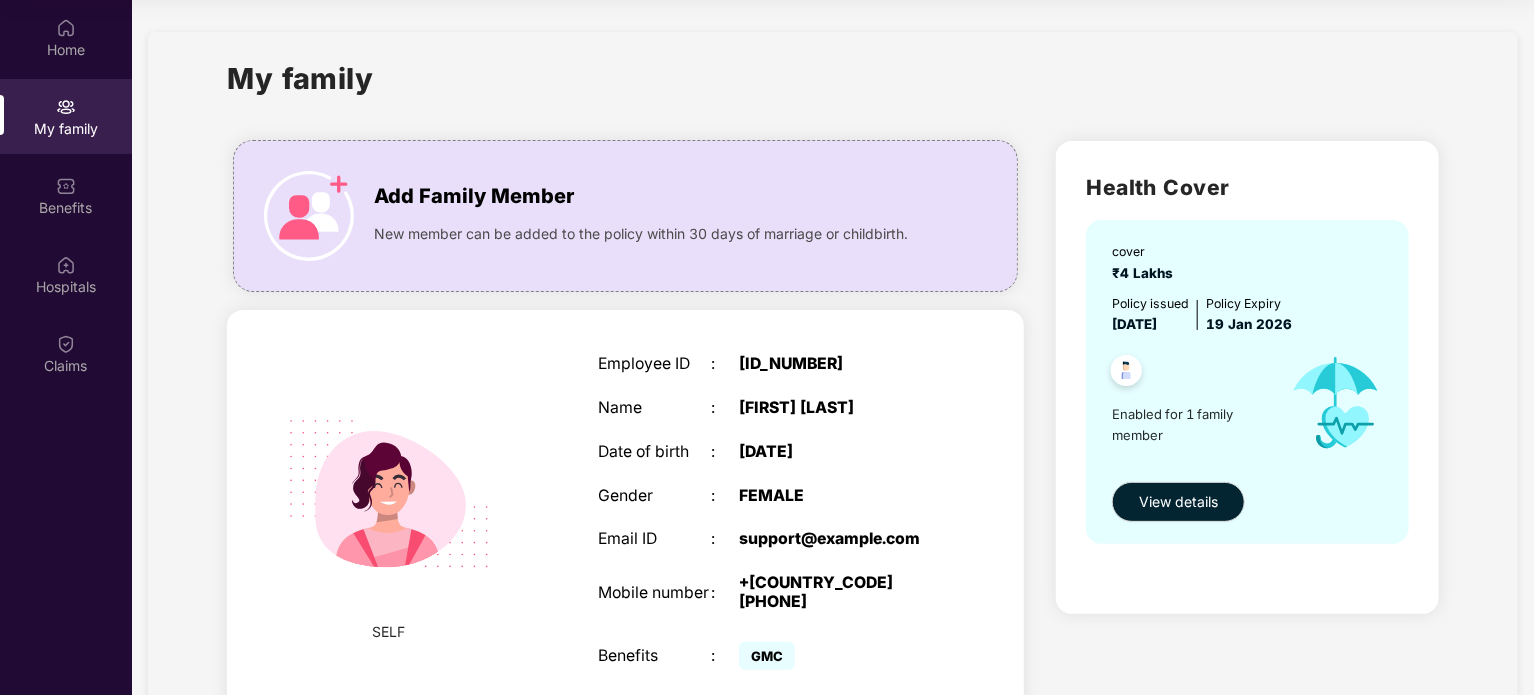 click on "GMC" at bounding box center [767, 656] 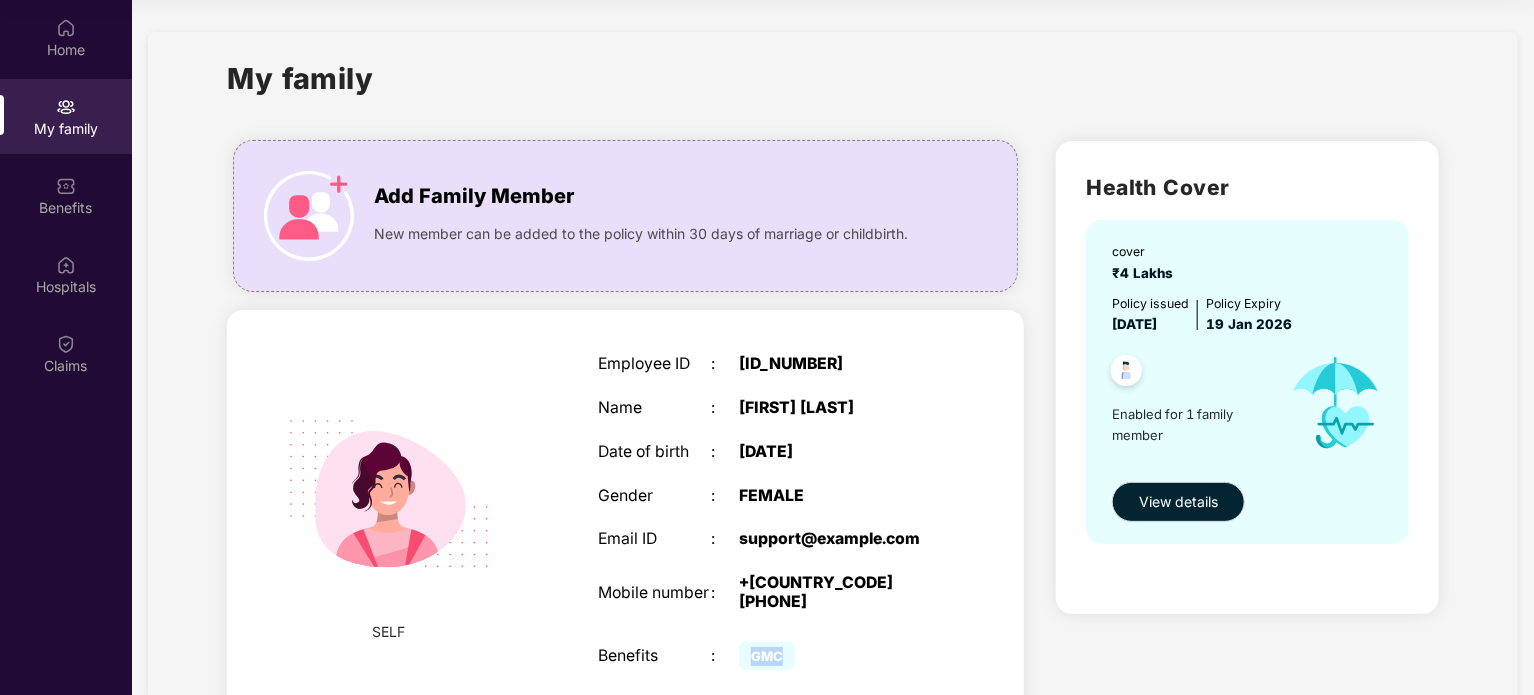 click on "GMC" at bounding box center [767, 656] 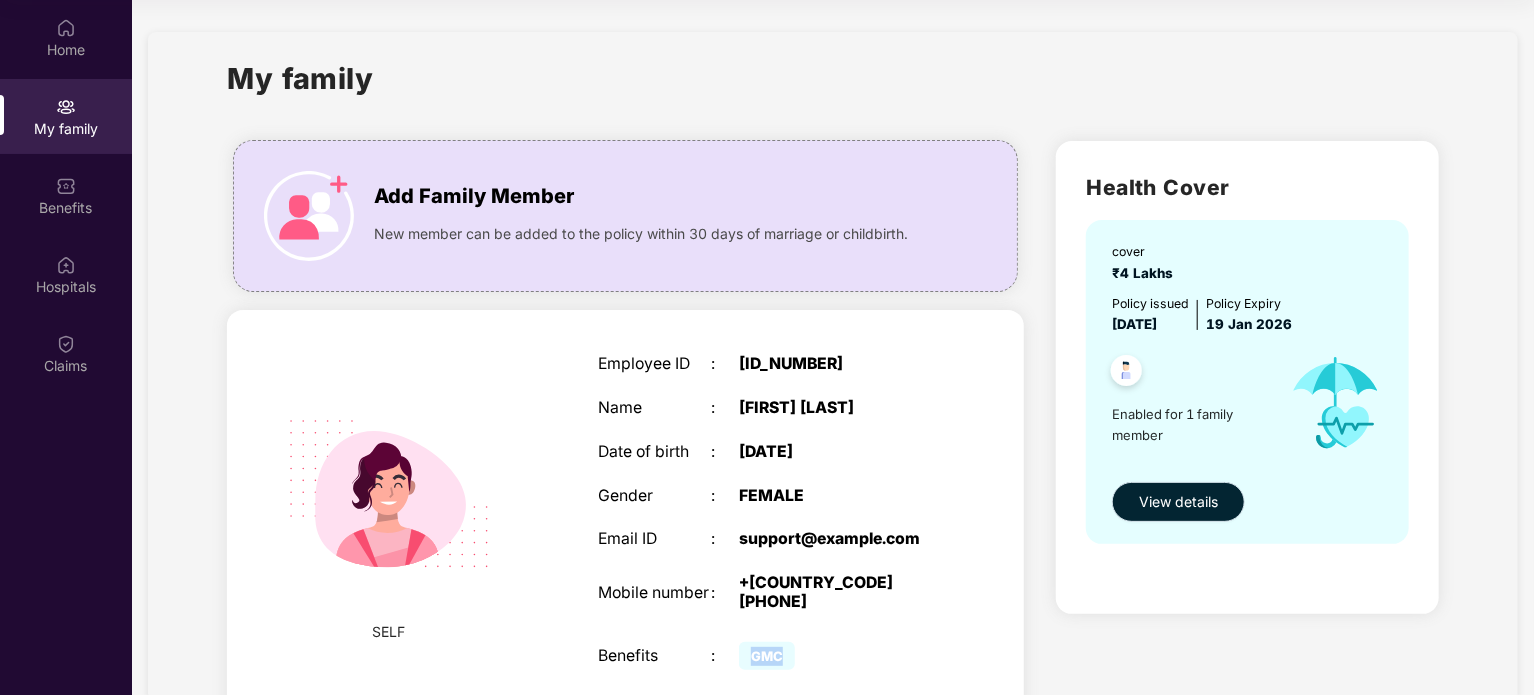 click on "View details" at bounding box center [1178, 502] 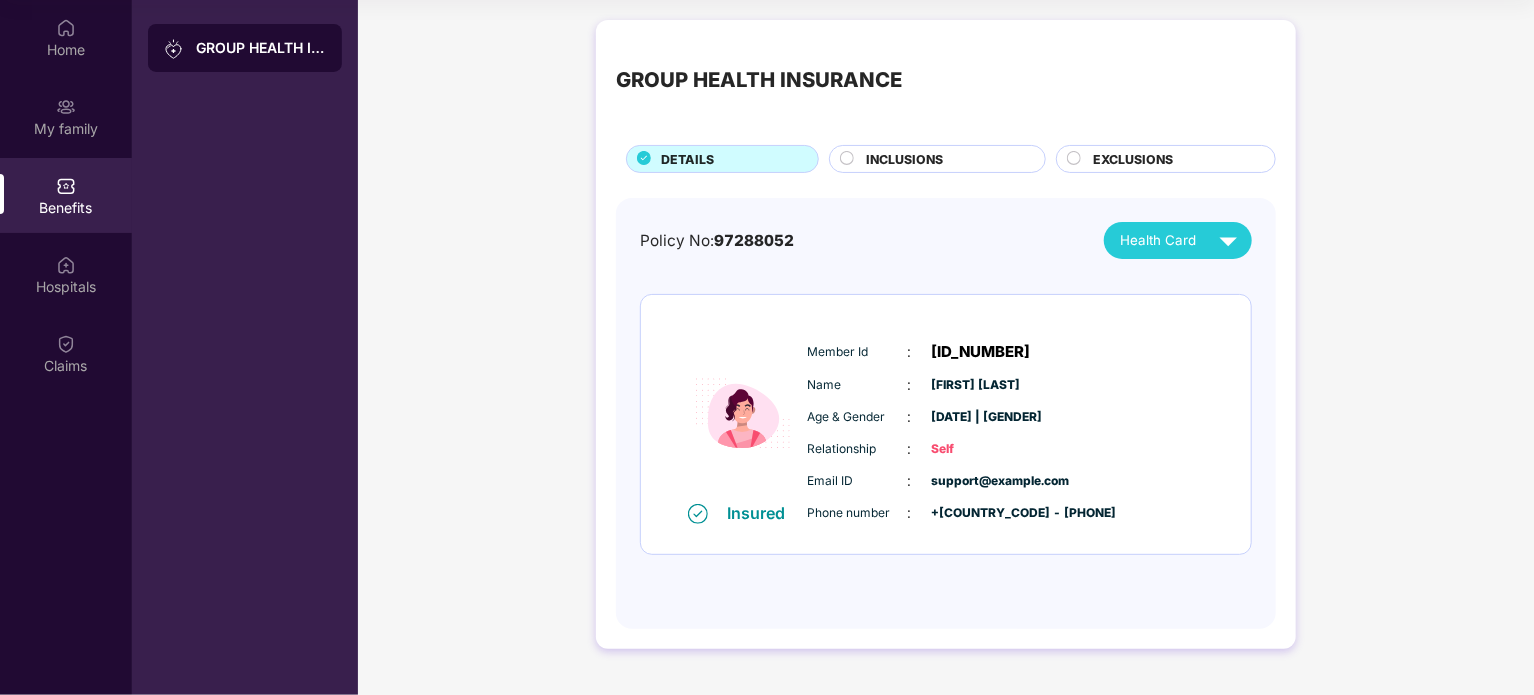 click on "Health Card" at bounding box center [1158, 240] 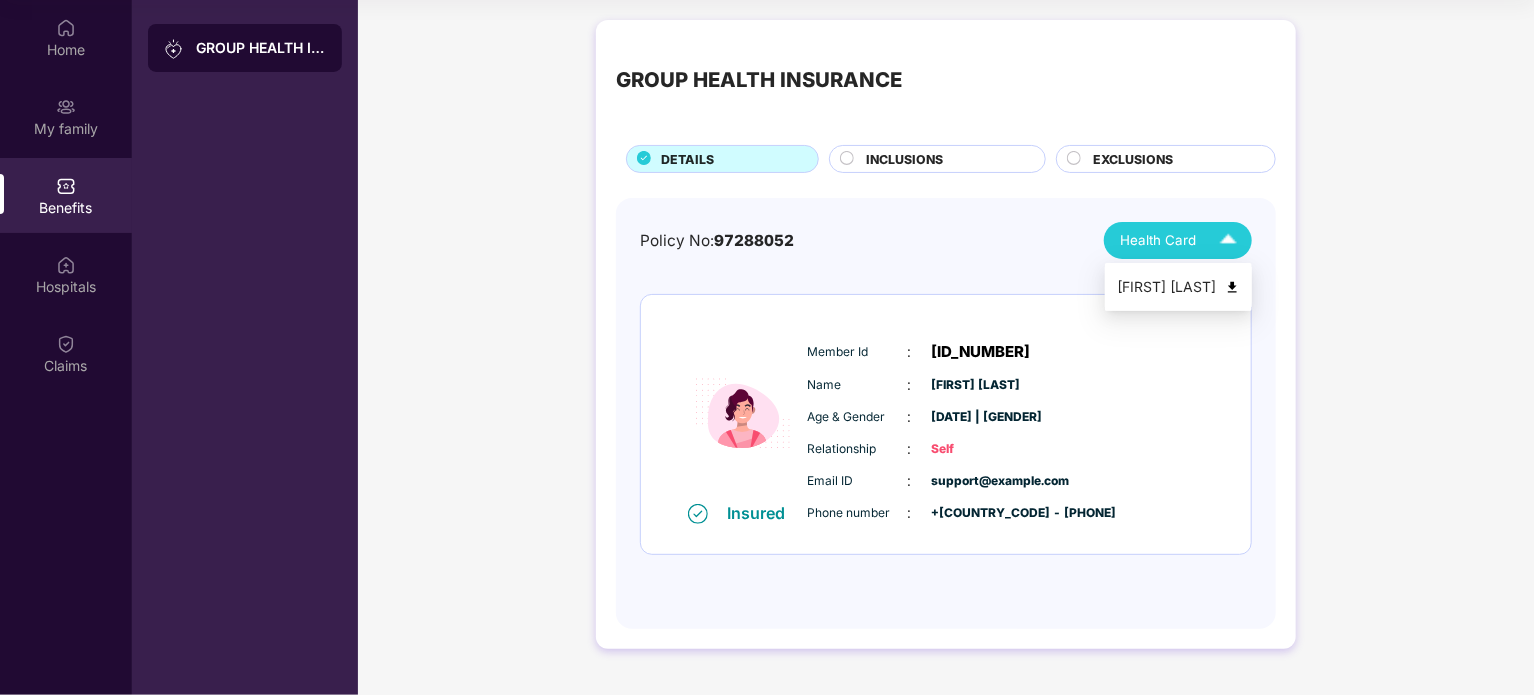 click at bounding box center [1232, 287] 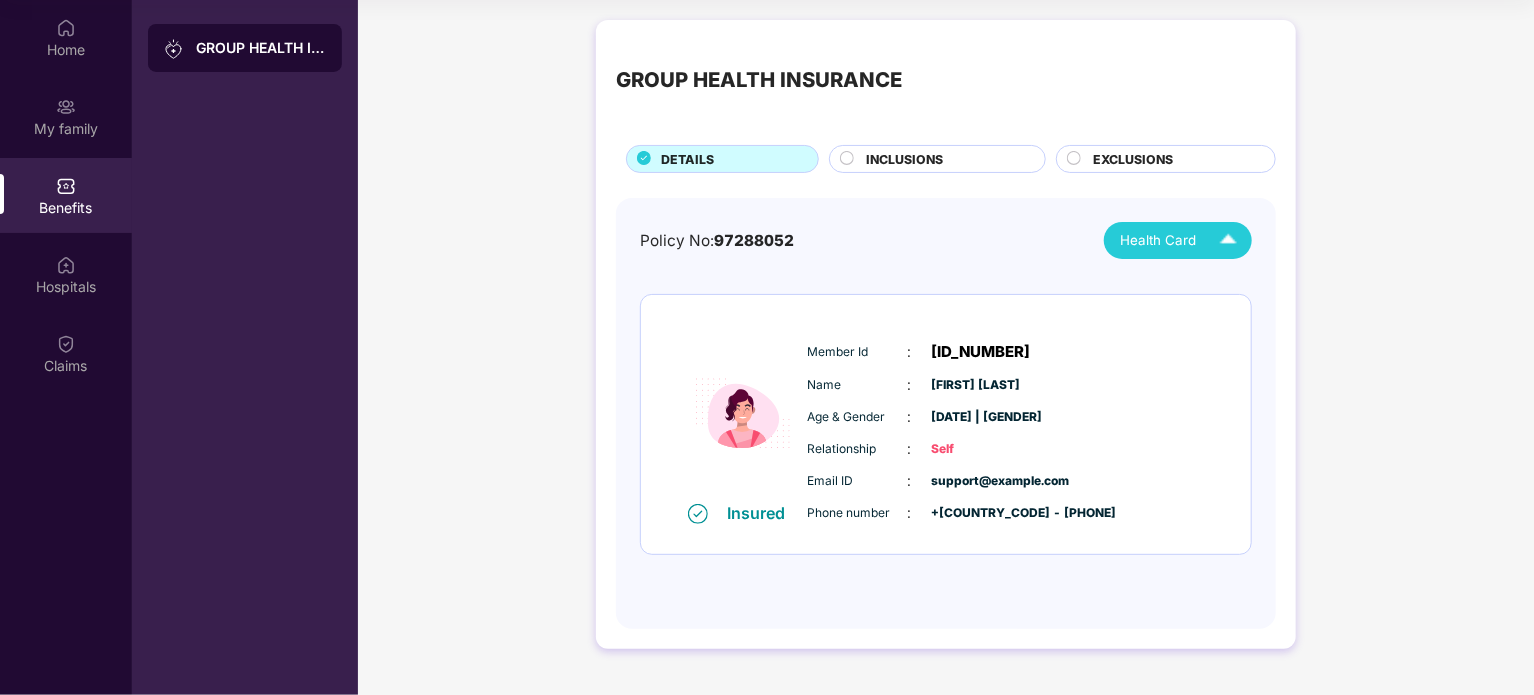 click on "[DATE] | [GENDER]" at bounding box center (982, 417) 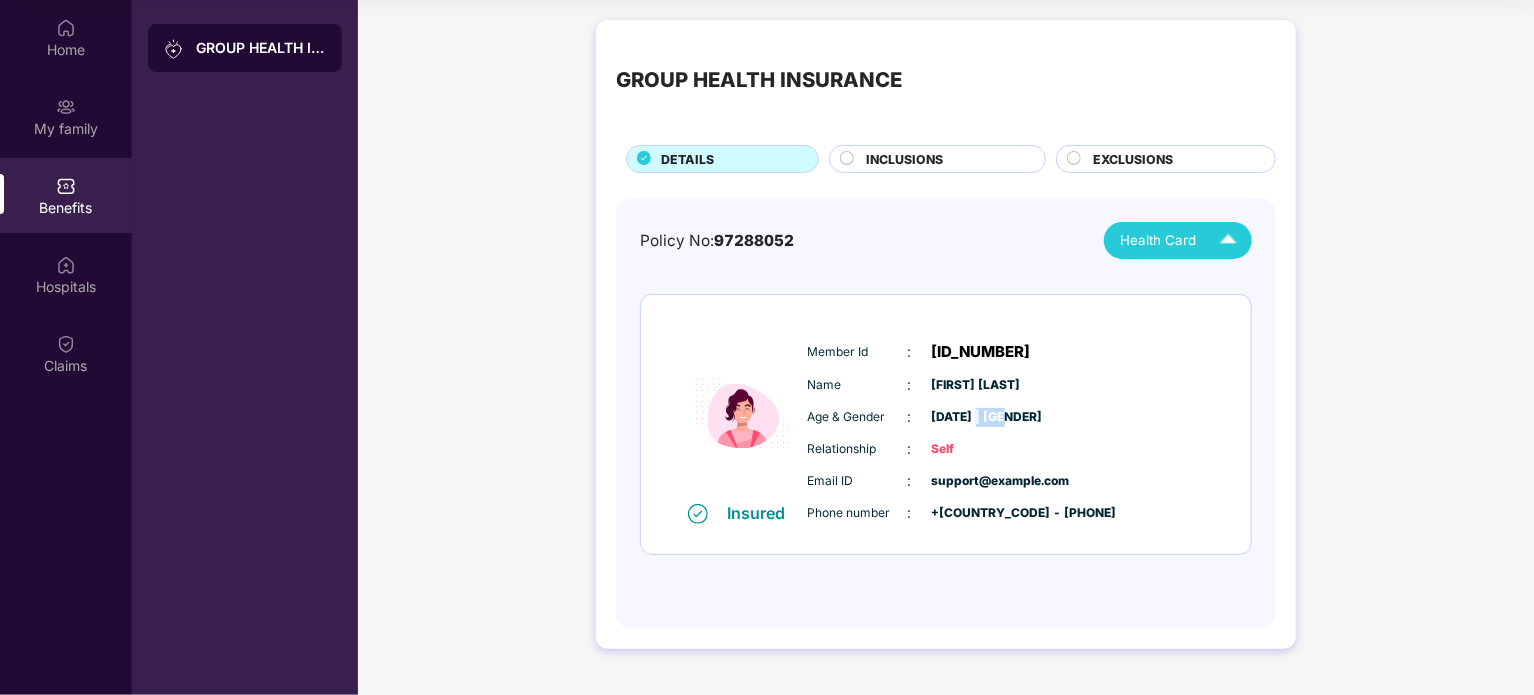 click on "[DATE] | [GENDER]" at bounding box center (982, 417) 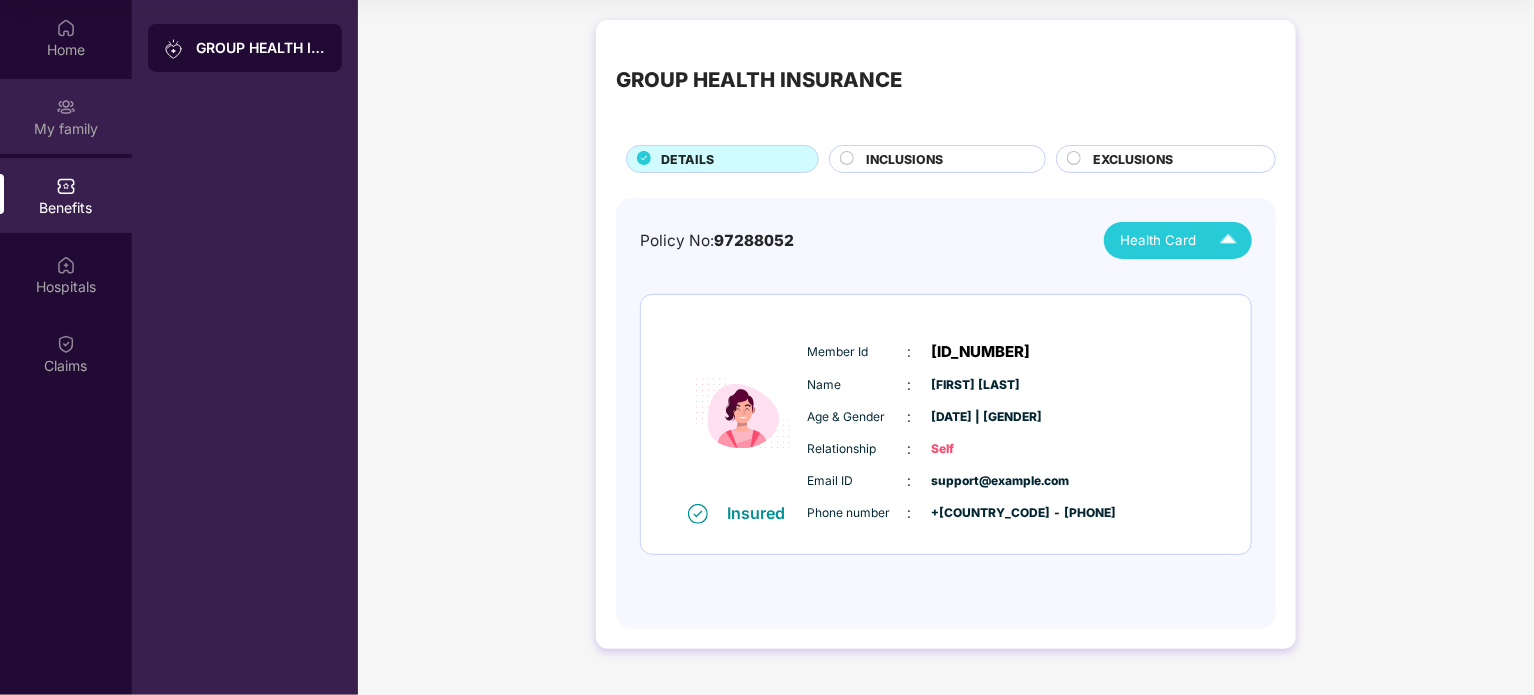 click on "My family" at bounding box center [66, 129] 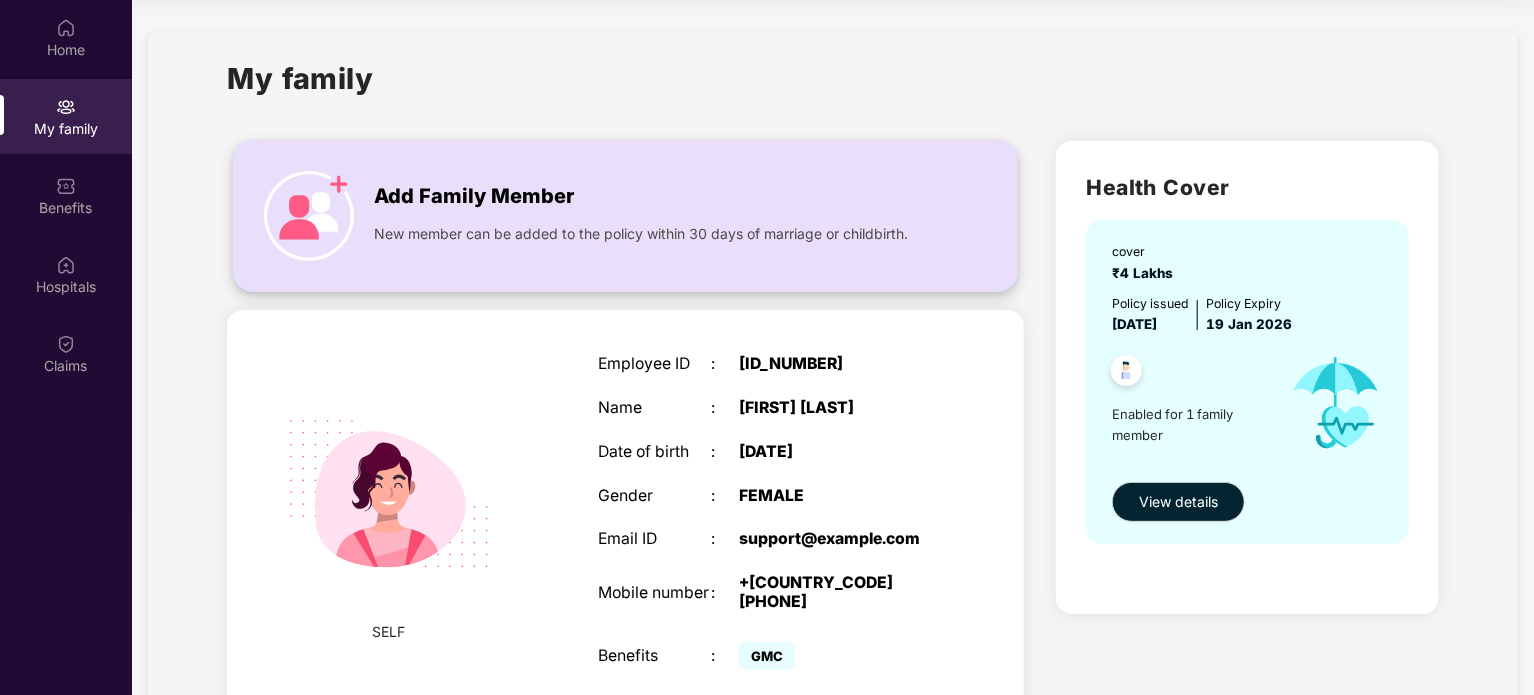 click on "New member can be added to the policy within 30 days of marriage or childbirth." at bounding box center (641, 234) 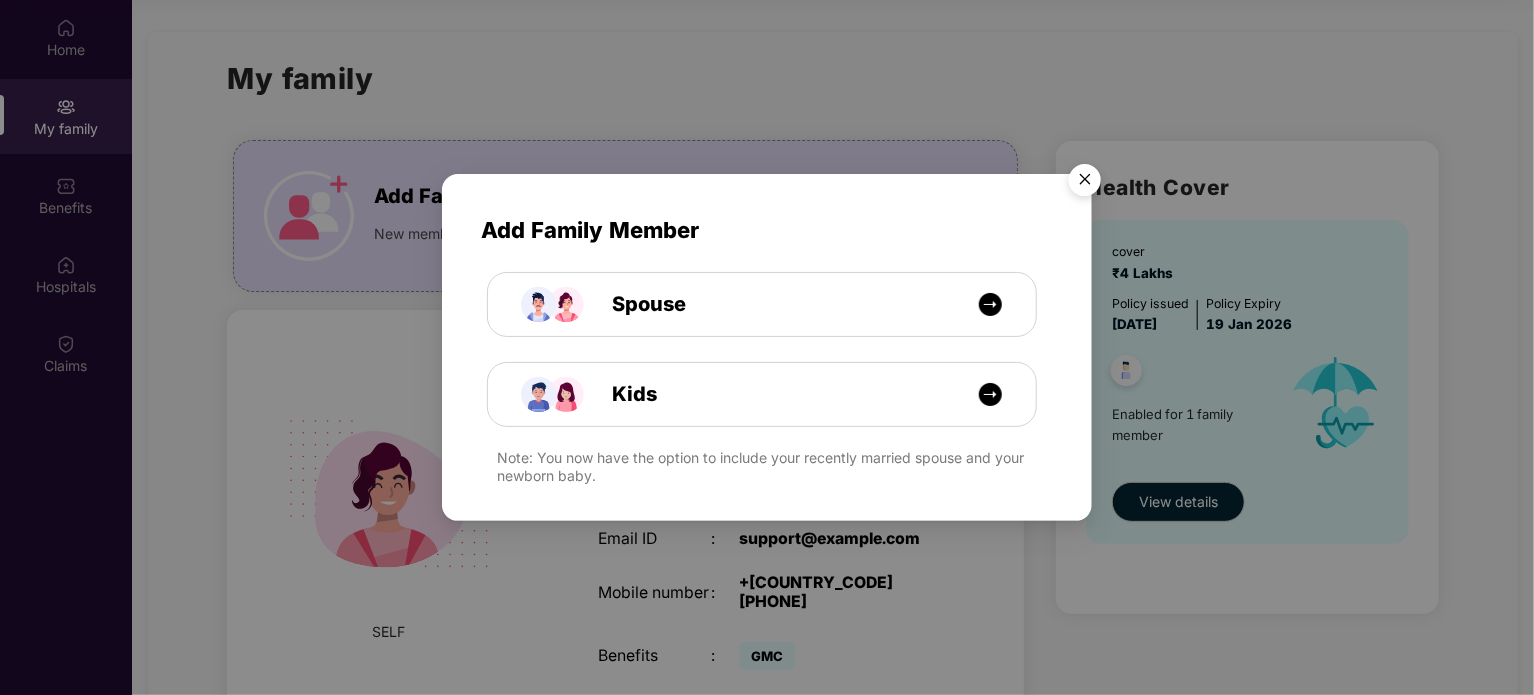 click on "Note: You now have the option to include your recently married spouse and your newborn baby." at bounding box center (775, 467) 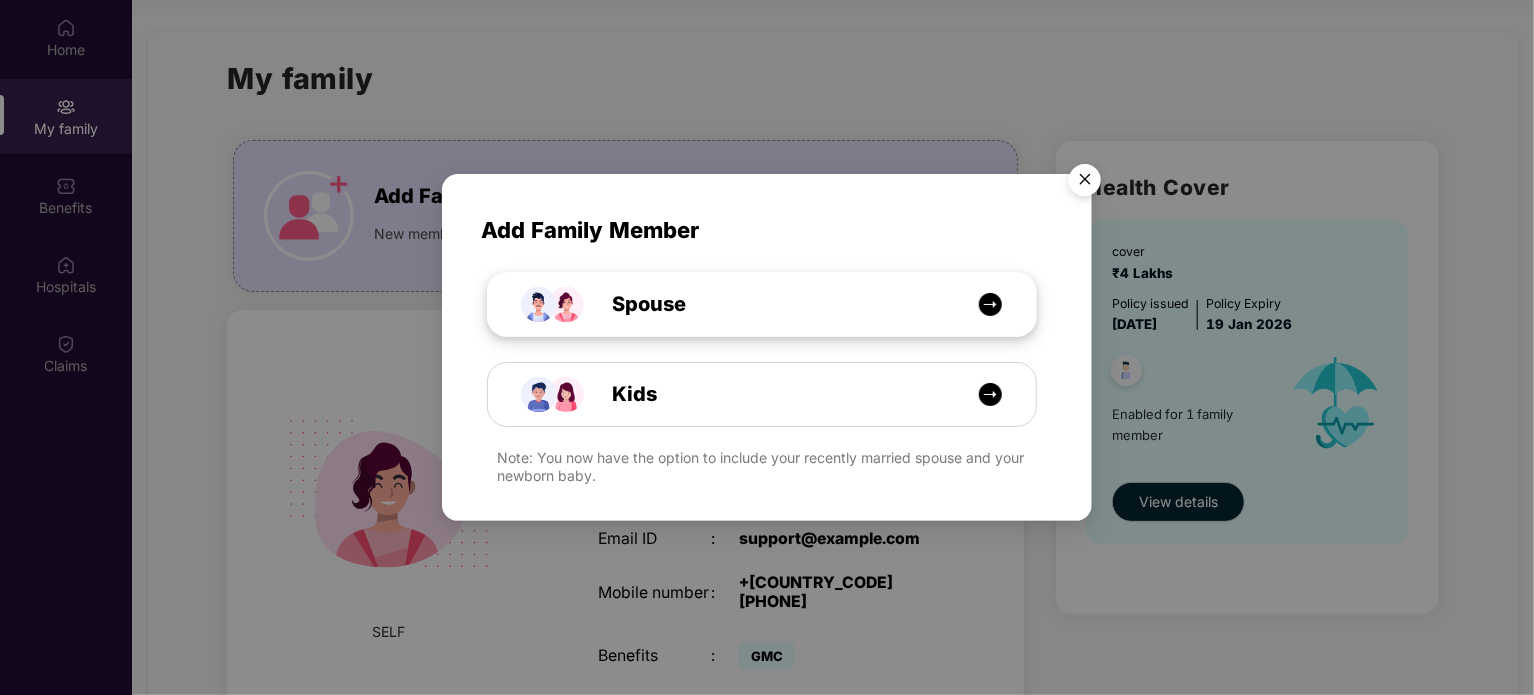 click on "Spouse" at bounding box center (772, 304) 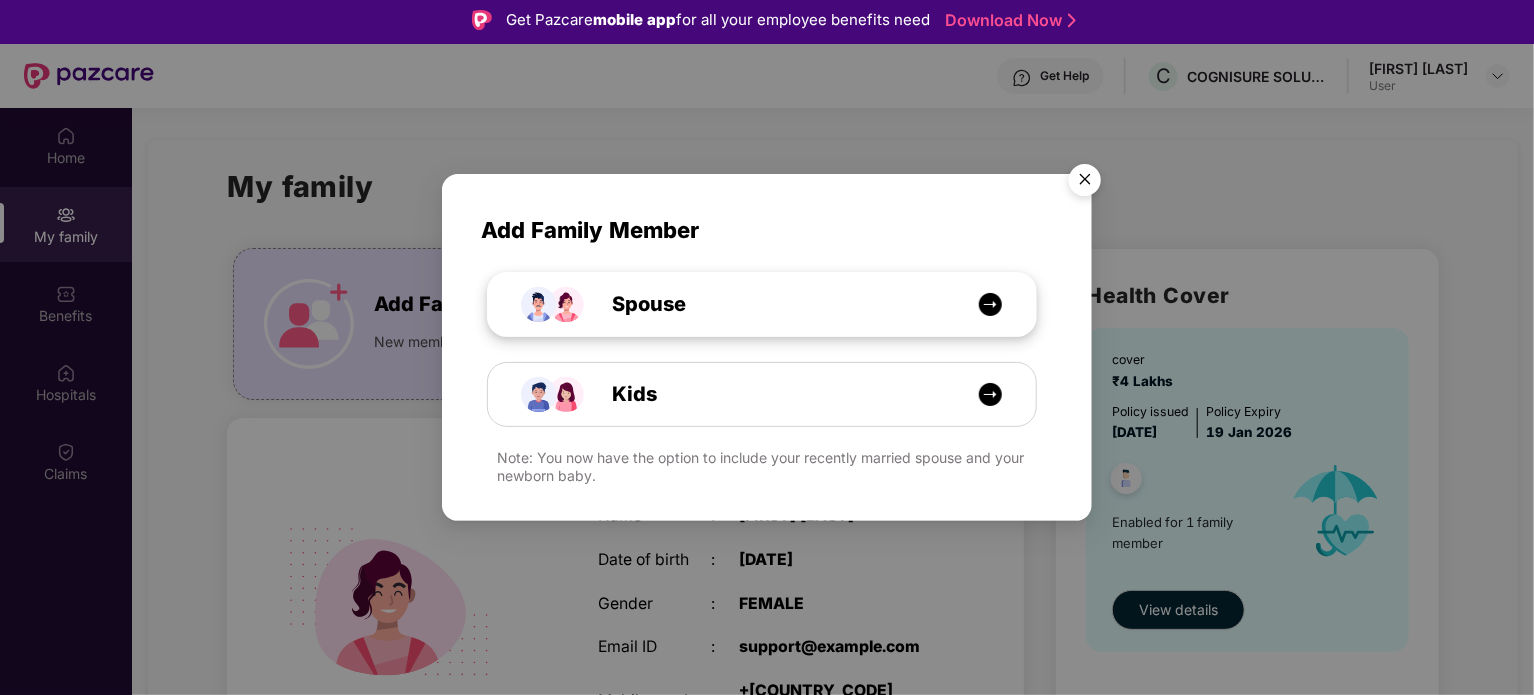 select on "****" 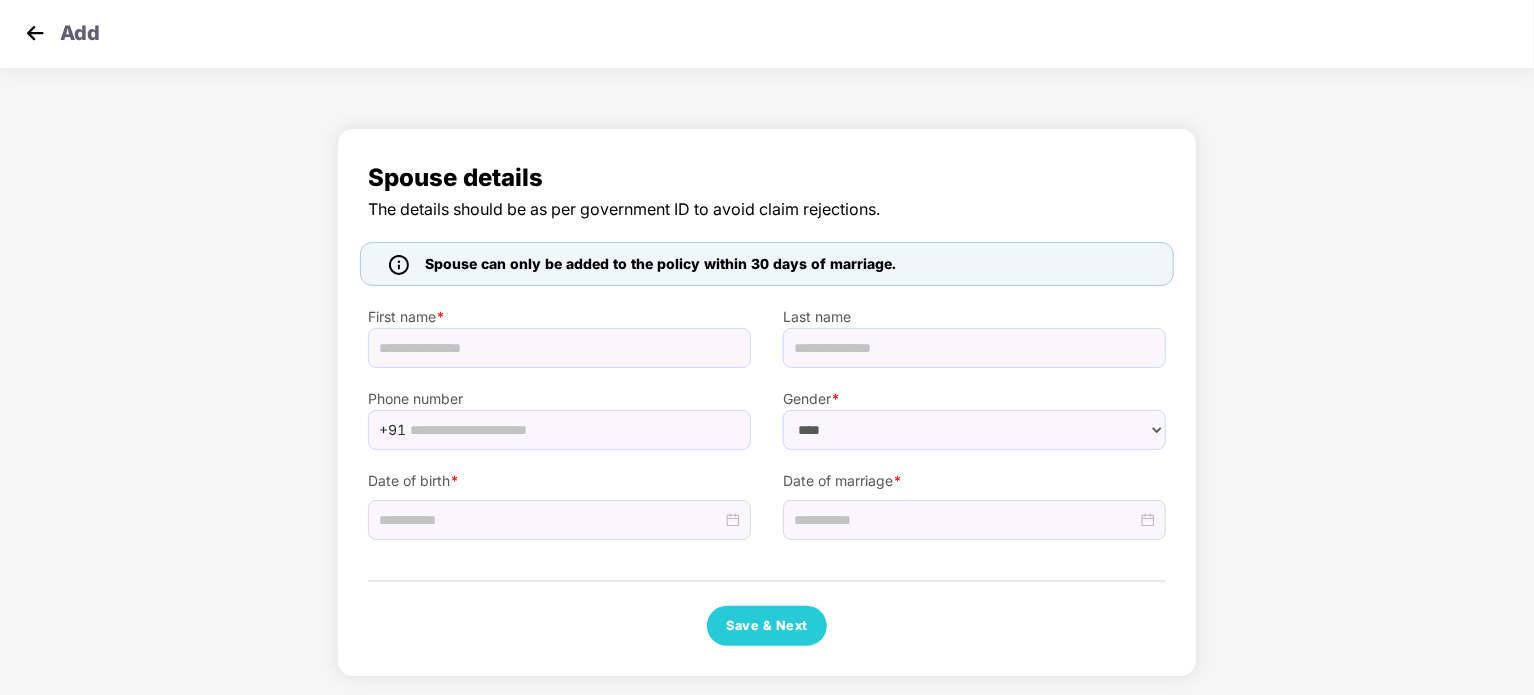 click at bounding box center [35, 33] 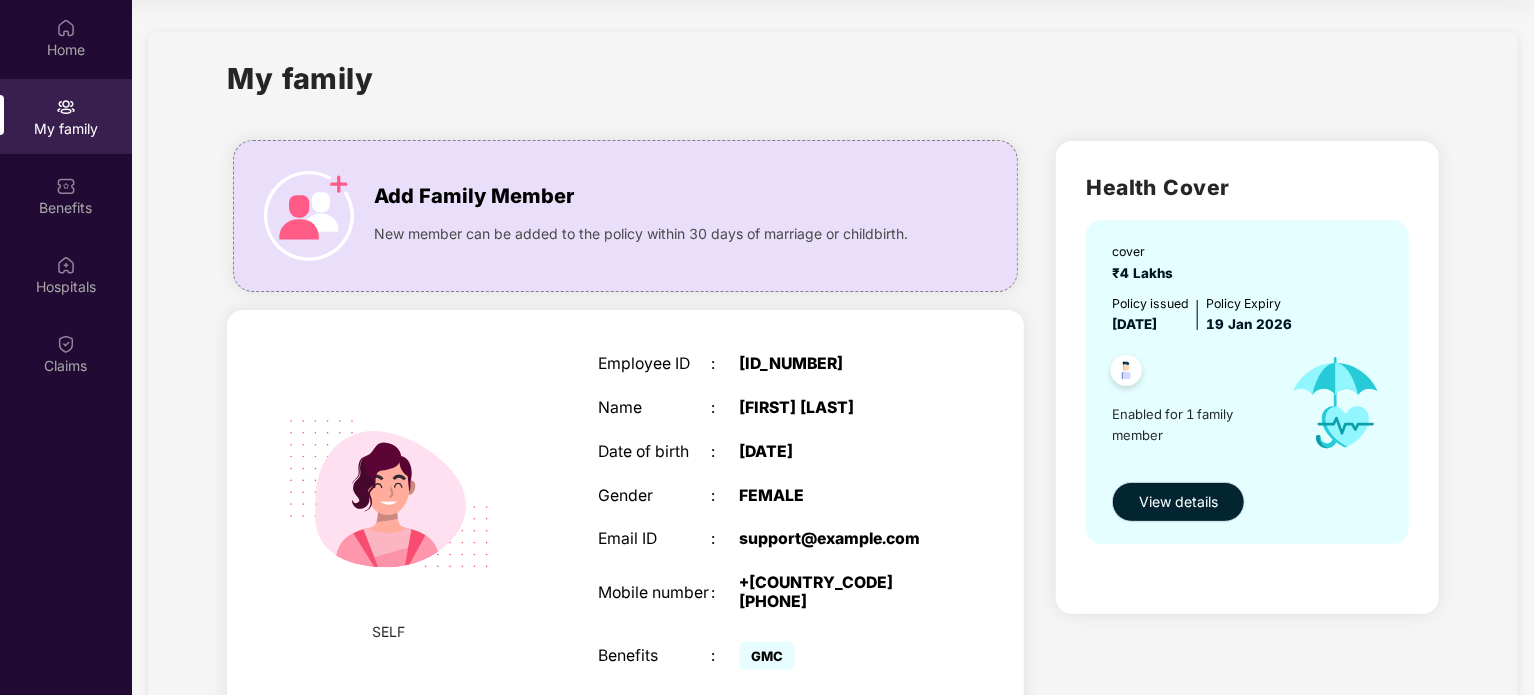 click on "View details" at bounding box center [1178, 502] 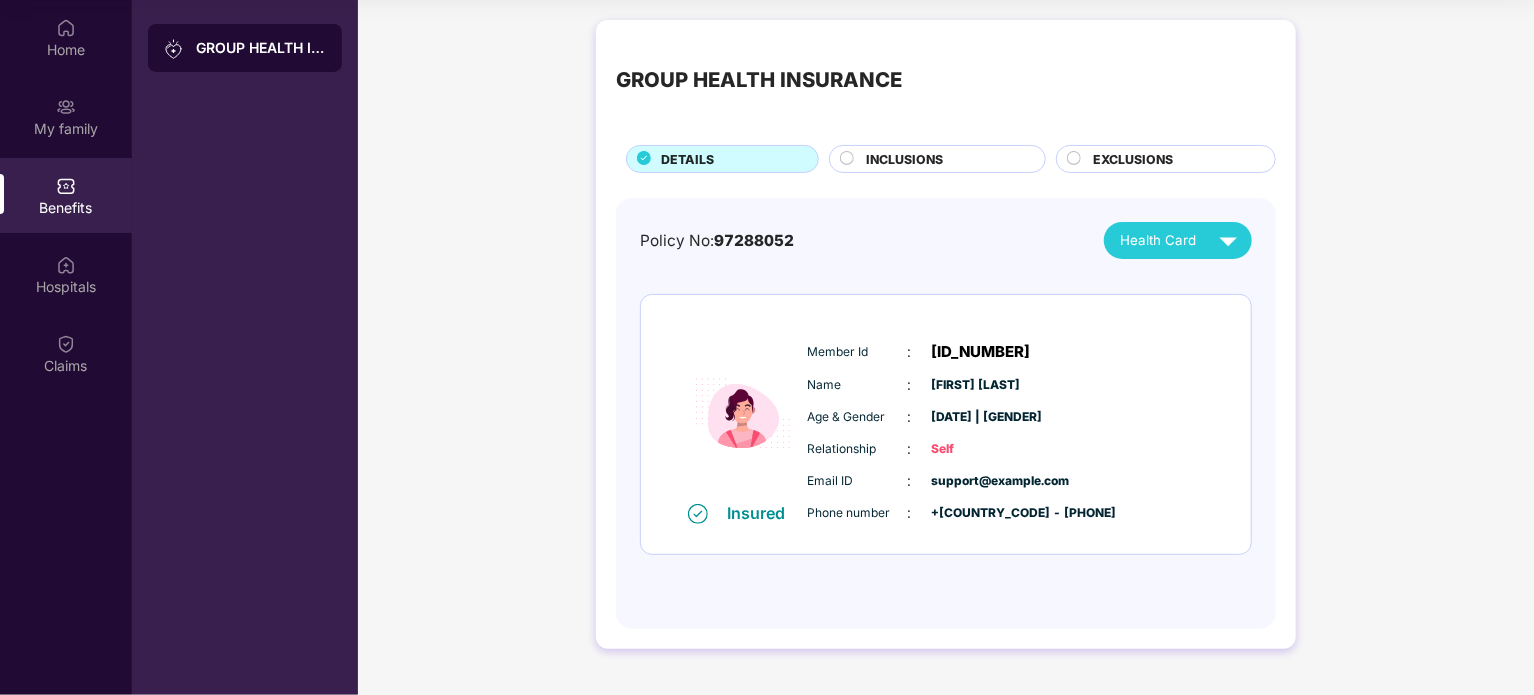 click on "INCLUSIONS" at bounding box center [945, 161] 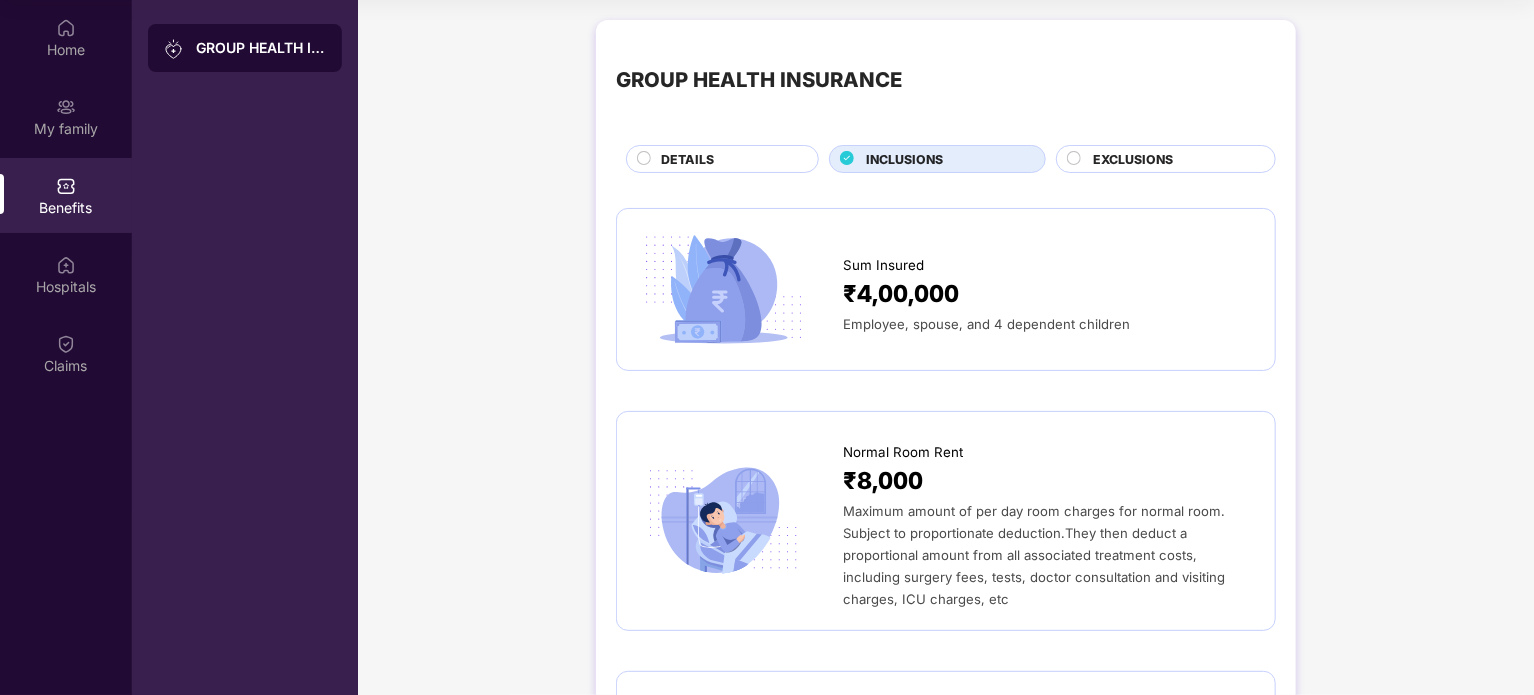 click on "Employee, spouse, and 4 dependent children" at bounding box center [986, 324] 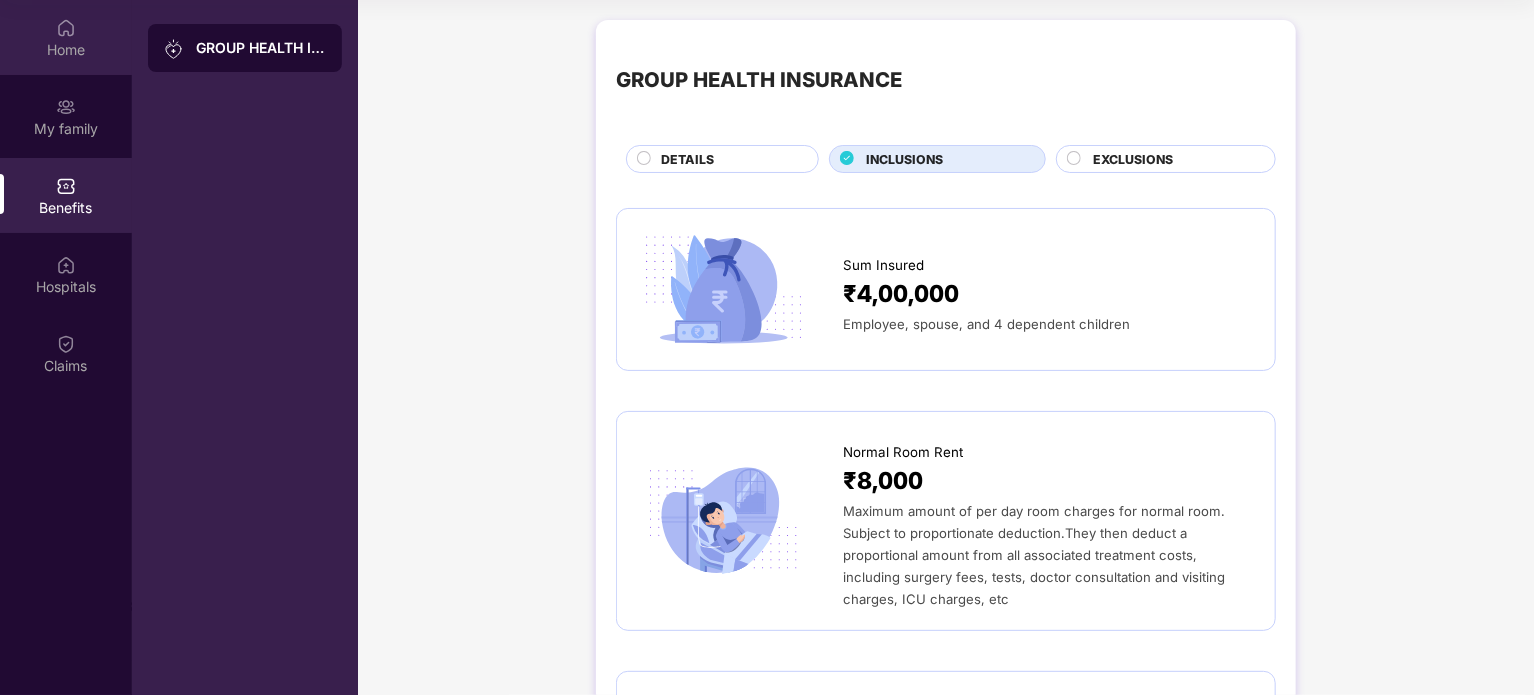 click on "Home" at bounding box center [66, 37] 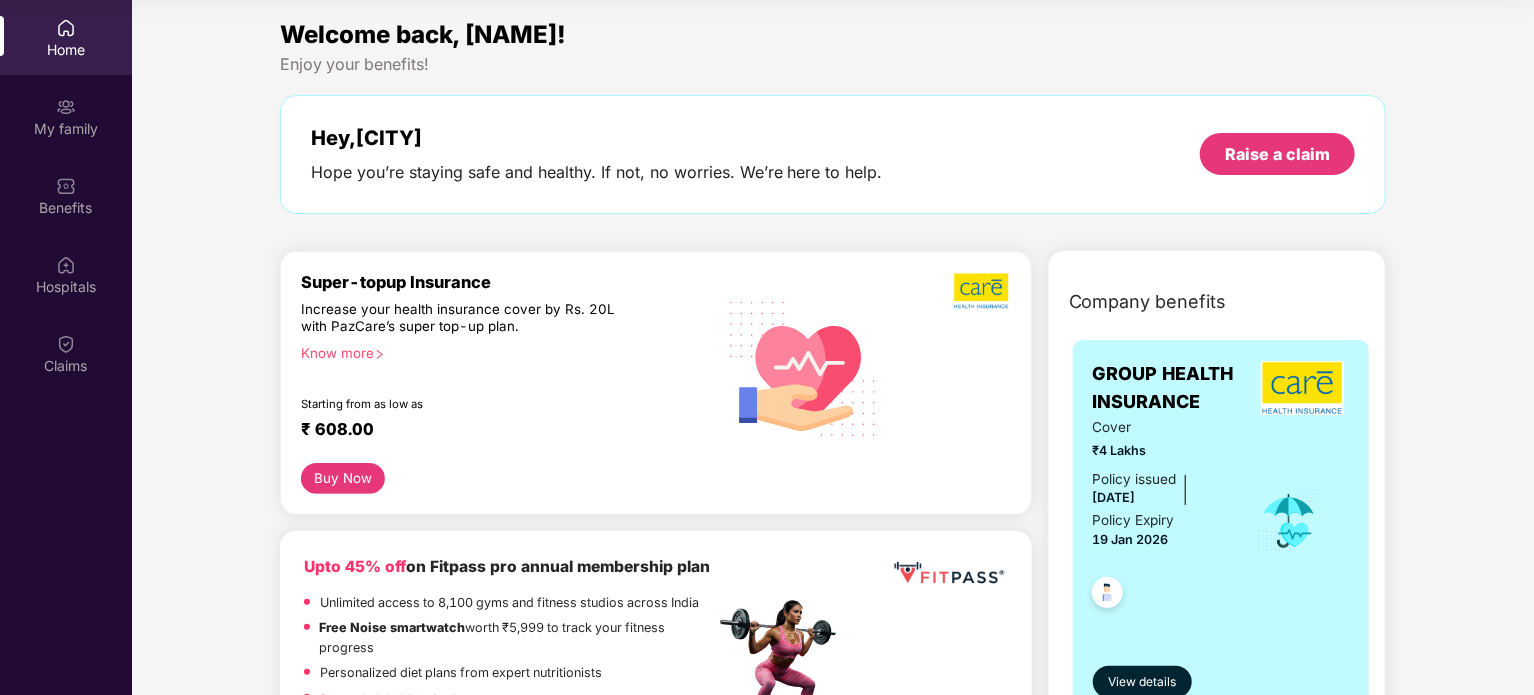 click on "Buy Now" at bounding box center (343, 478) 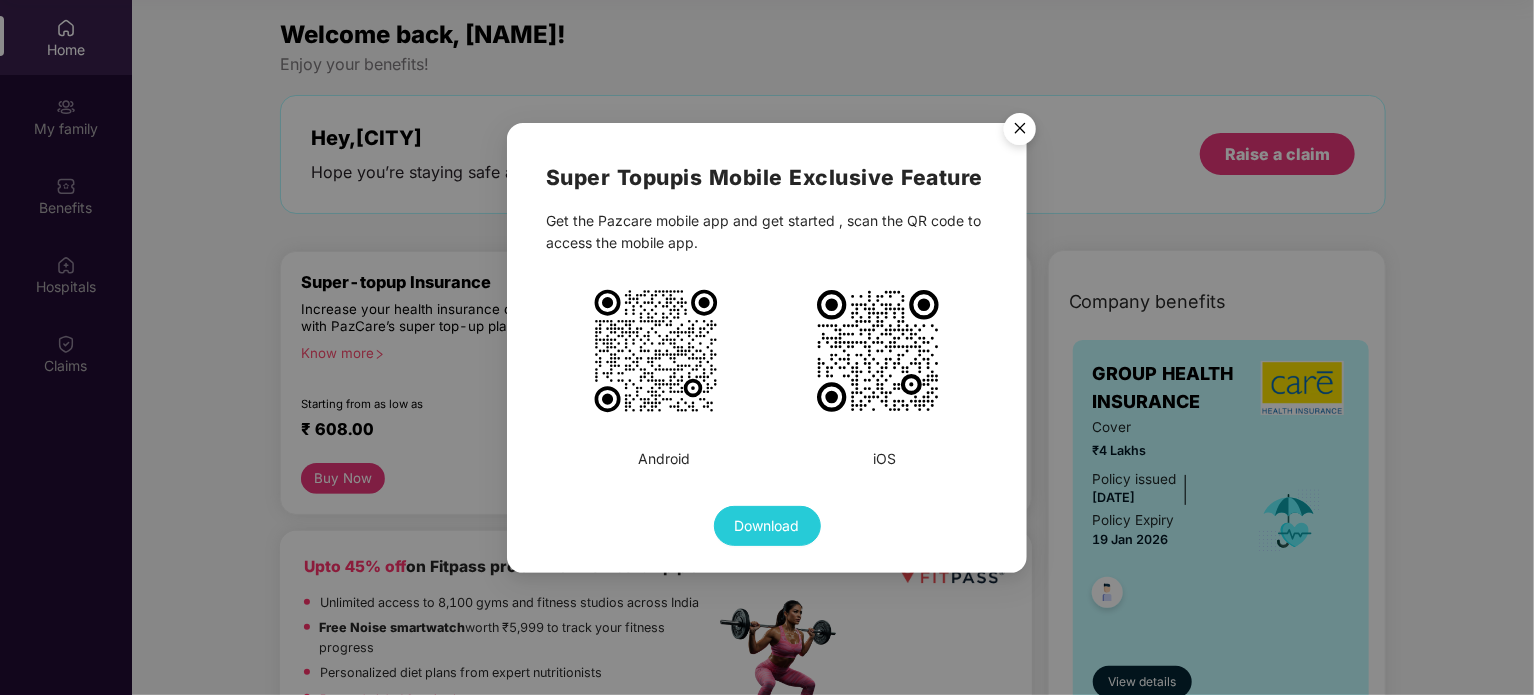 click at bounding box center [1020, 132] 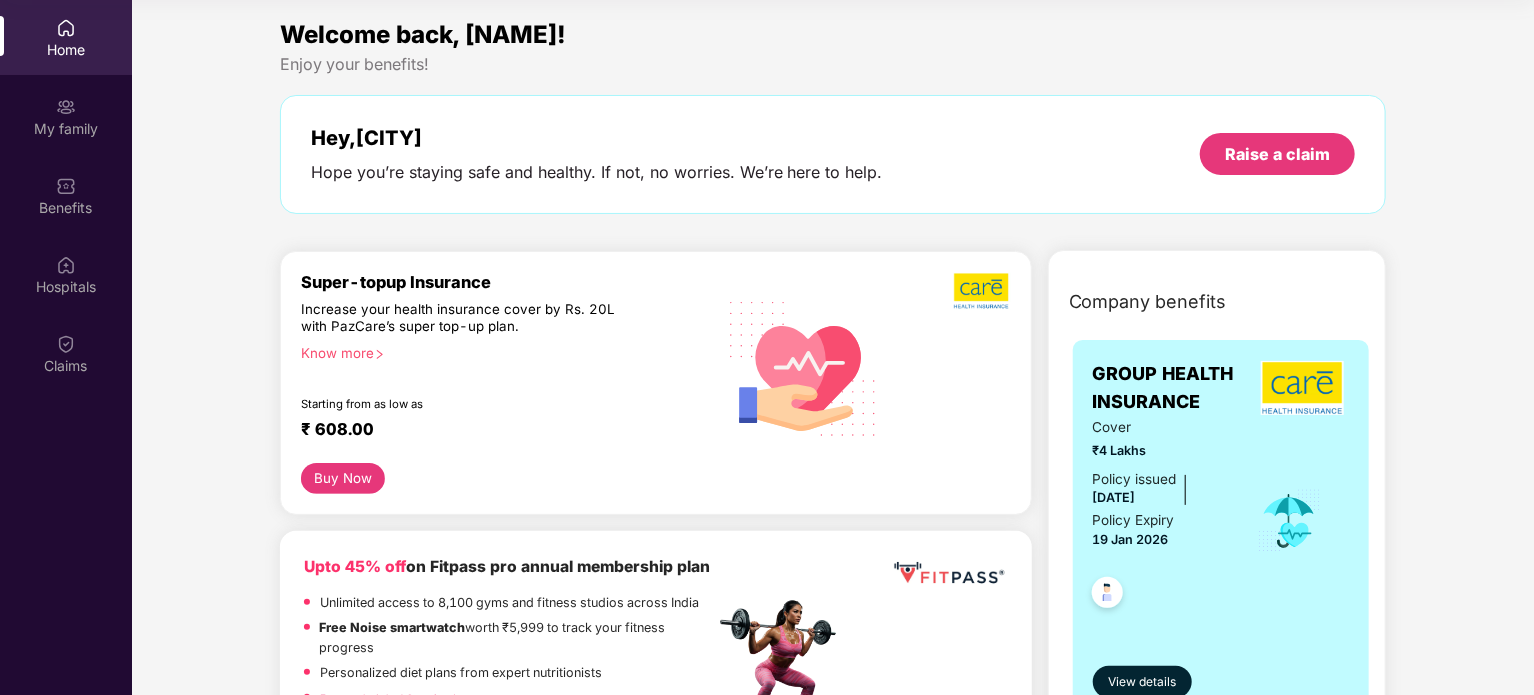 click on "Know more" at bounding box center (502, 352) 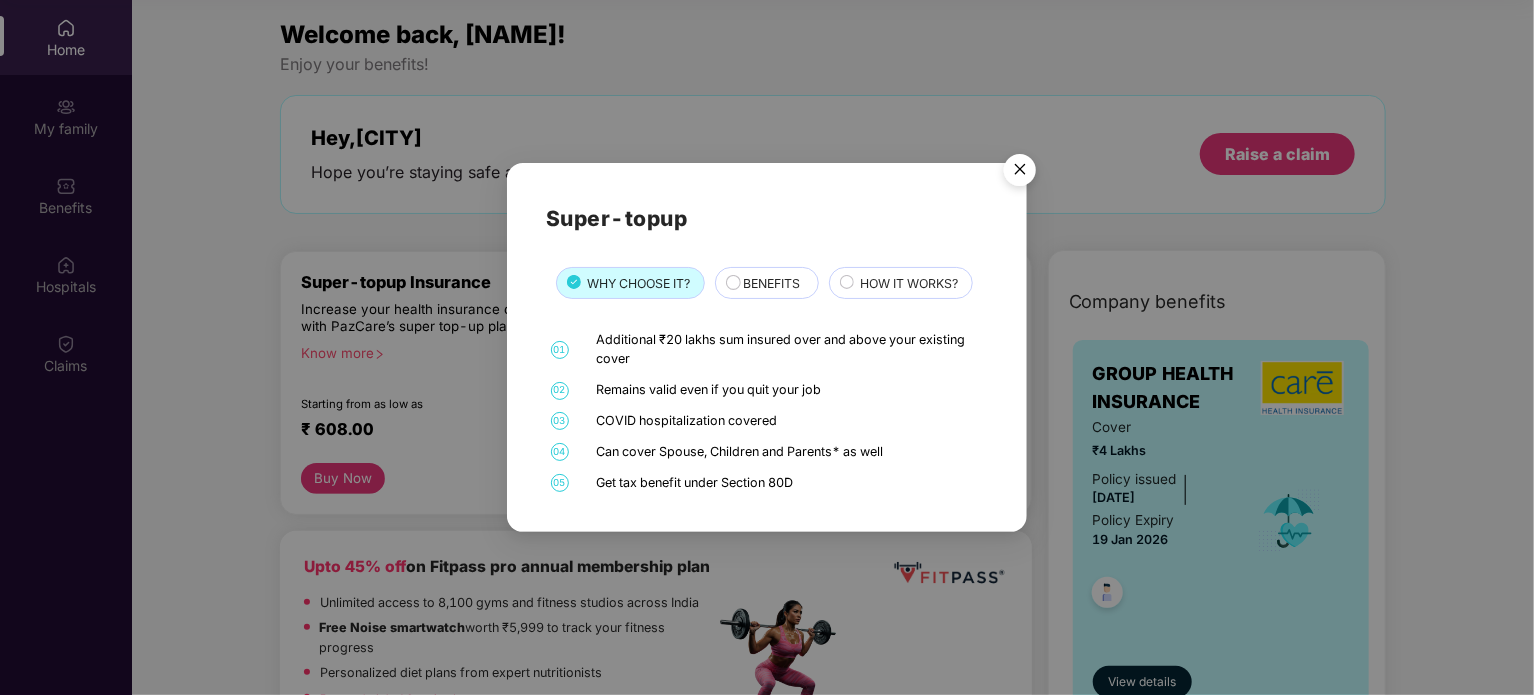 click at bounding box center [1020, 173] 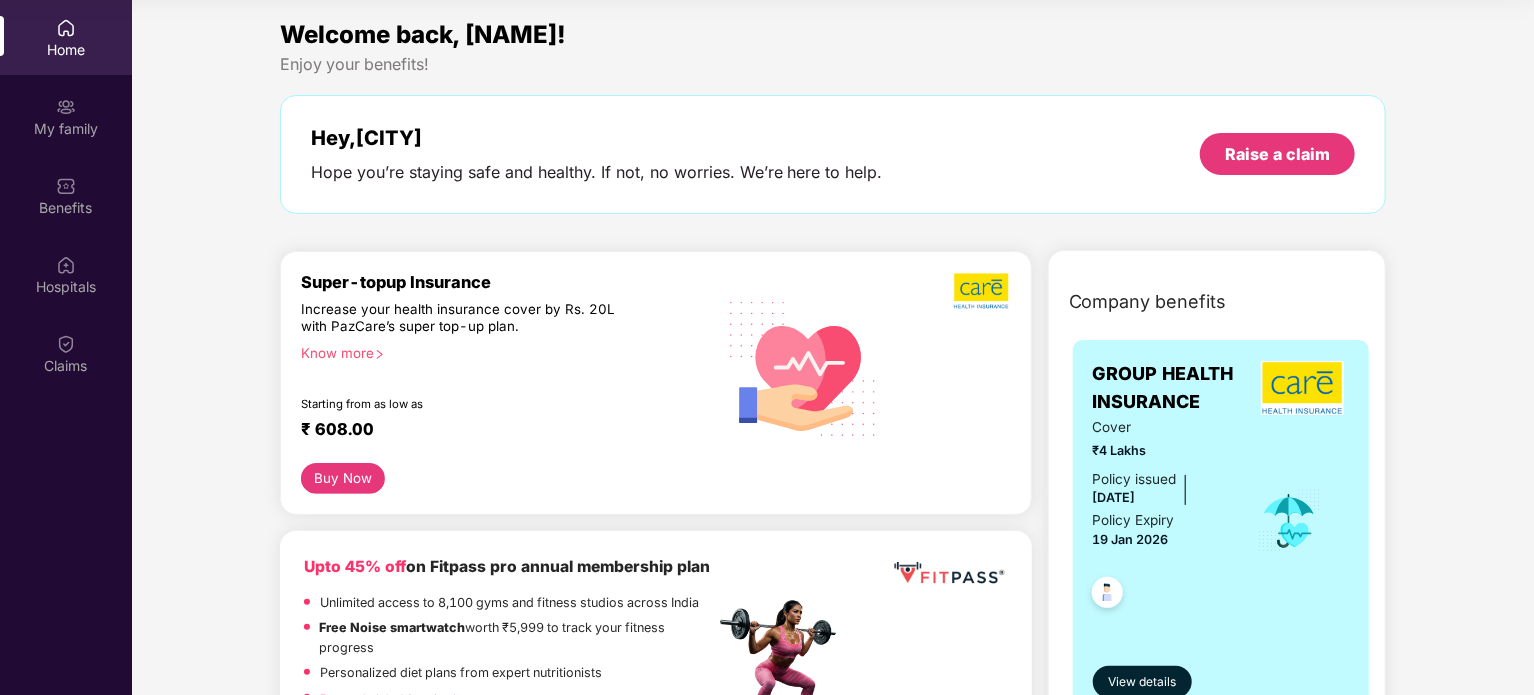 click on "Buy Now" at bounding box center [343, 478] 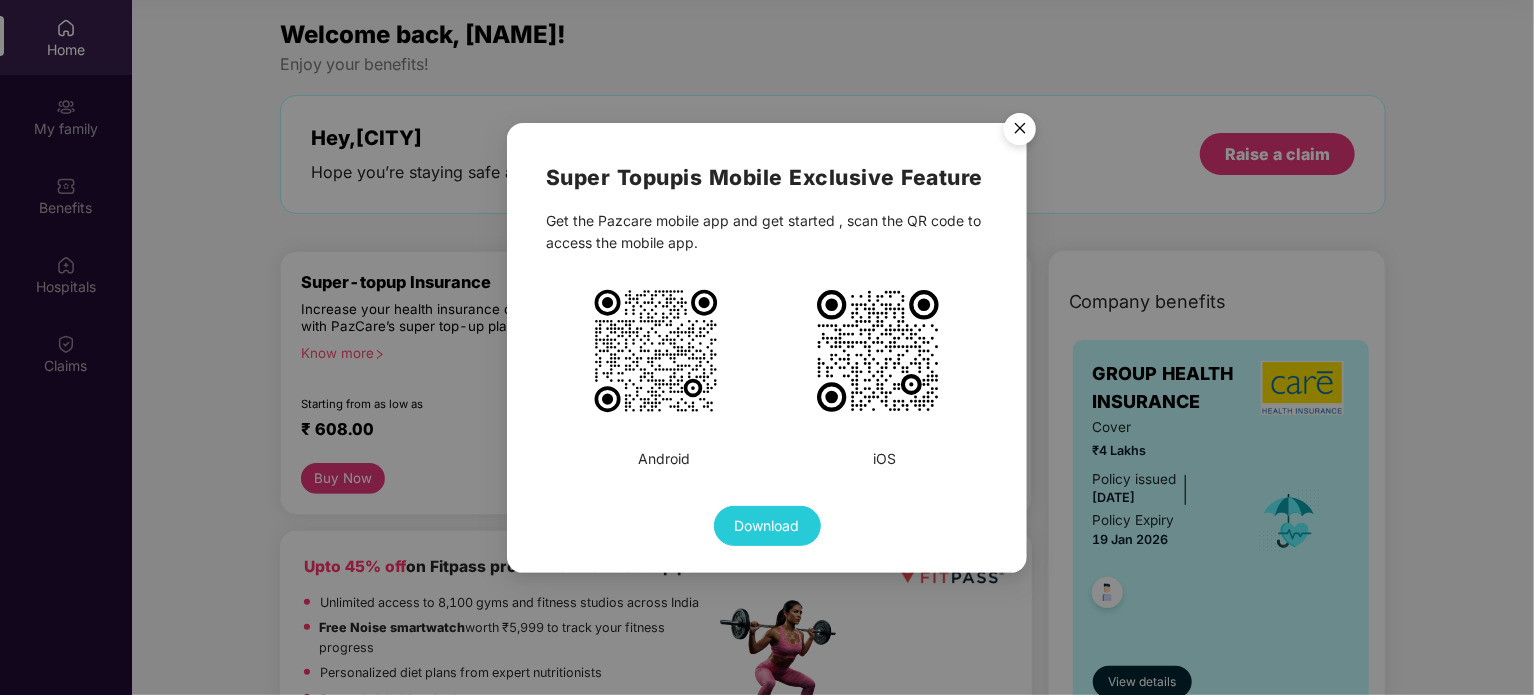 click at bounding box center [1020, 132] 